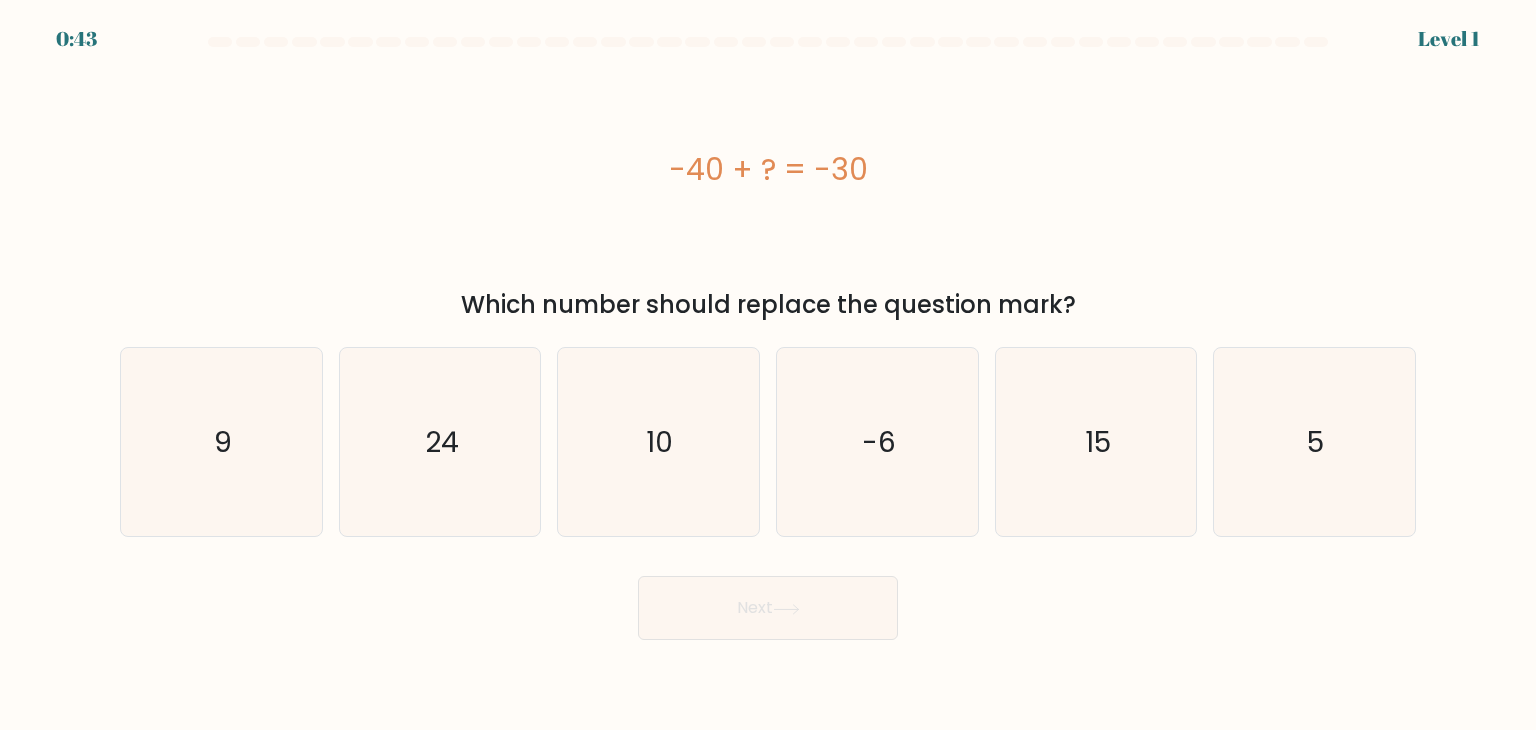scroll, scrollTop: 0, scrollLeft: 0, axis: both 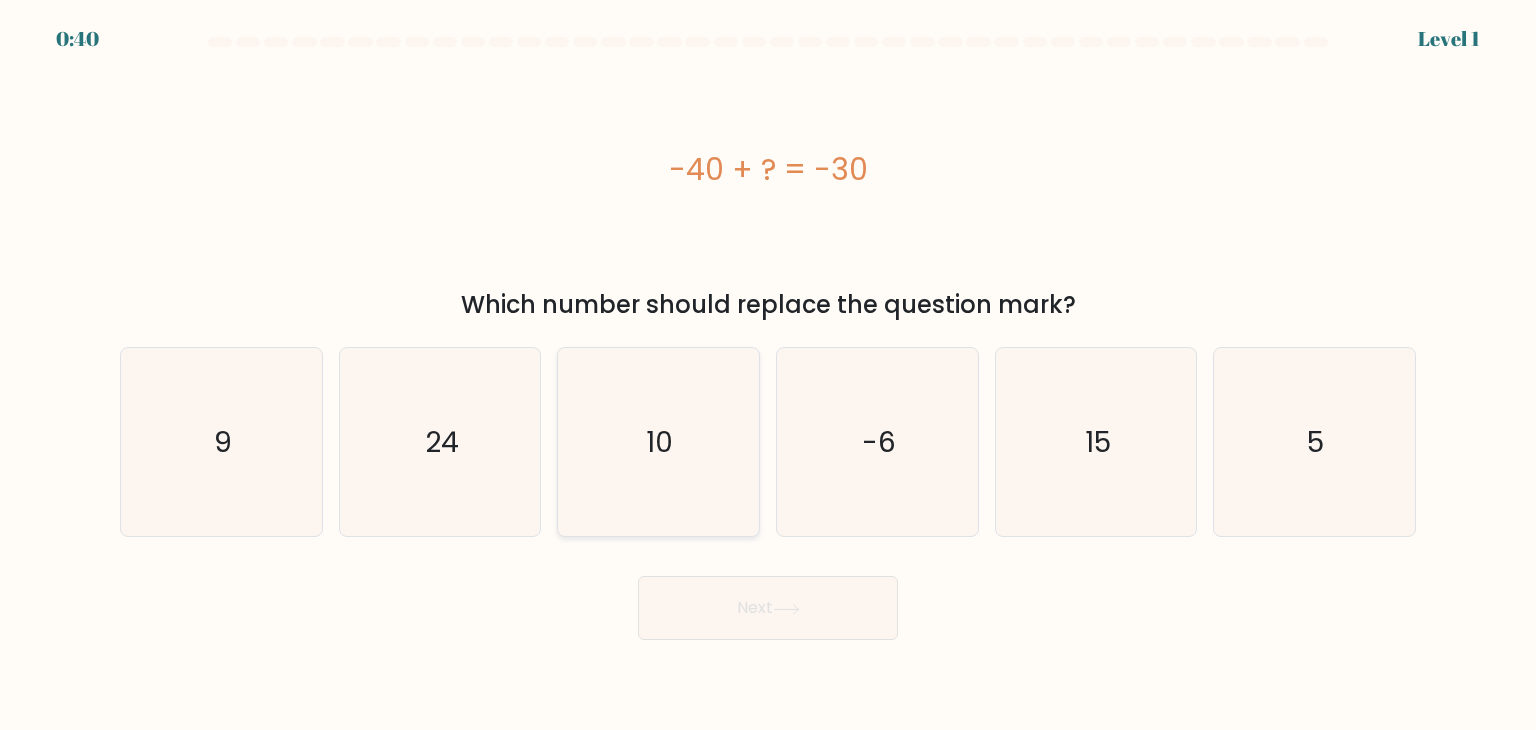 click on "10" 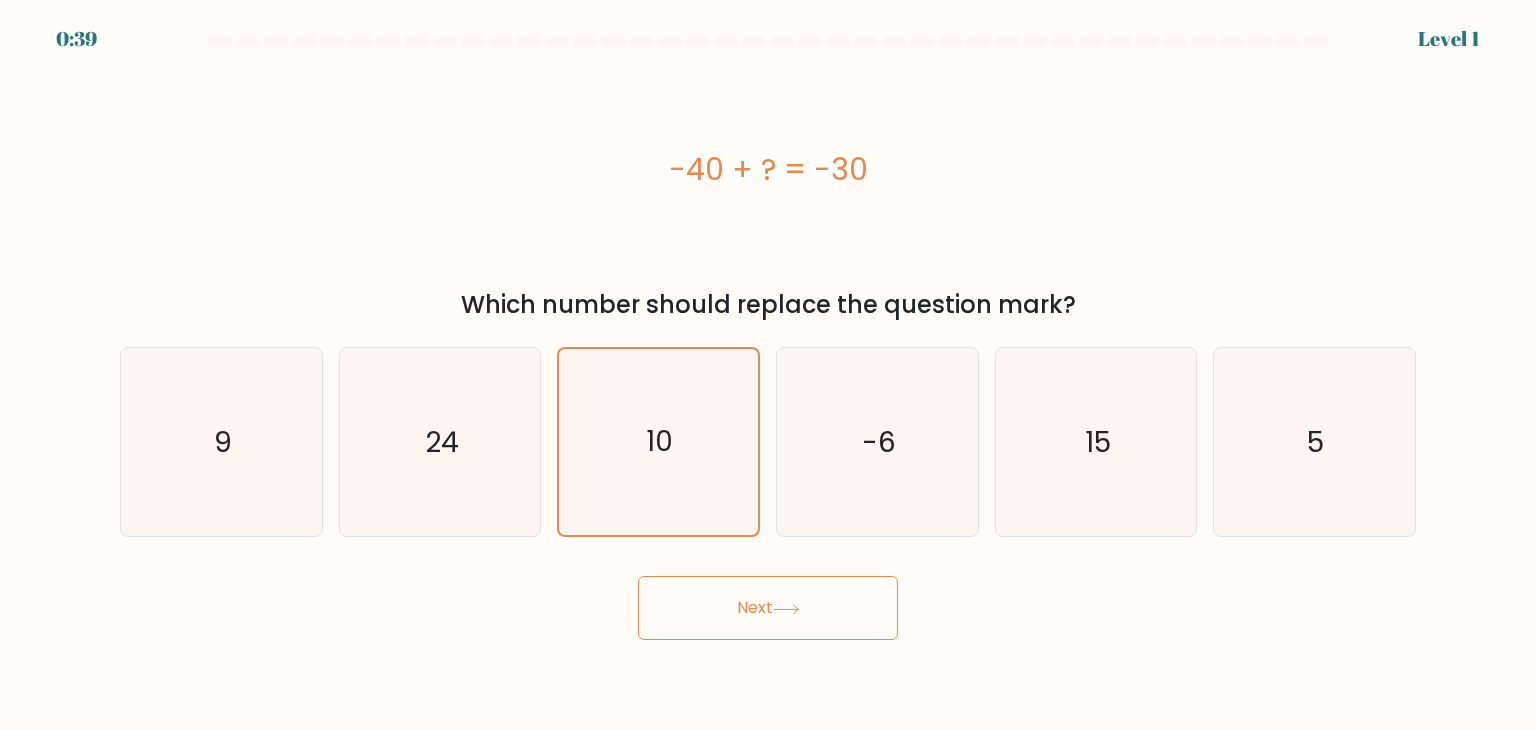click on "Next" at bounding box center (768, 608) 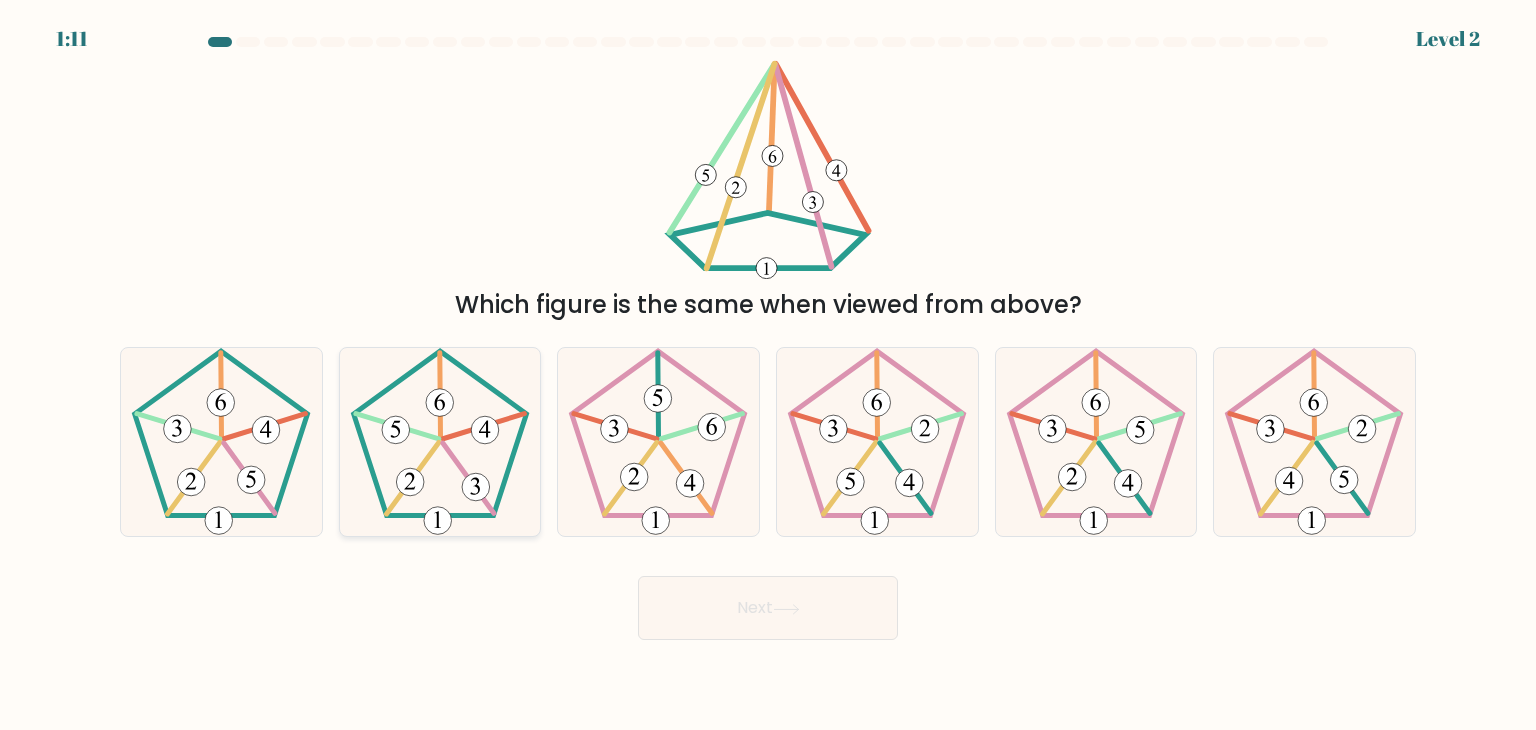 click 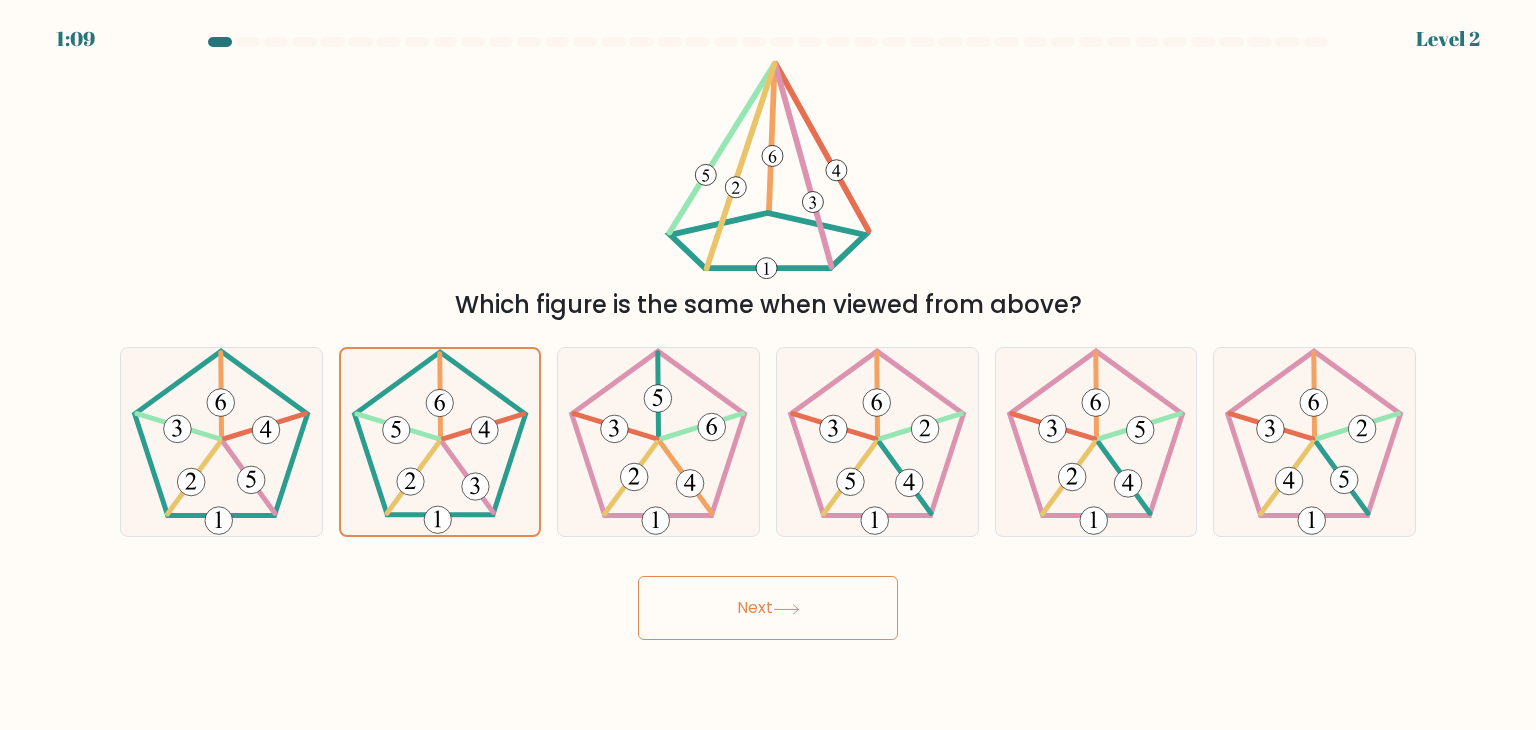 click on "Next" at bounding box center (768, 608) 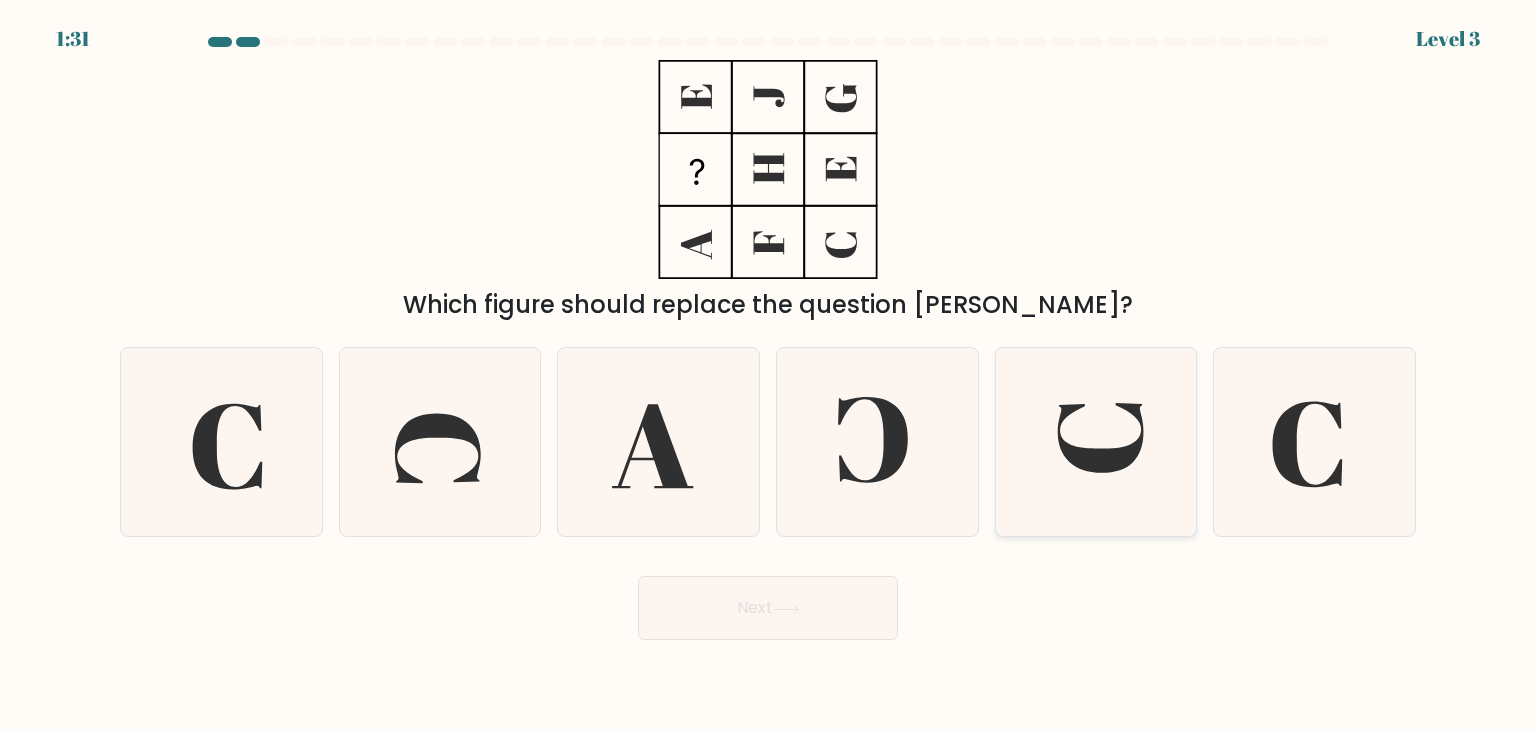 click 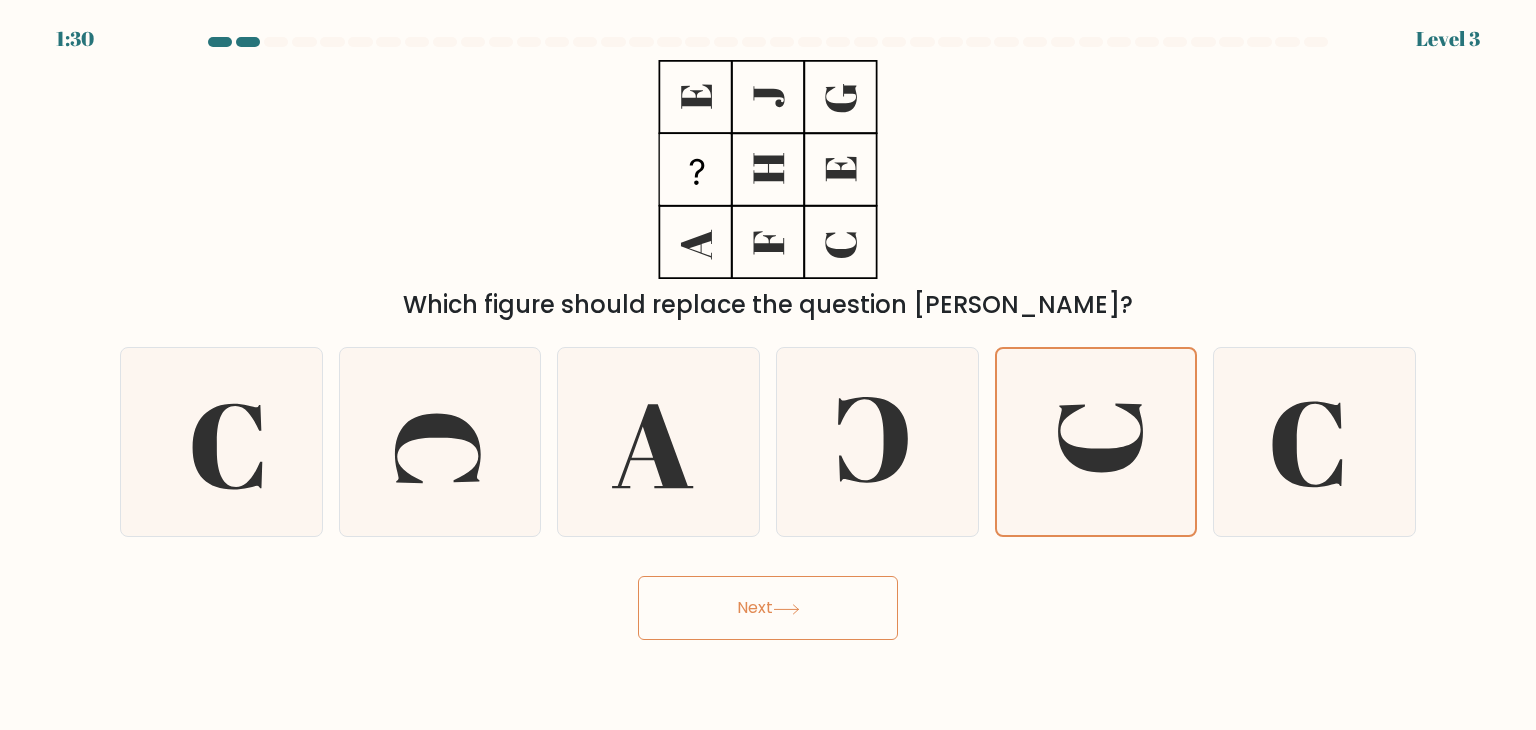 click on "Next" at bounding box center [768, 608] 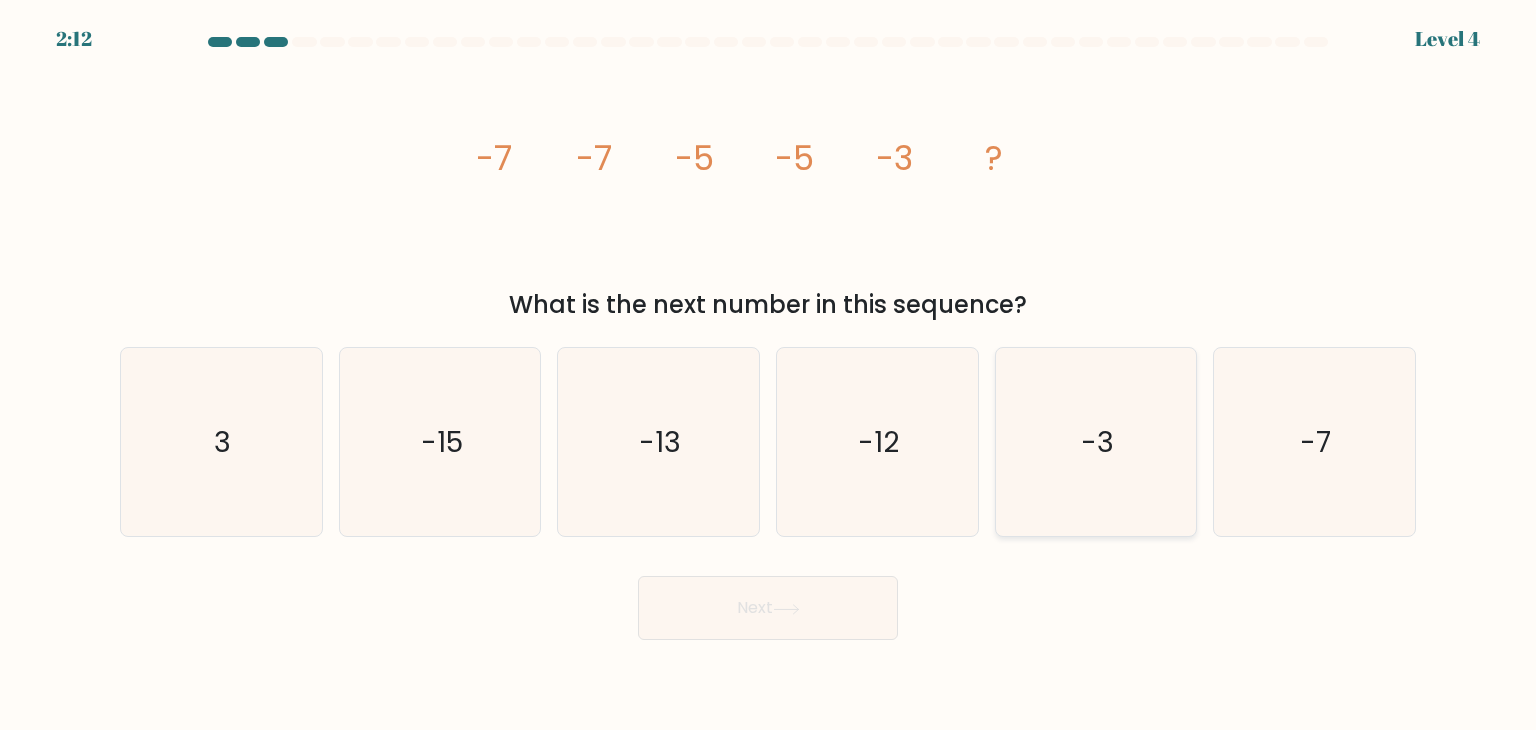 click on "-3" 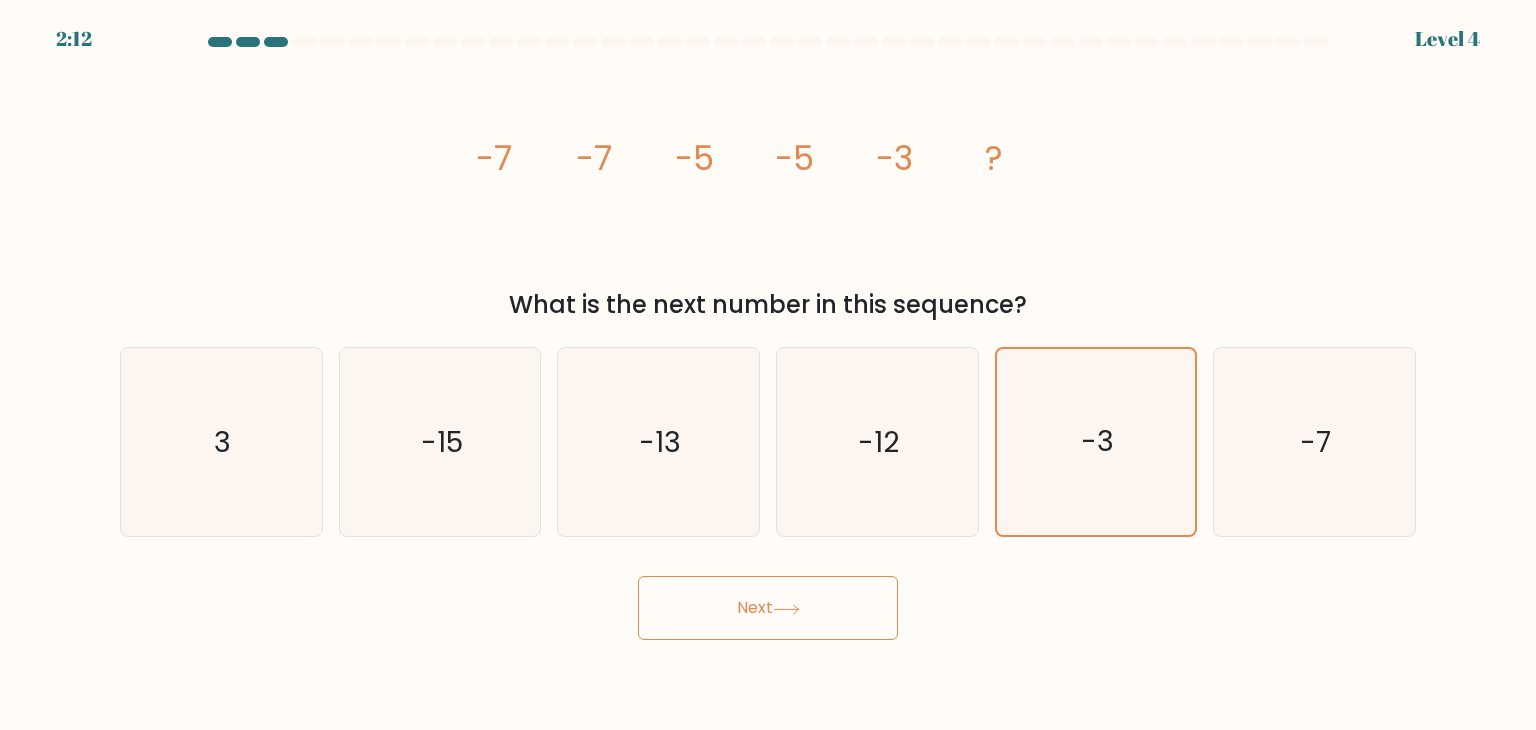 click on "Next" at bounding box center [768, 608] 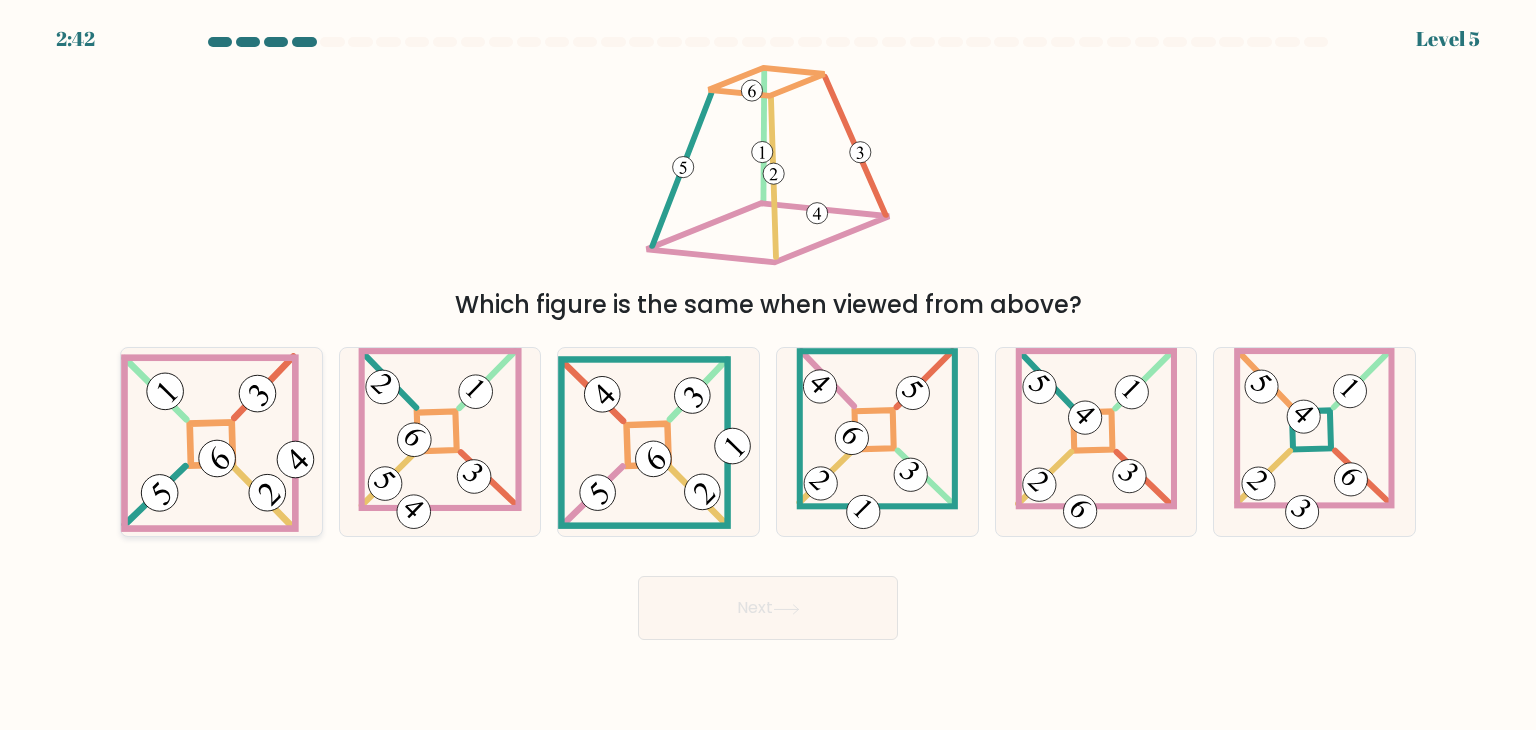 click 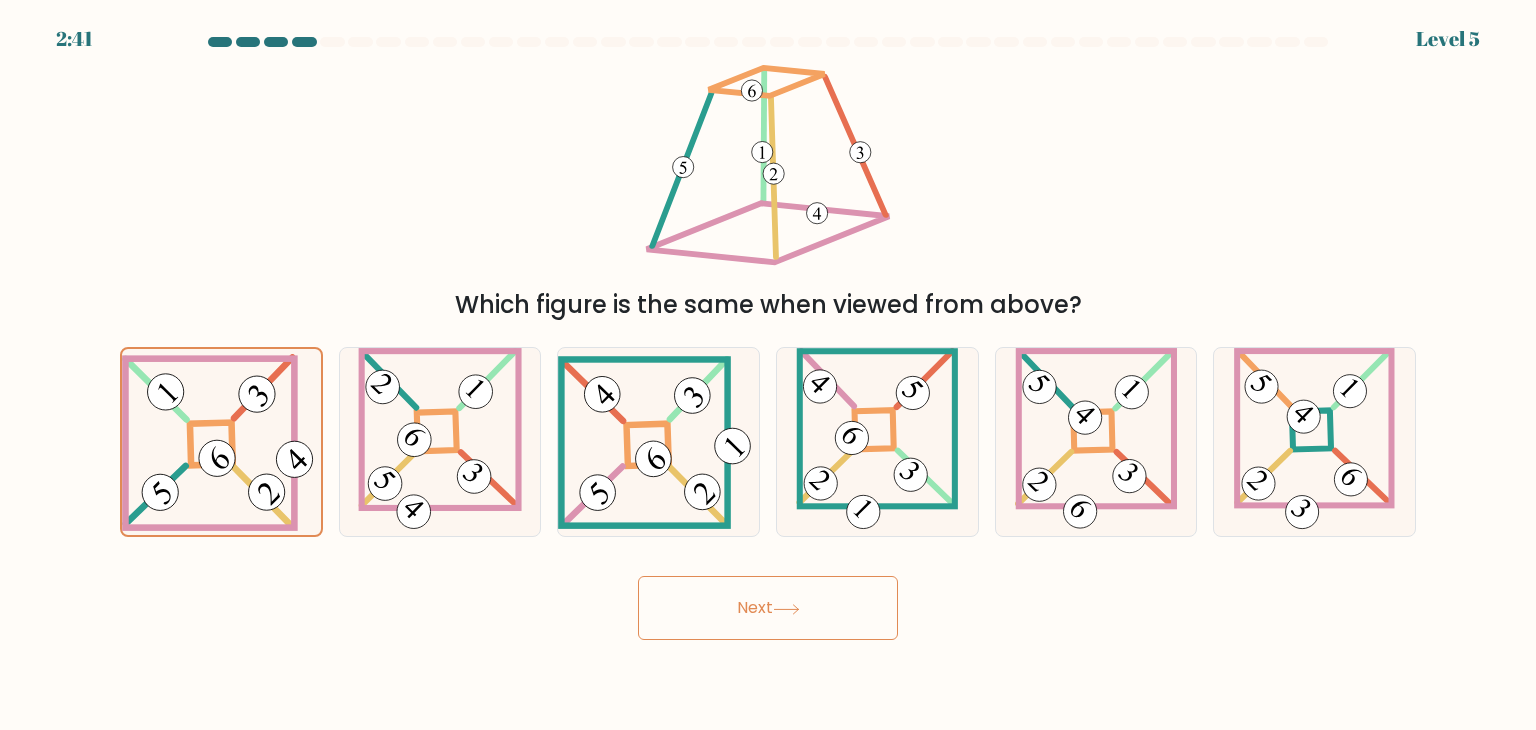 click on "Next" at bounding box center [768, 608] 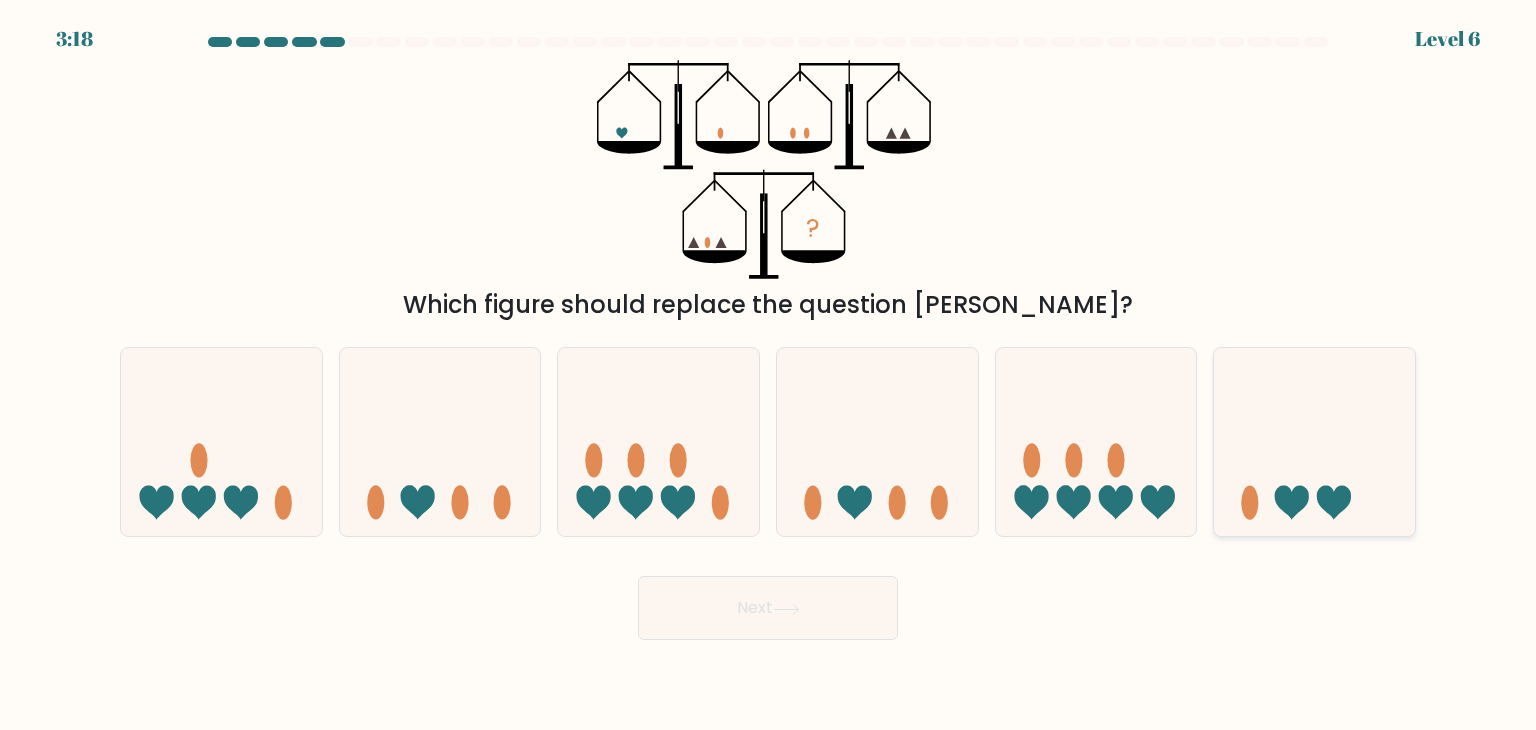 click 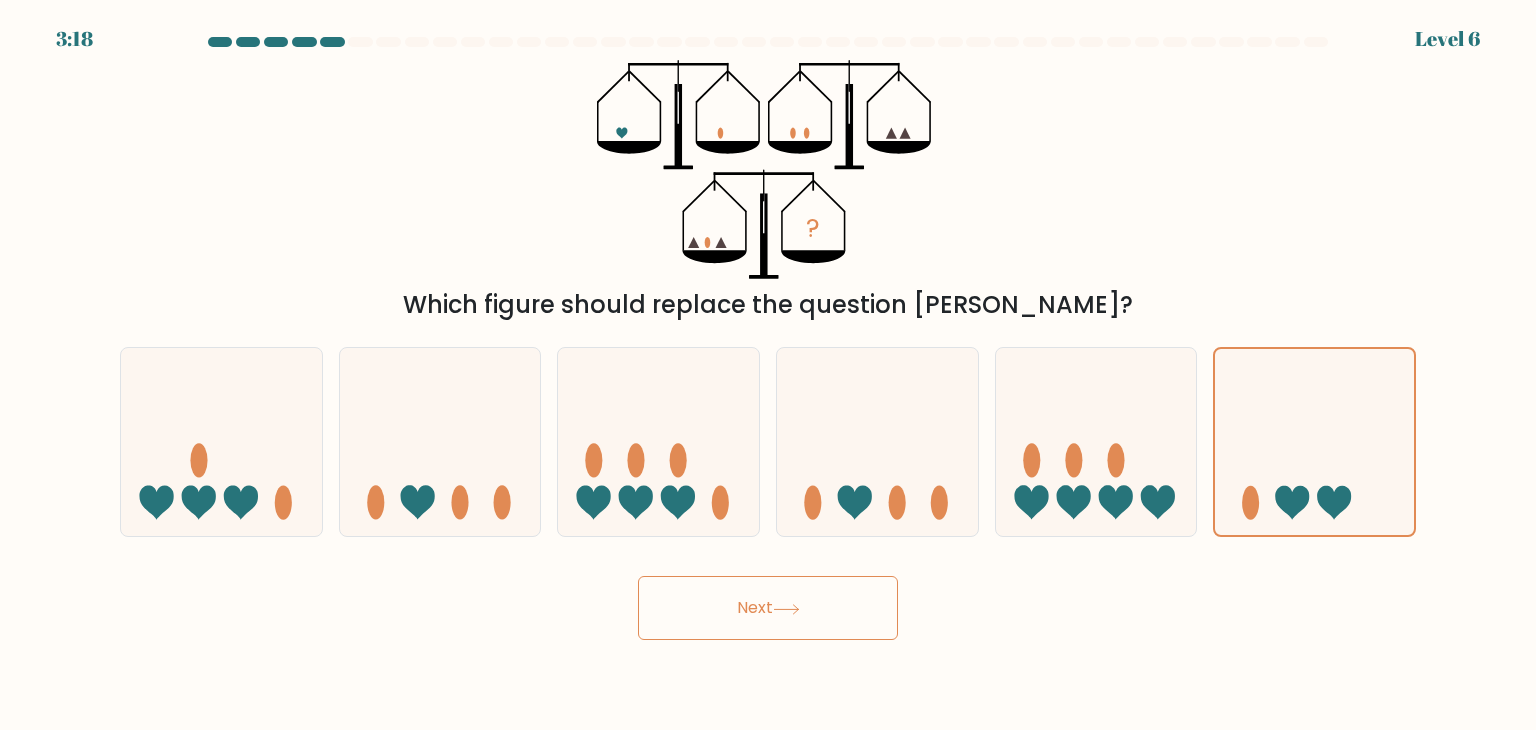click on "Next" at bounding box center [768, 608] 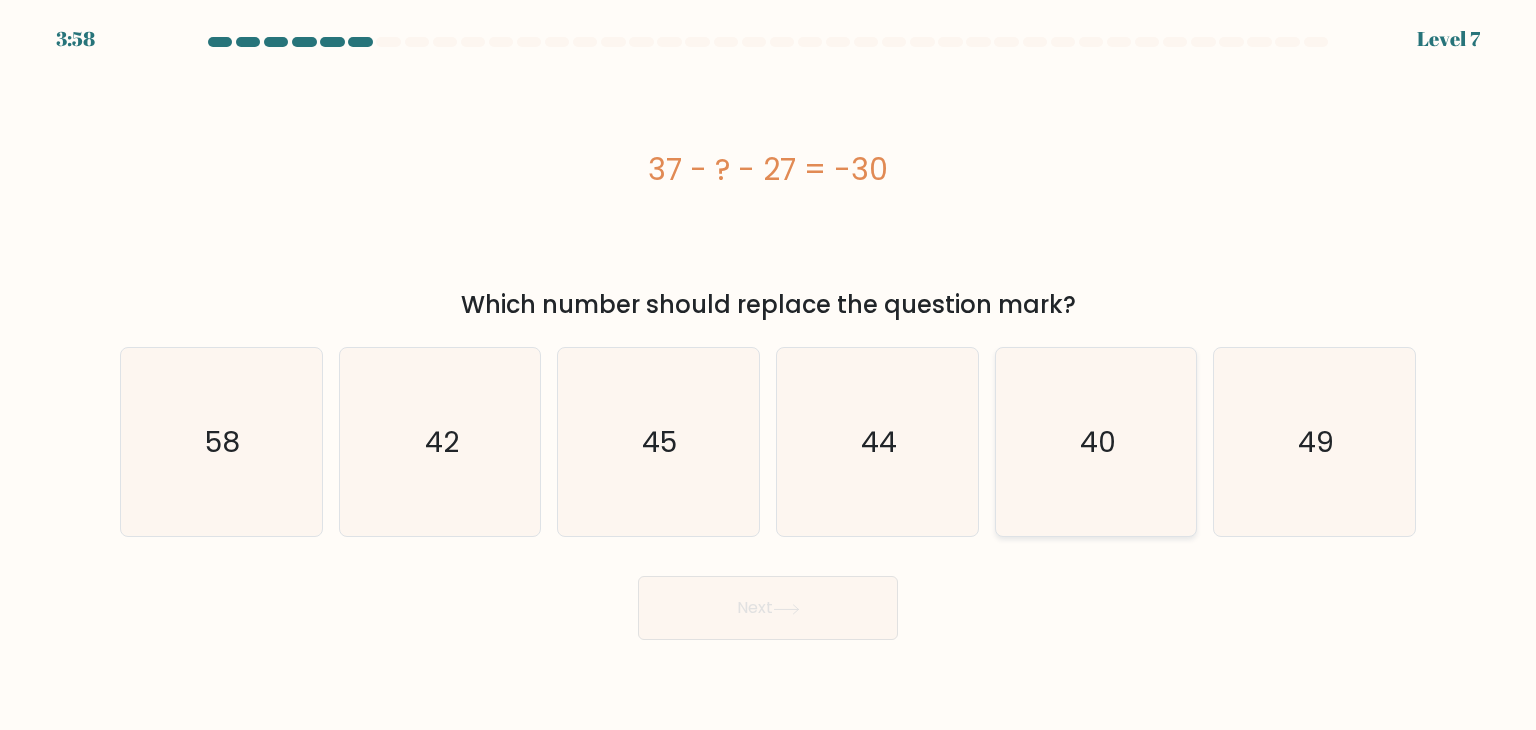 click on "40" 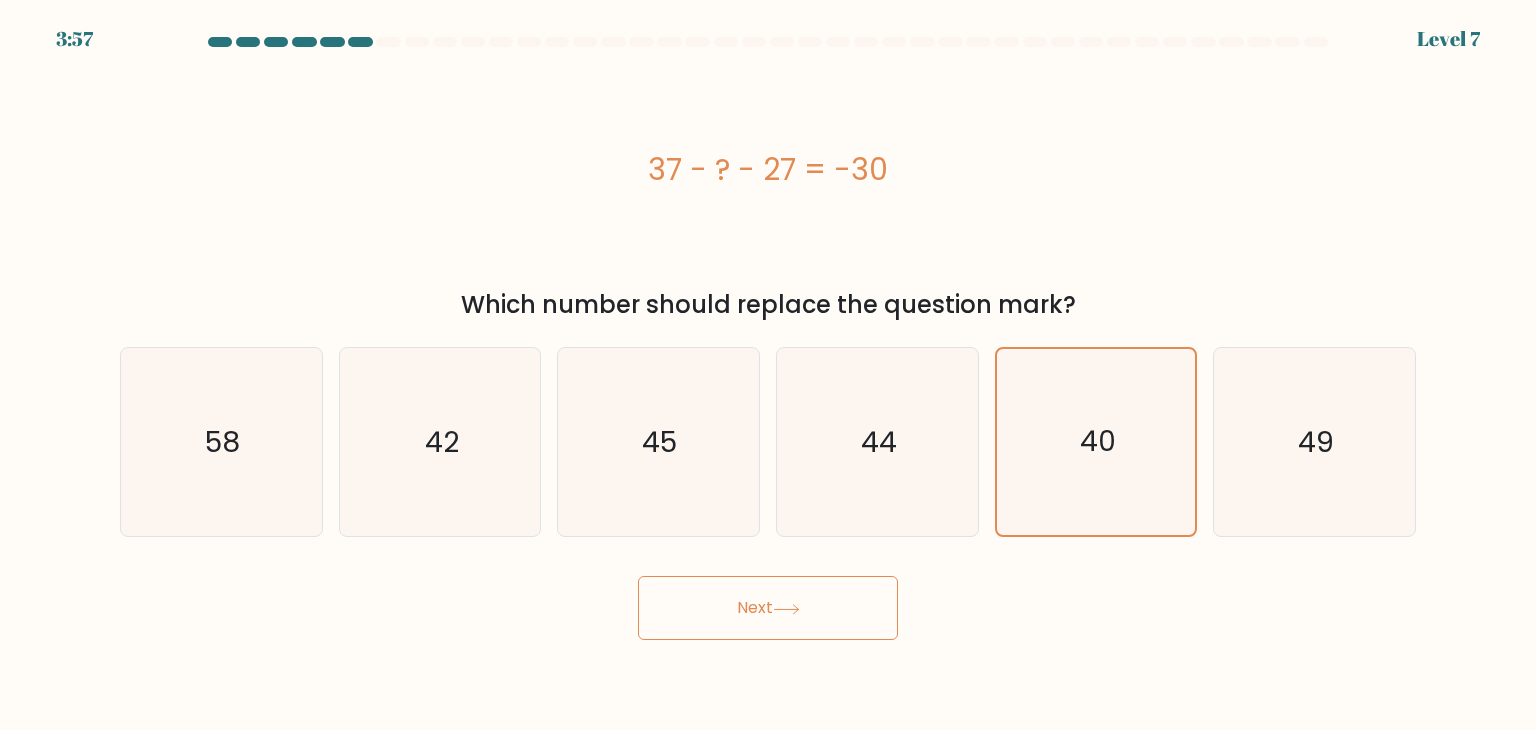 click on "Next" at bounding box center (768, 608) 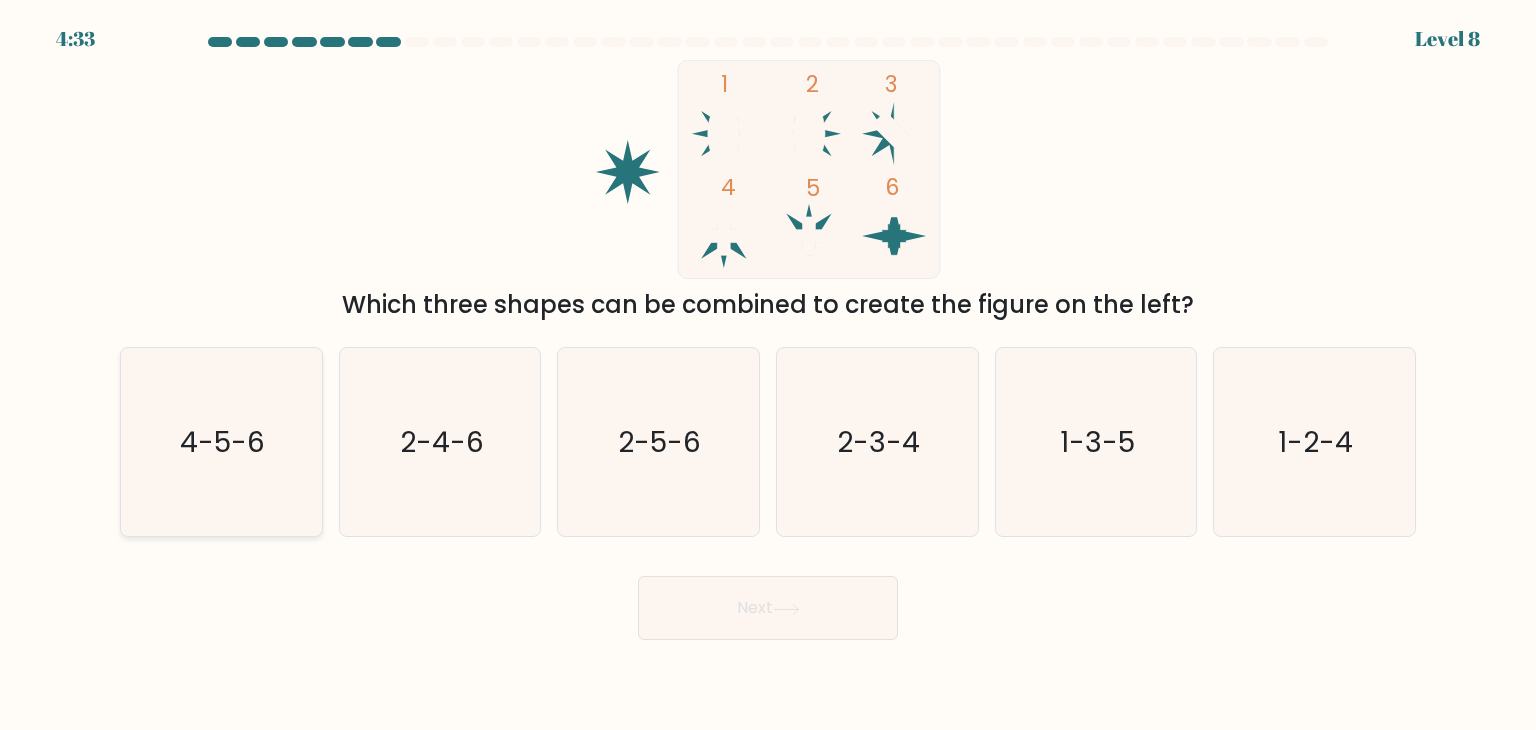 click on "4-5-6" 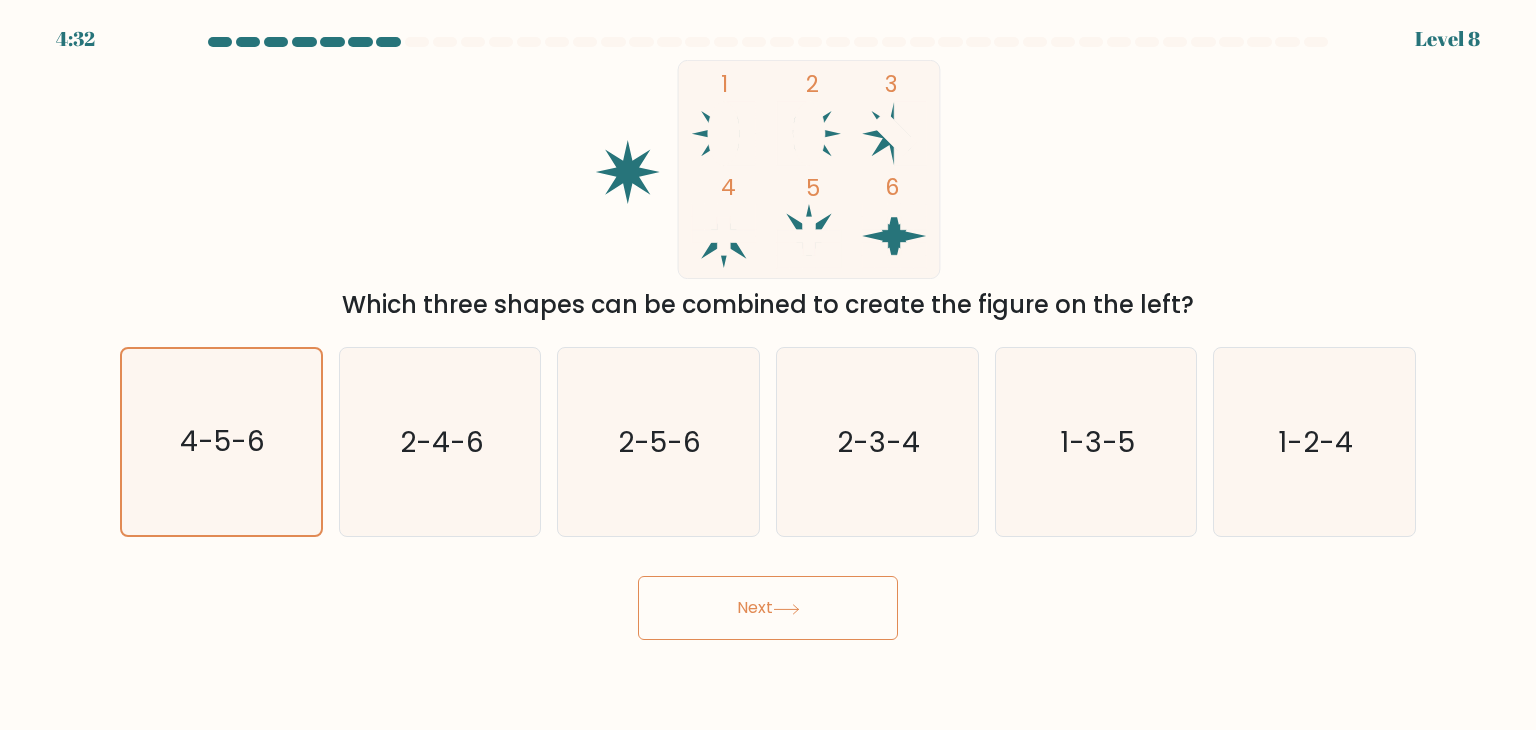 click on "Next" at bounding box center [768, 608] 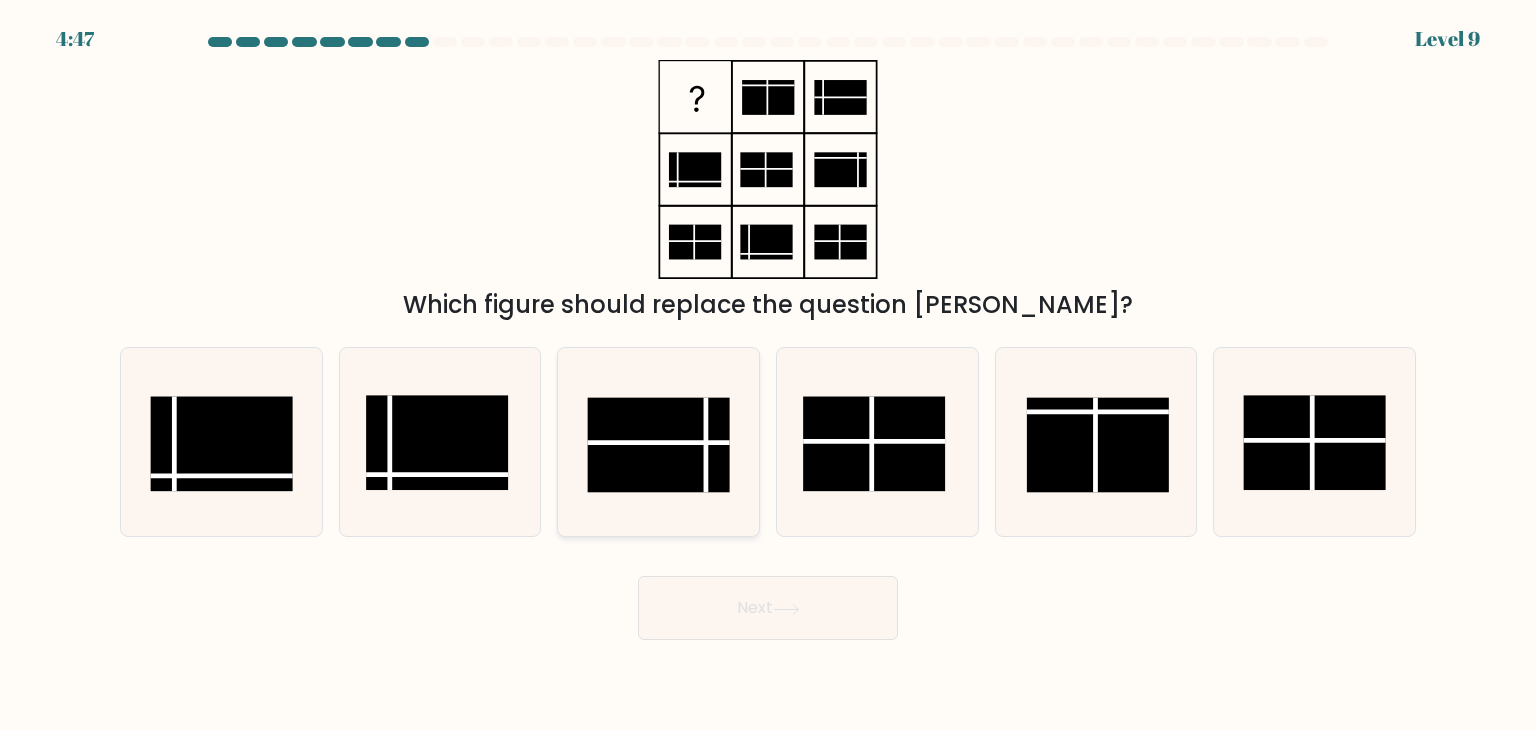 click 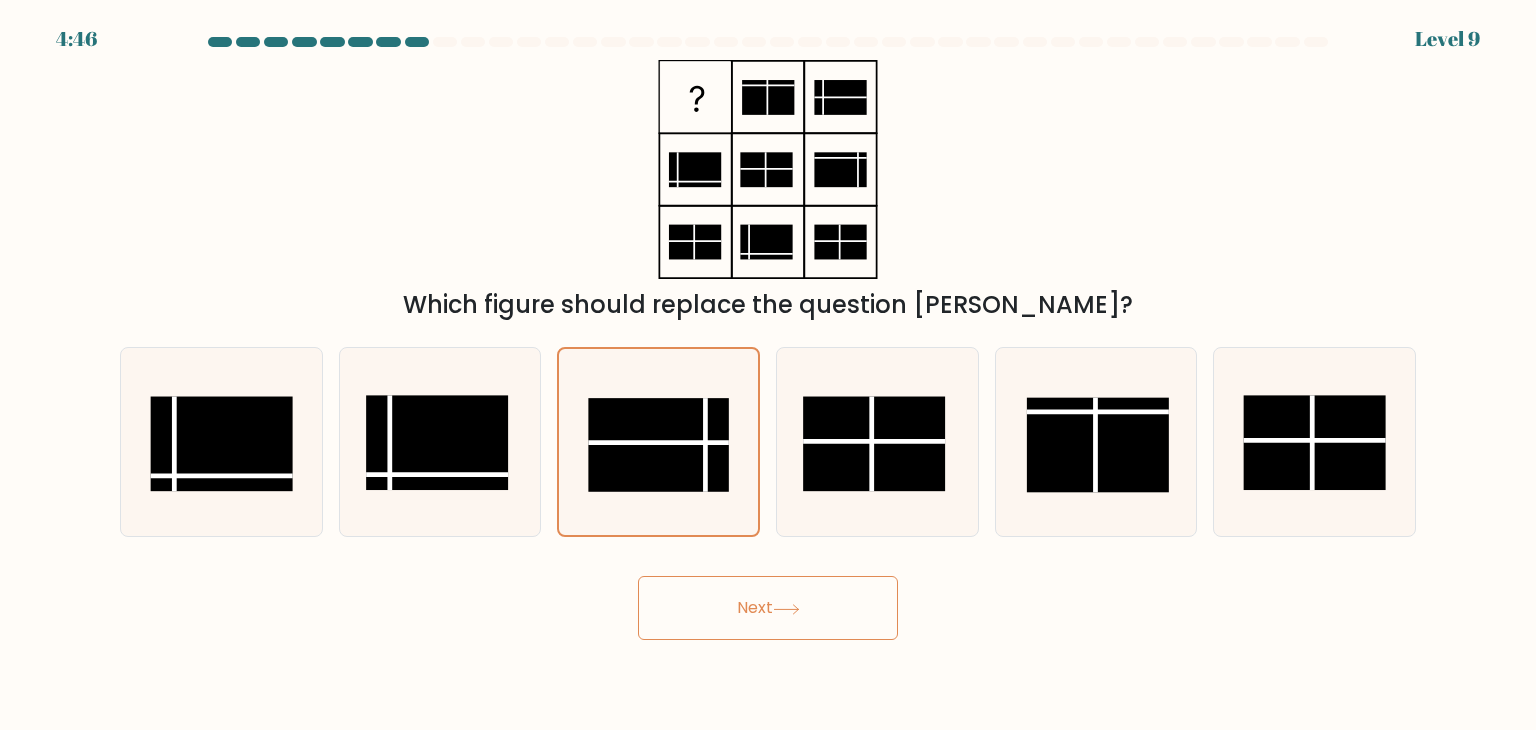 click on "Next" at bounding box center (768, 608) 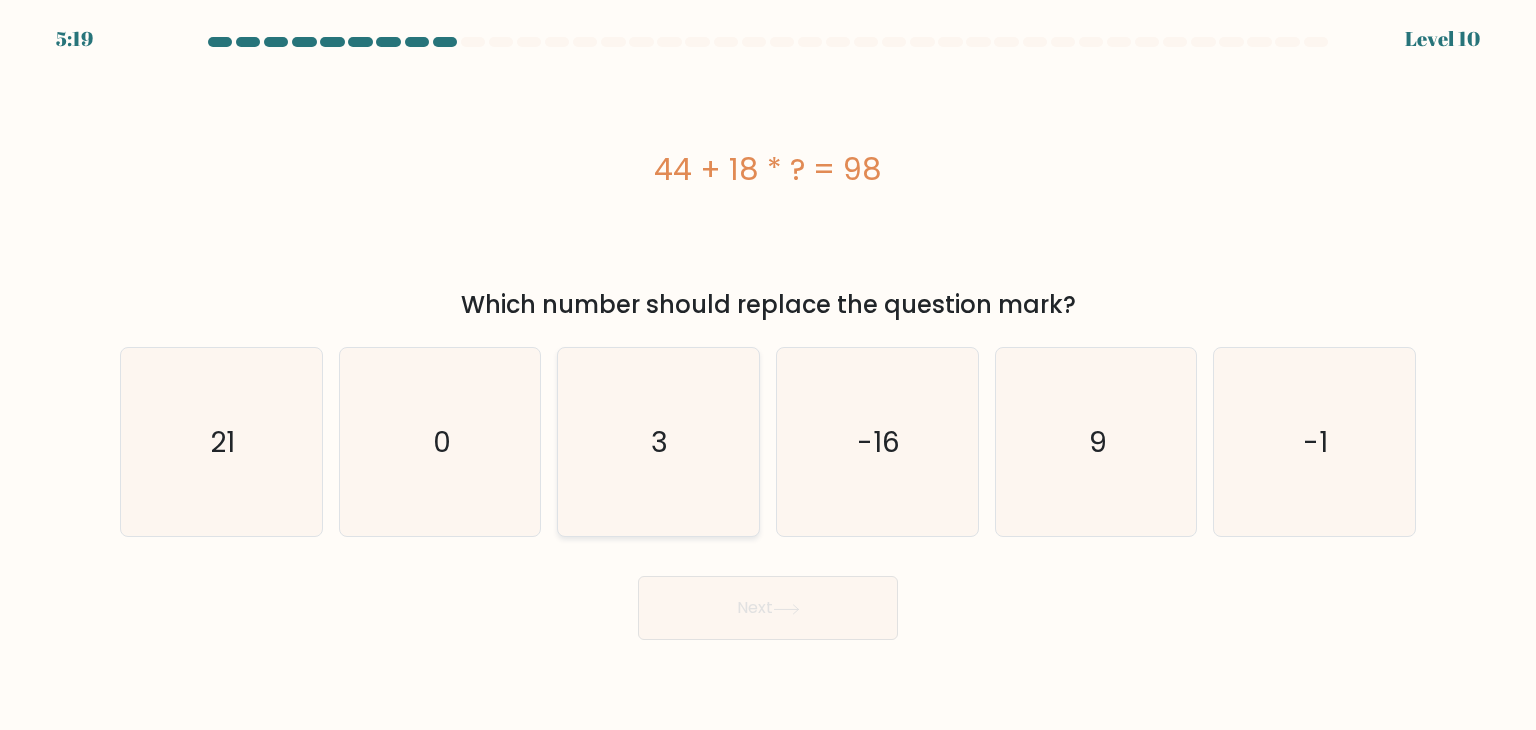 click on "3" 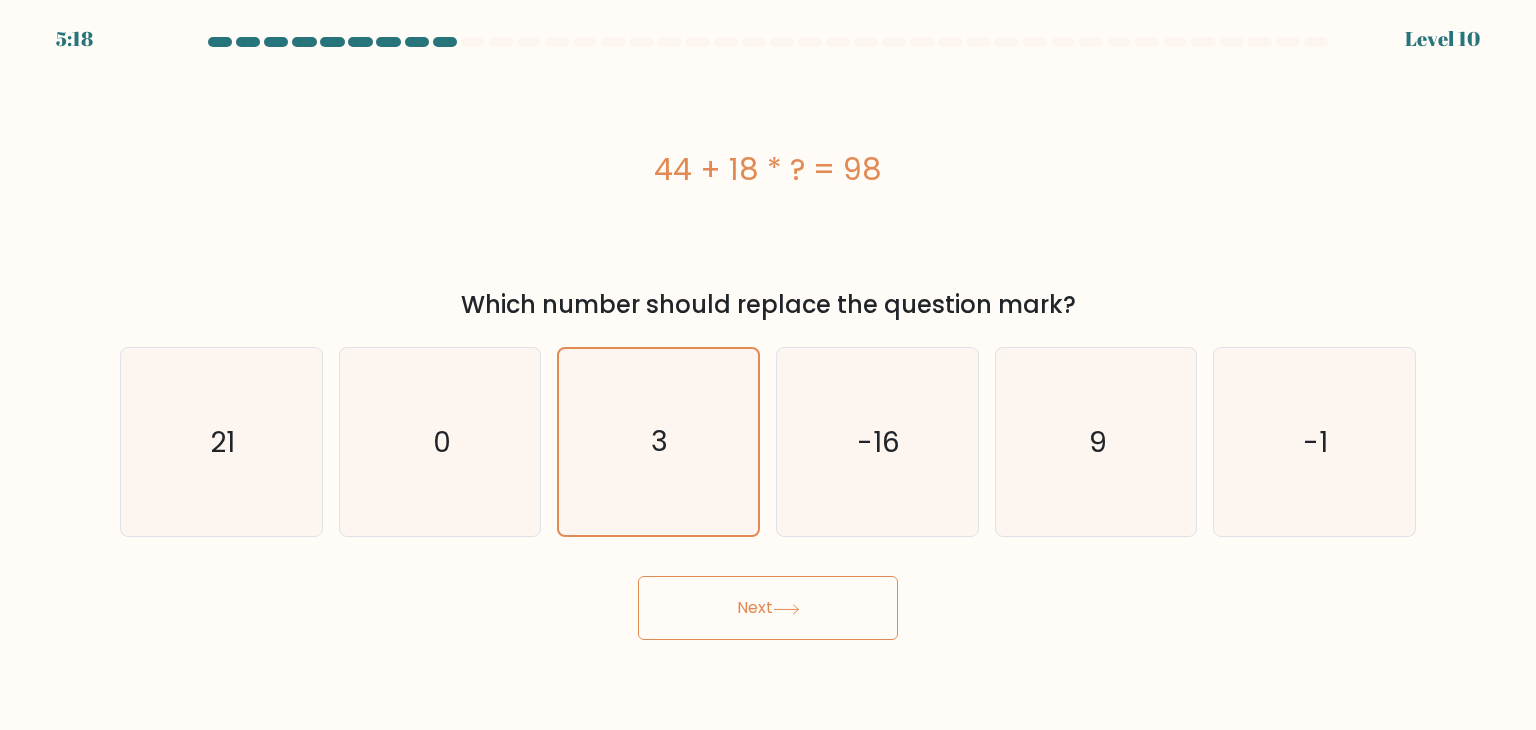 click on "Next" at bounding box center (768, 608) 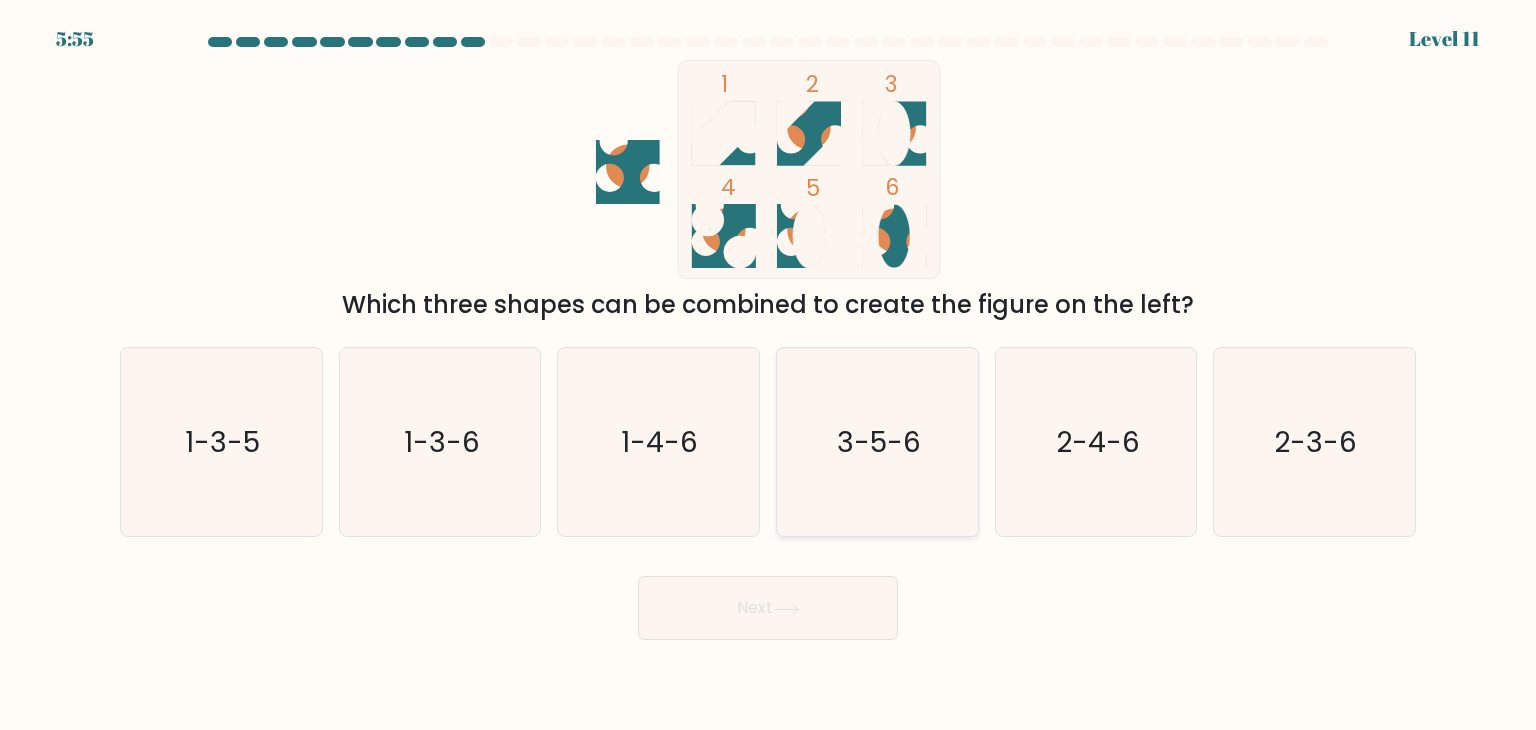 click on "3-5-6" 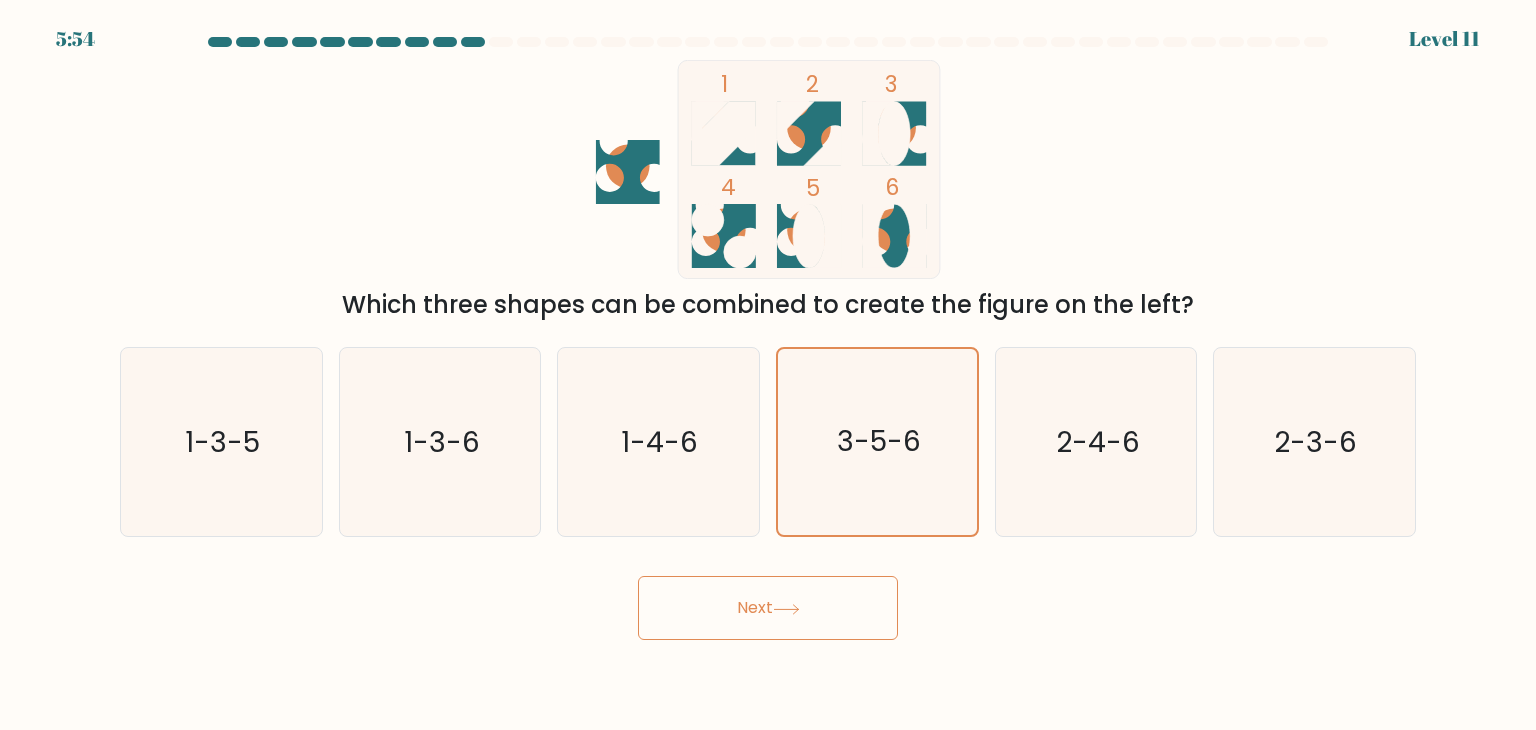 click on "Next" at bounding box center (768, 608) 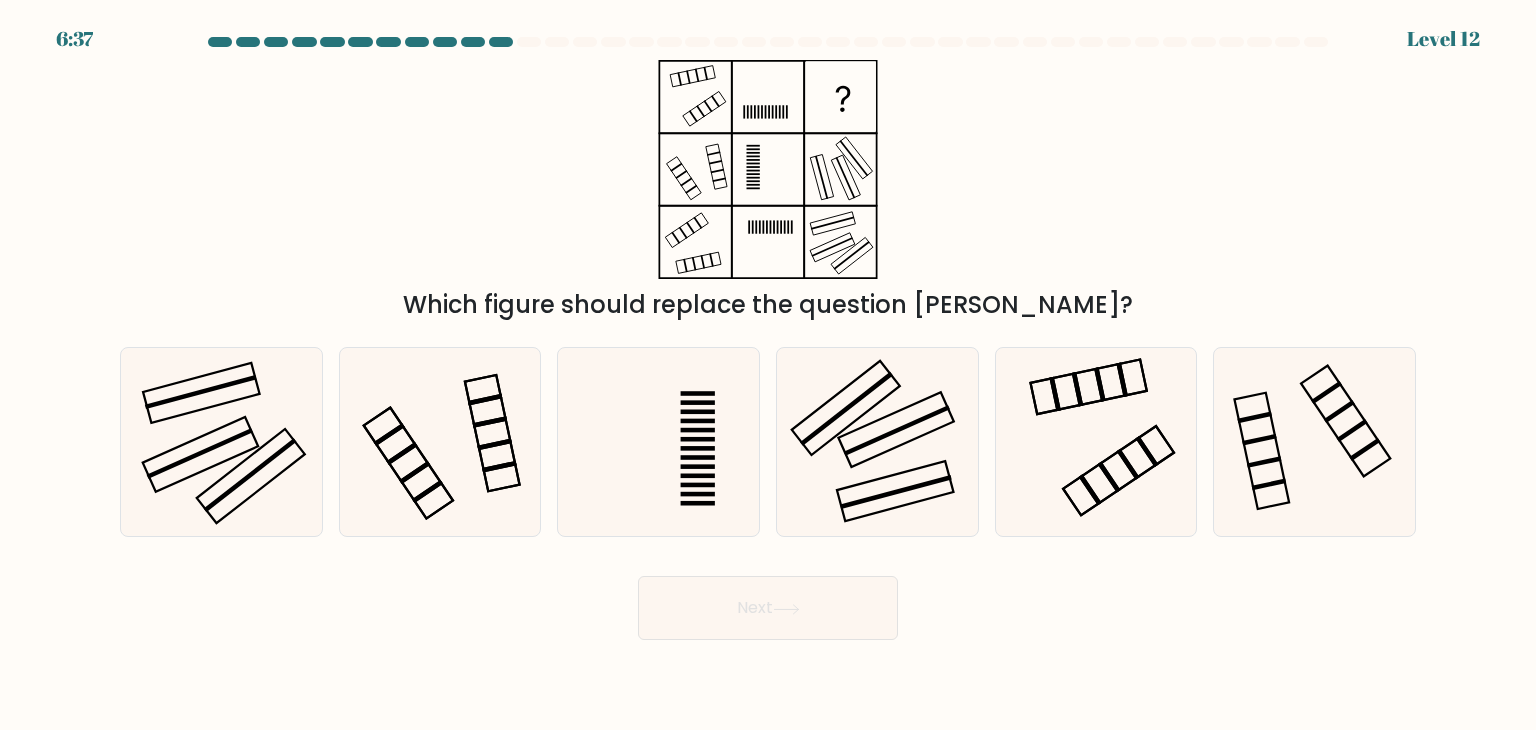 click on "Which figure should replace the question mark?" at bounding box center [768, 191] 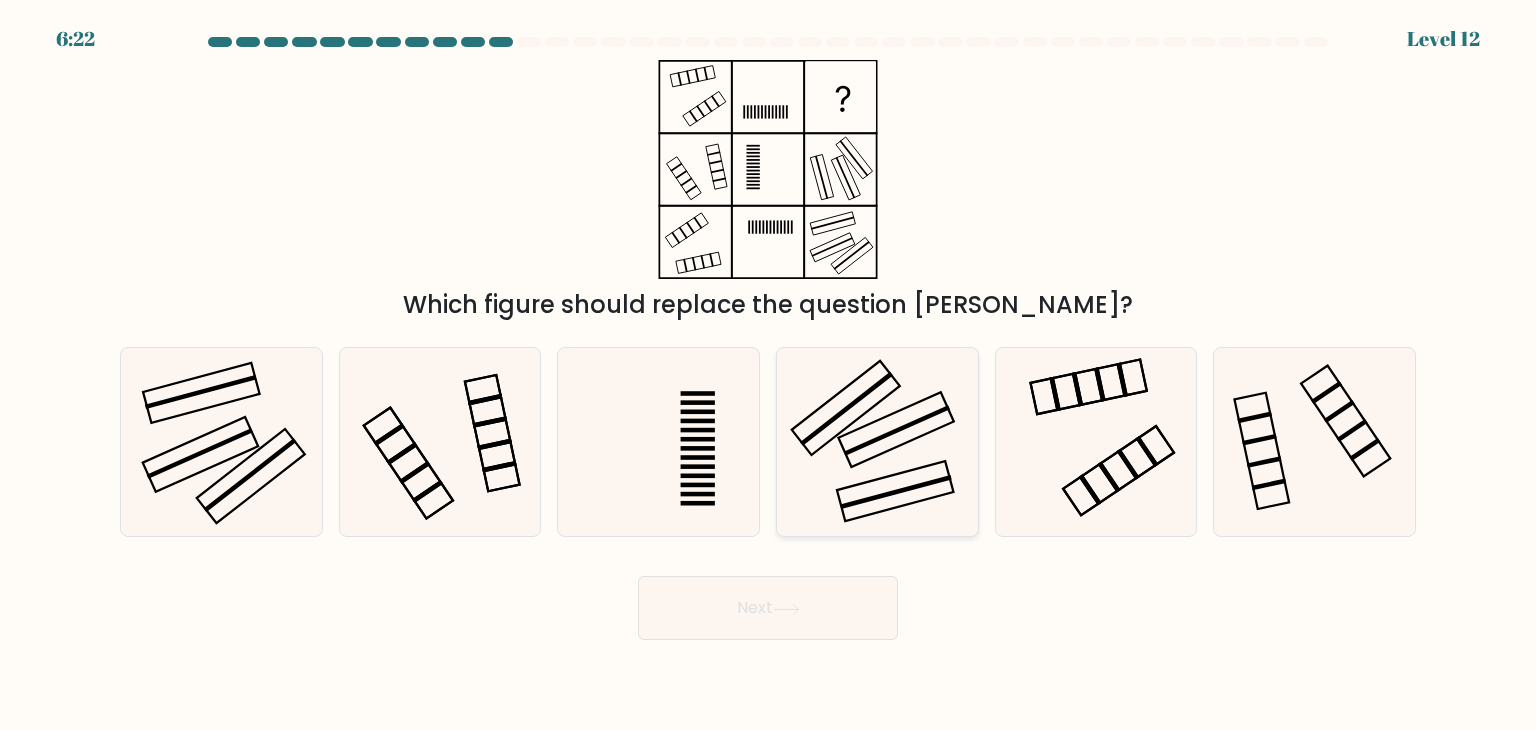 click 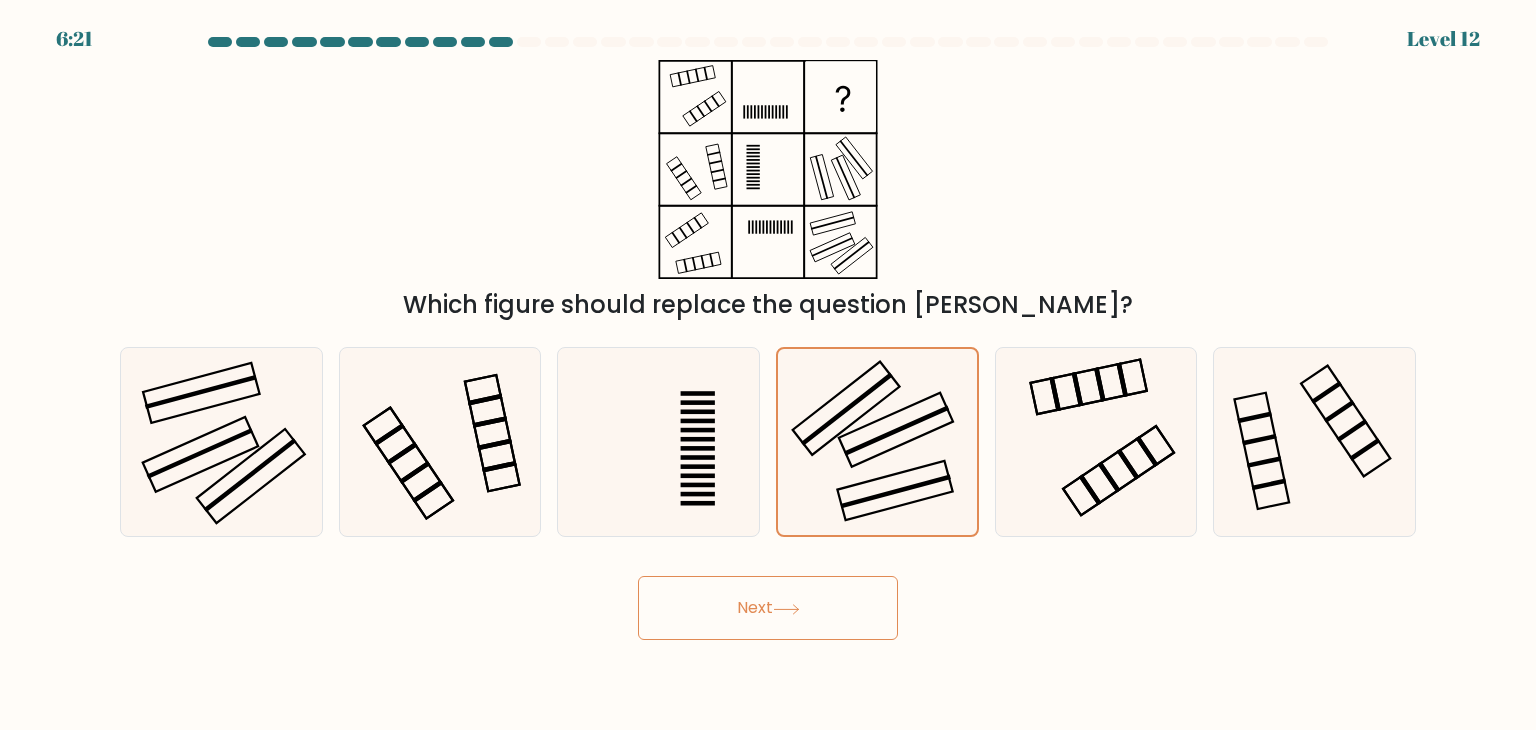 click on "Next" at bounding box center [768, 608] 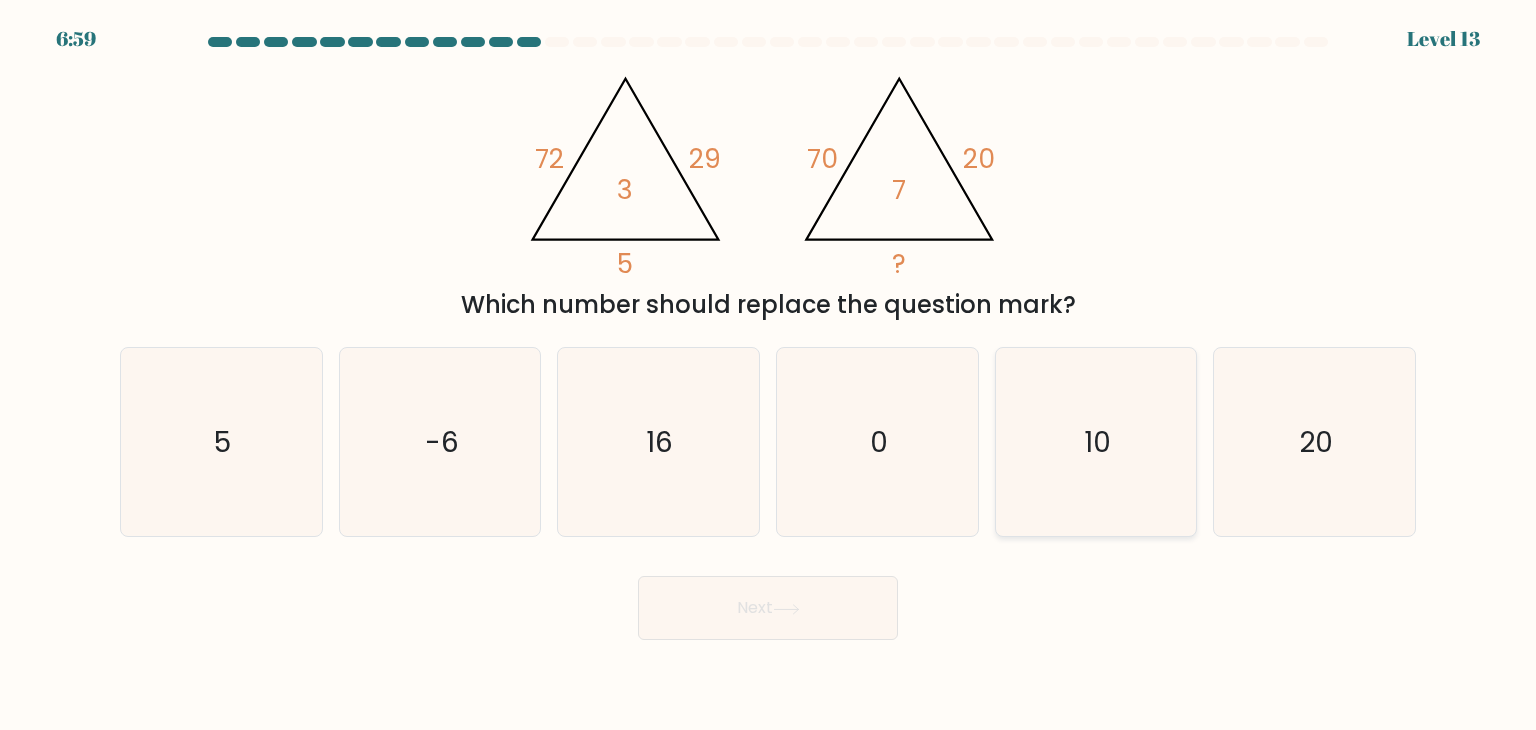 click on "10" 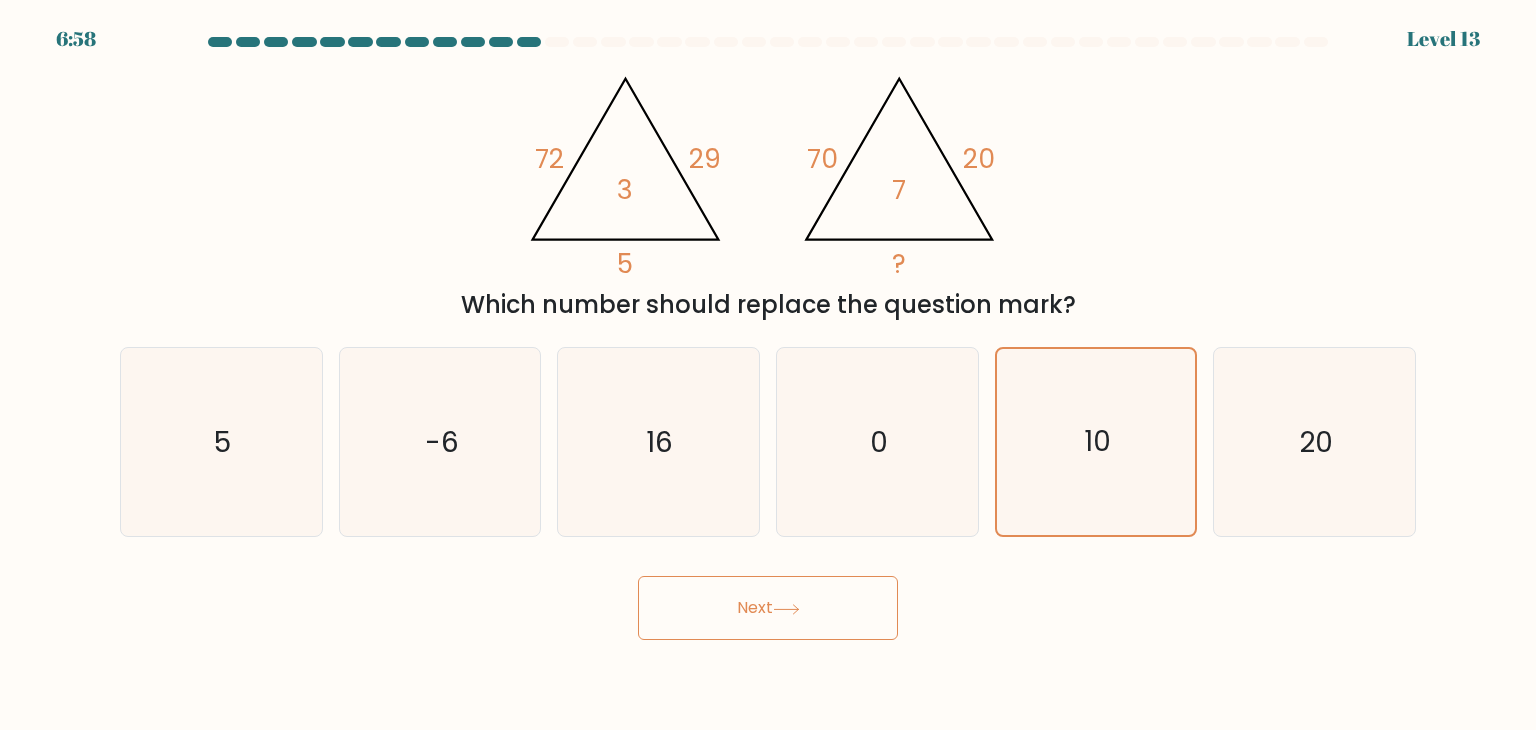 click on "Next" at bounding box center (768, 608) 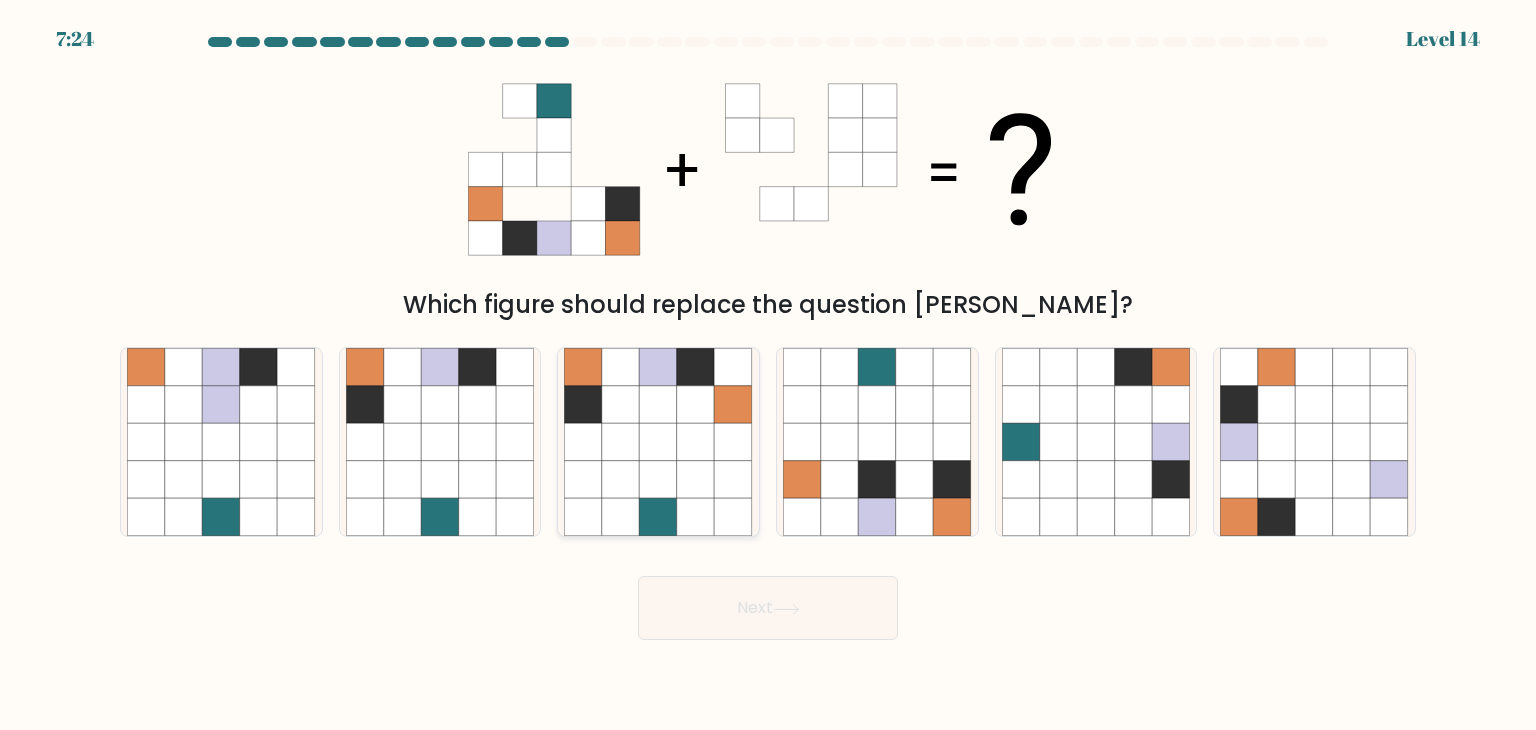 click 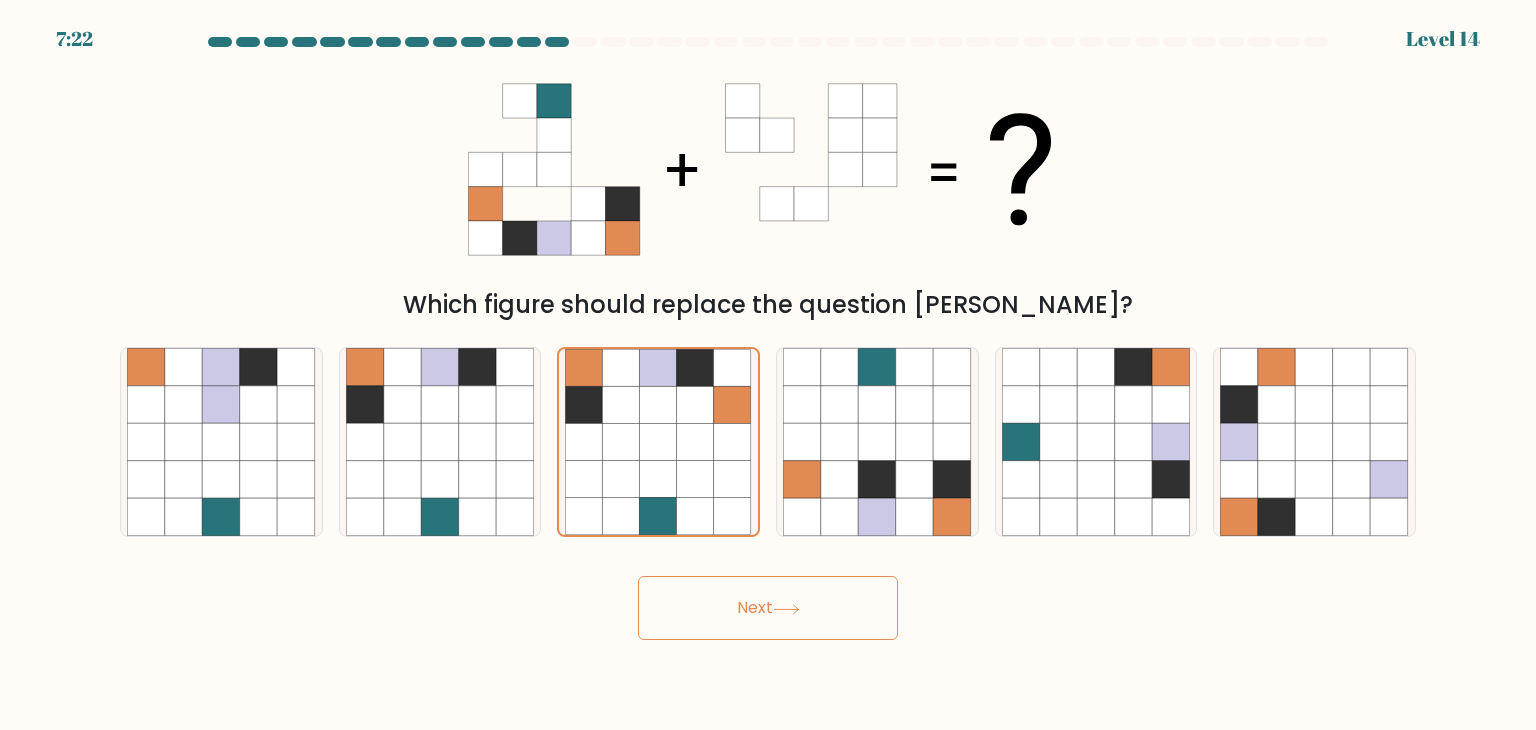 click on "Next" at bounding box center [768, 608] 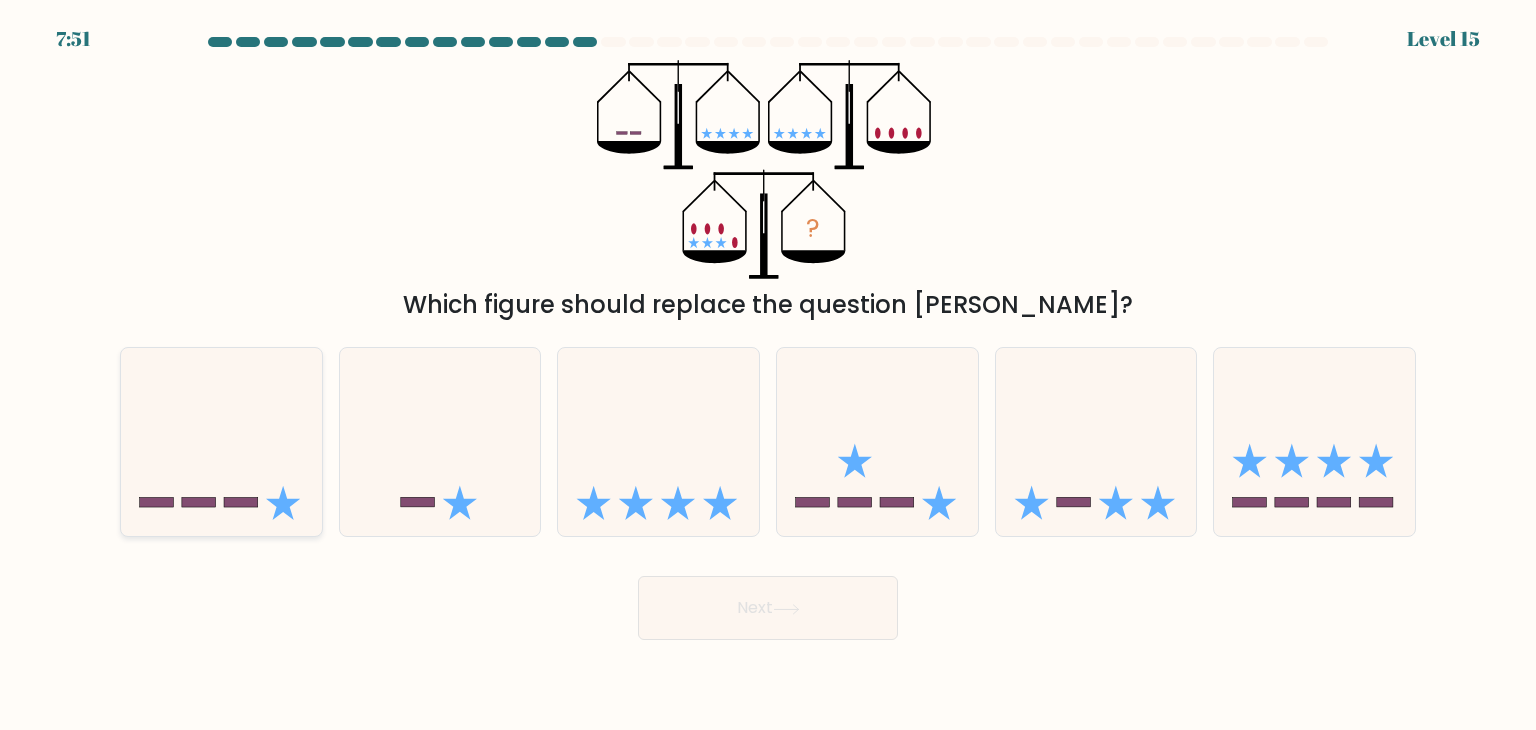click 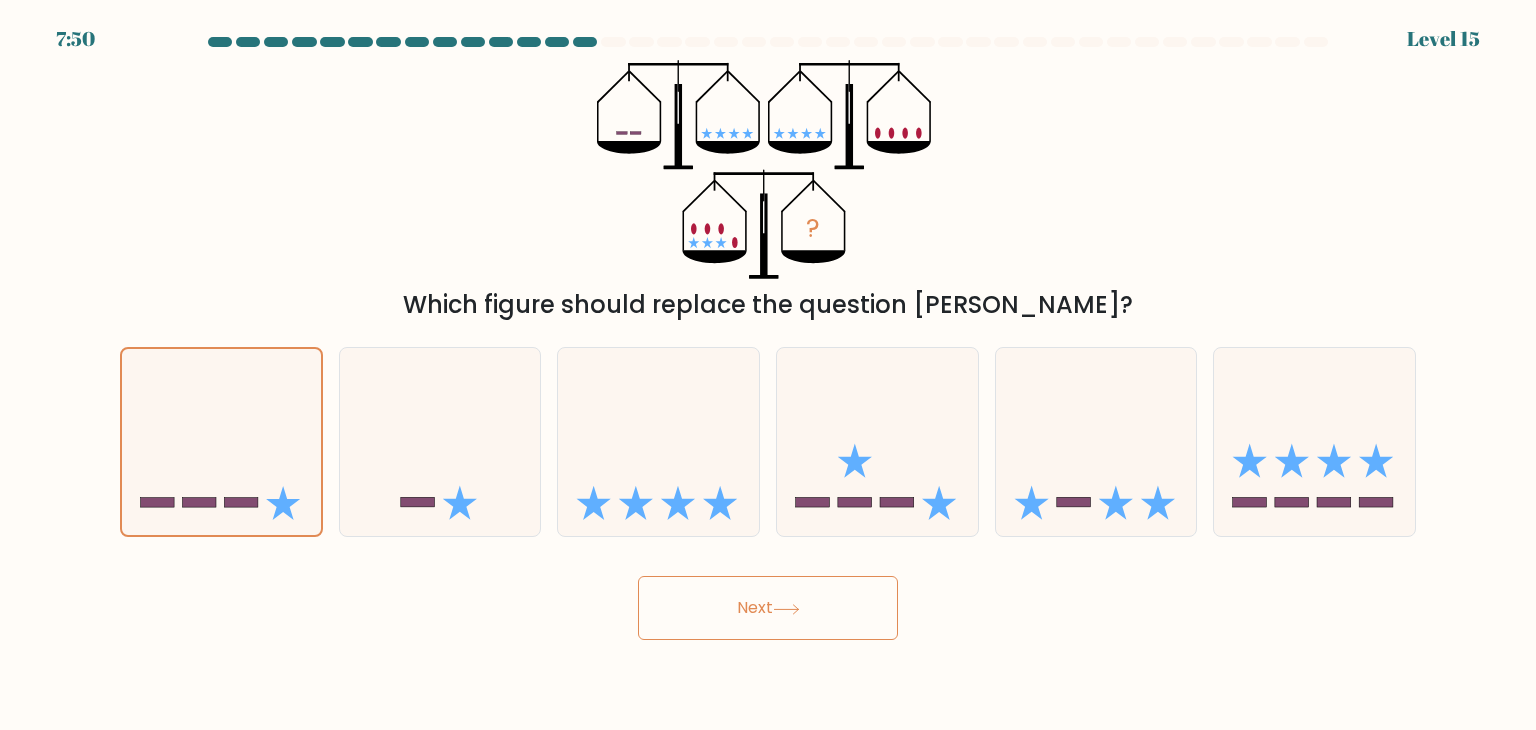 click on "Next" at bounding box center (768, 608) 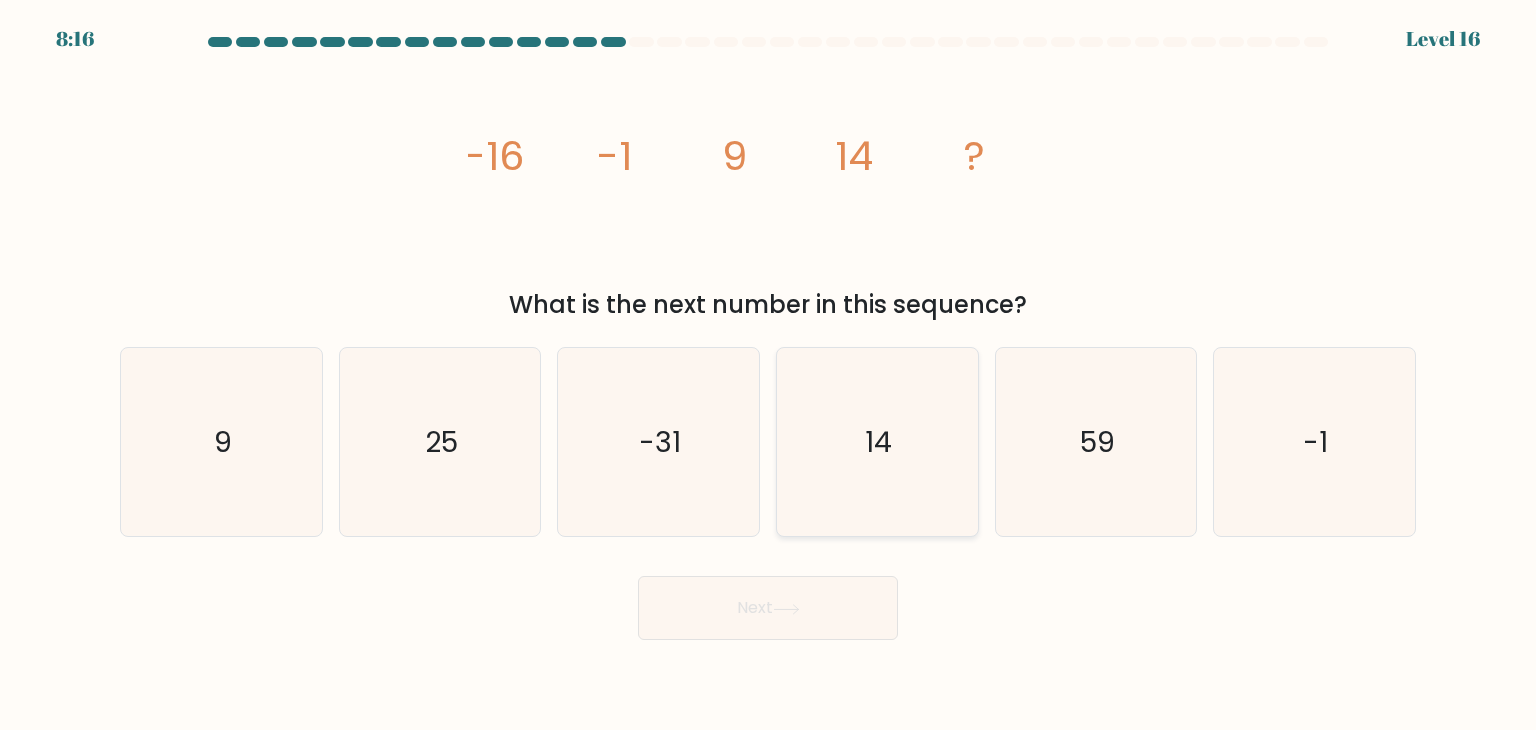click on "14" 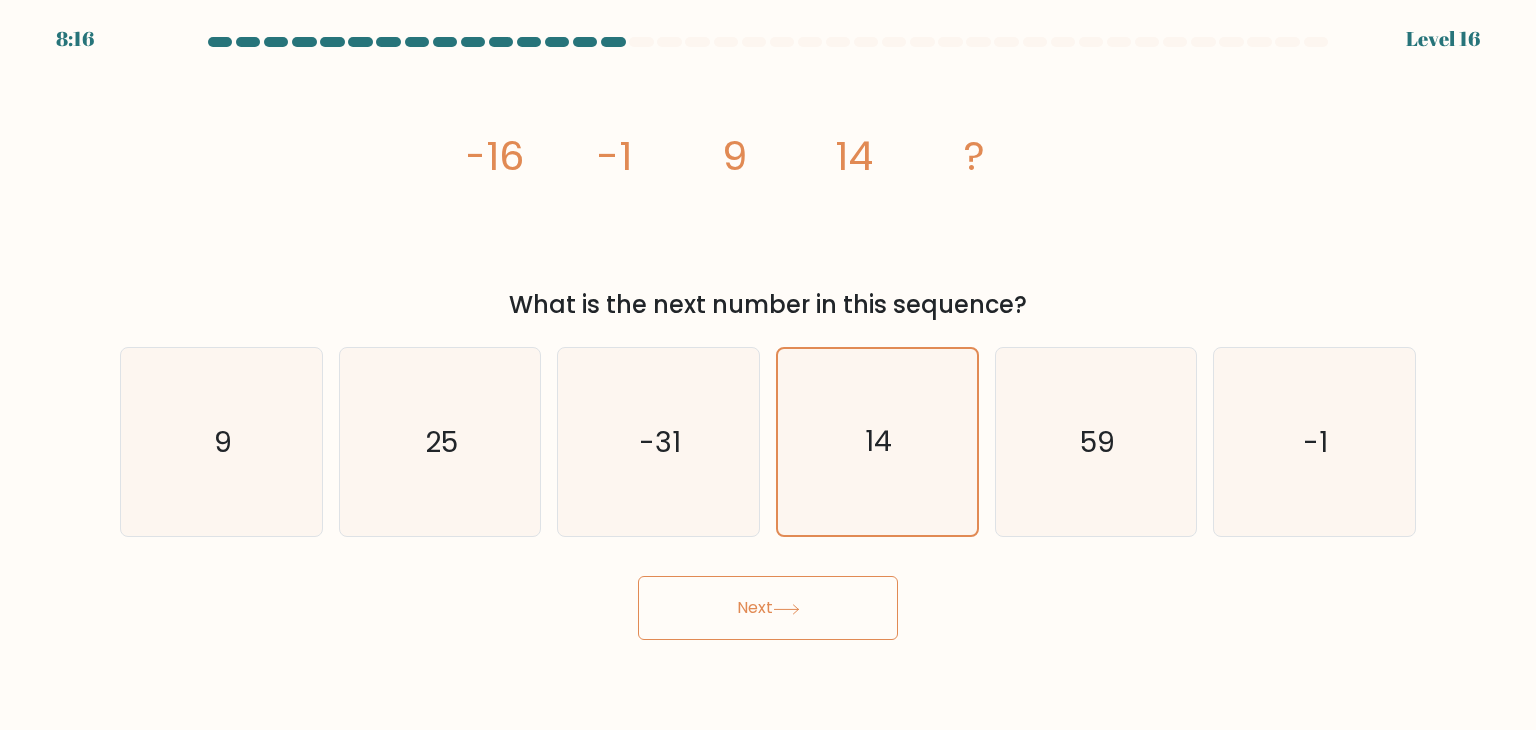 click 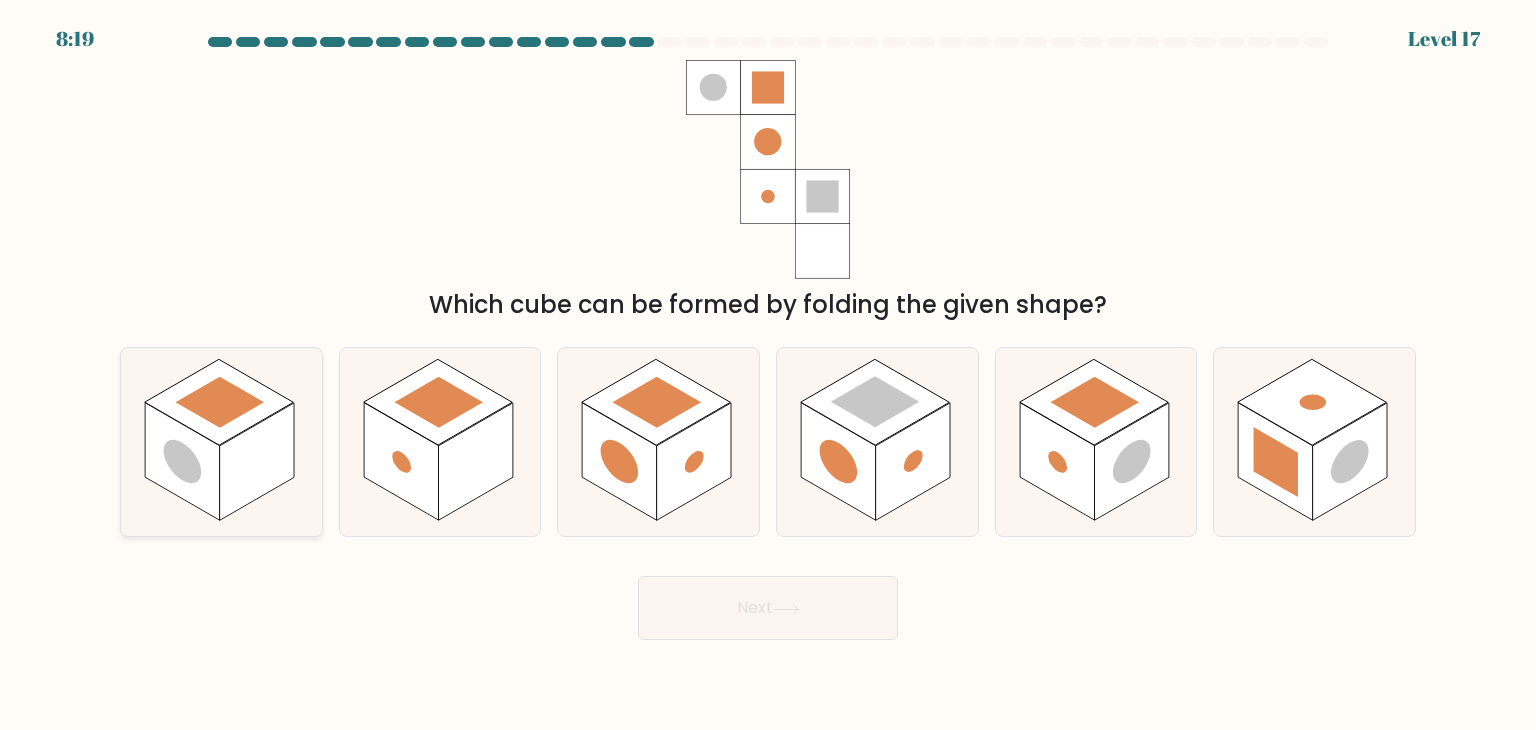 click 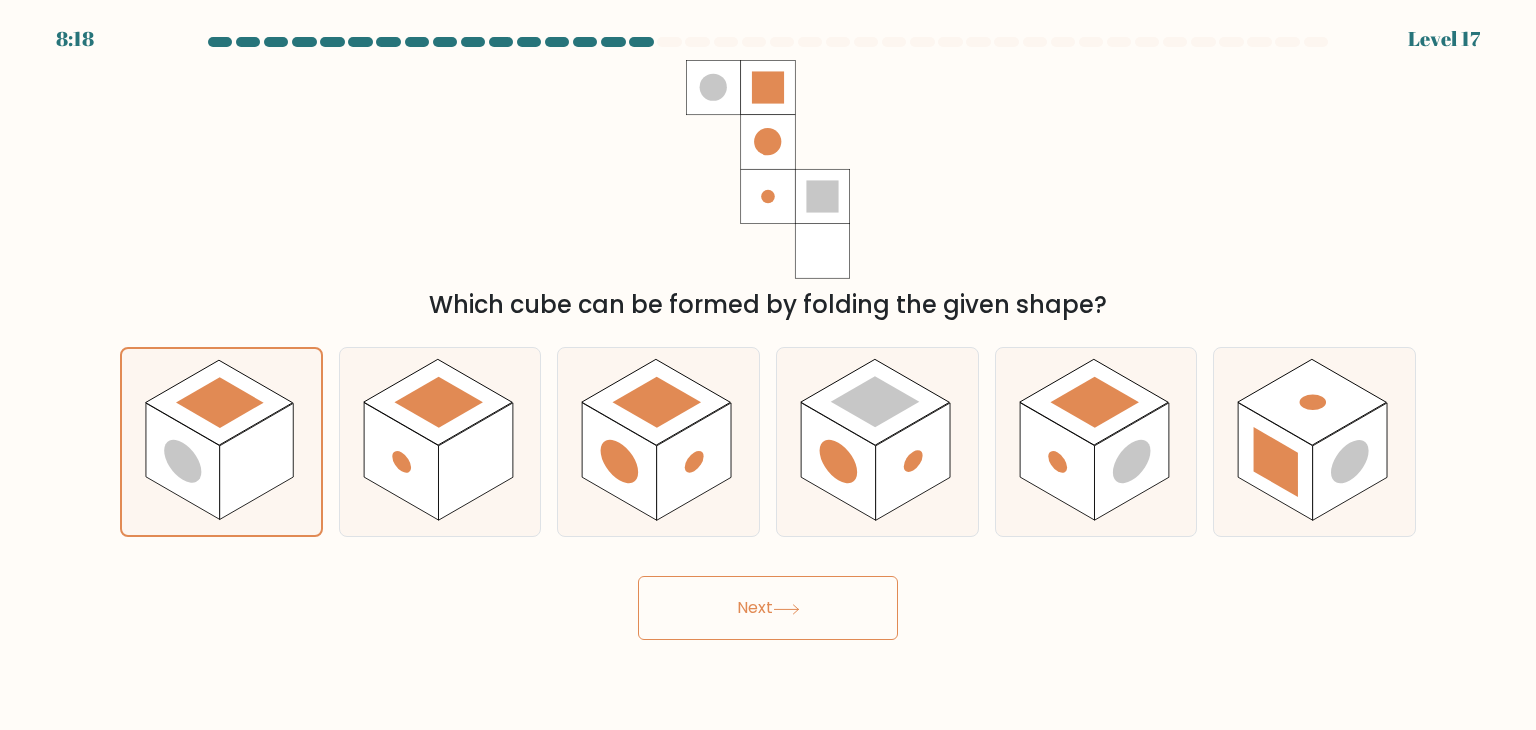 click on "Next" at bounding box center (768, 608) 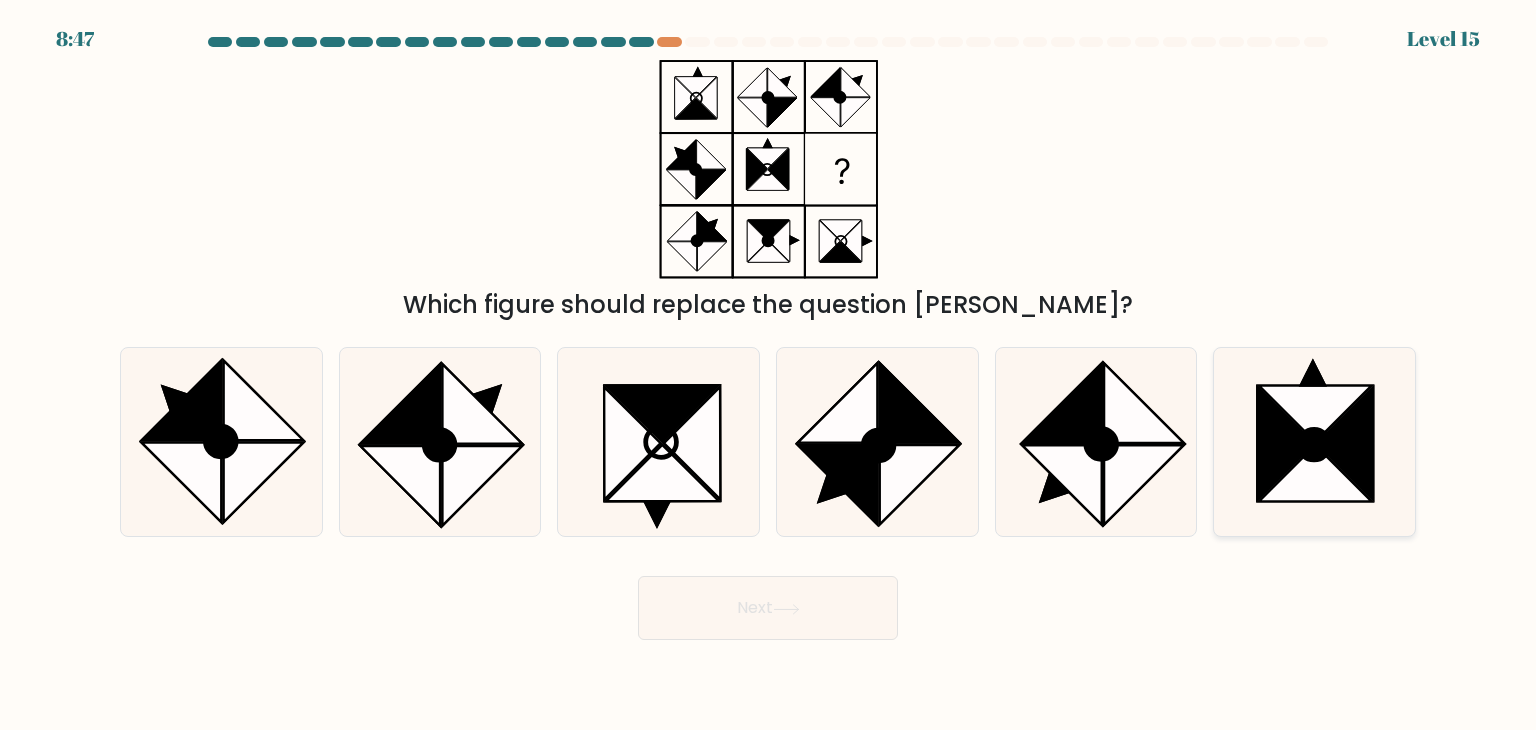 click 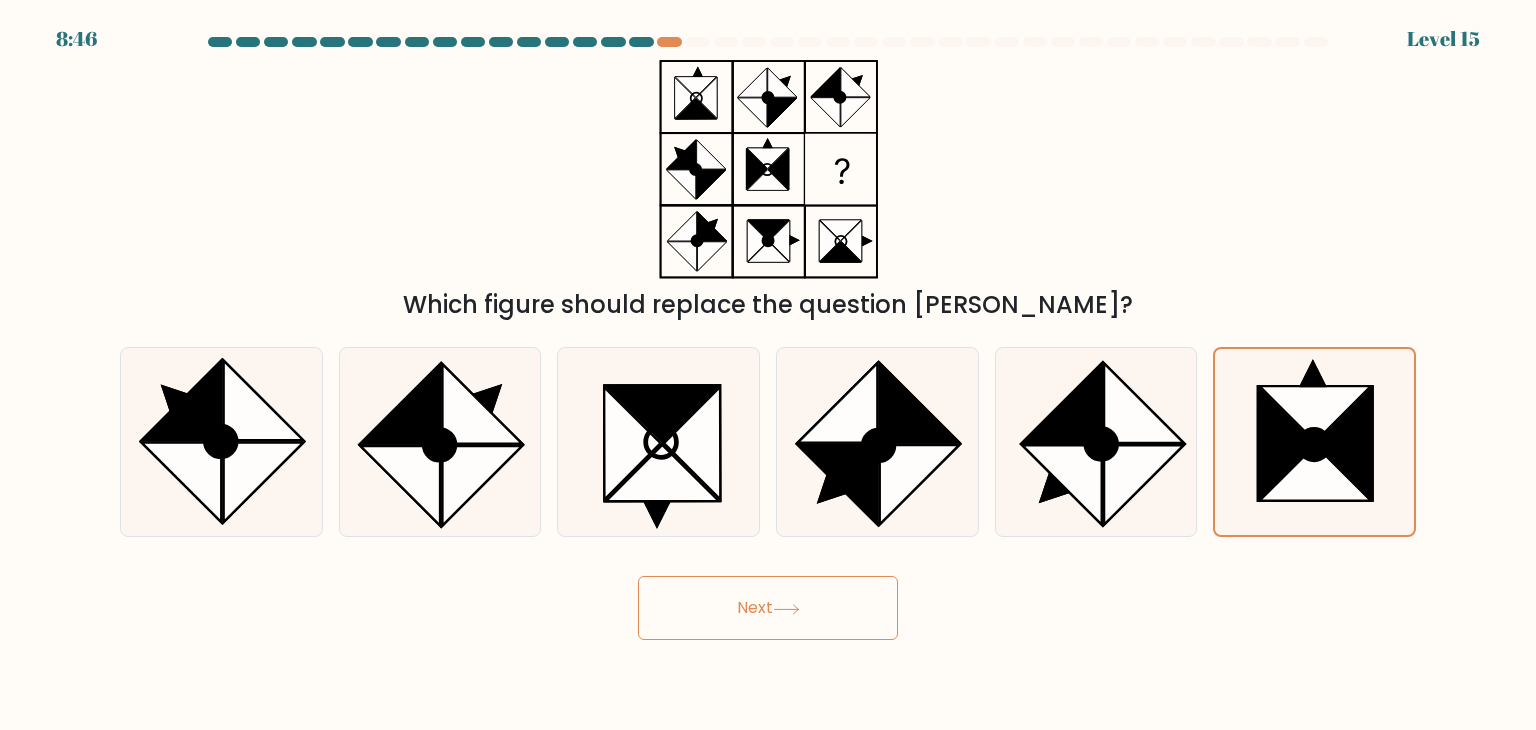 click on "Next" at bounding box center [768, 608] 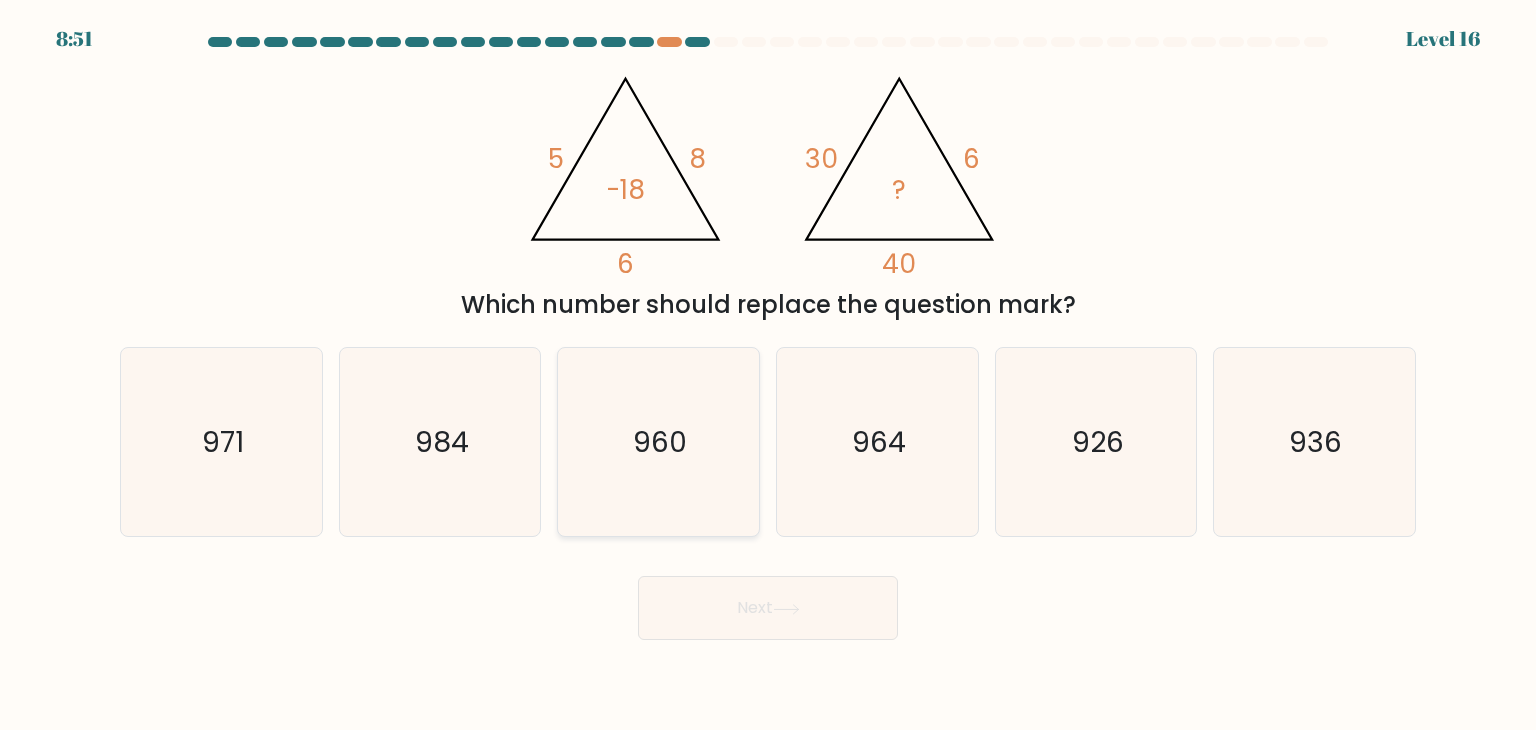 click on "960" 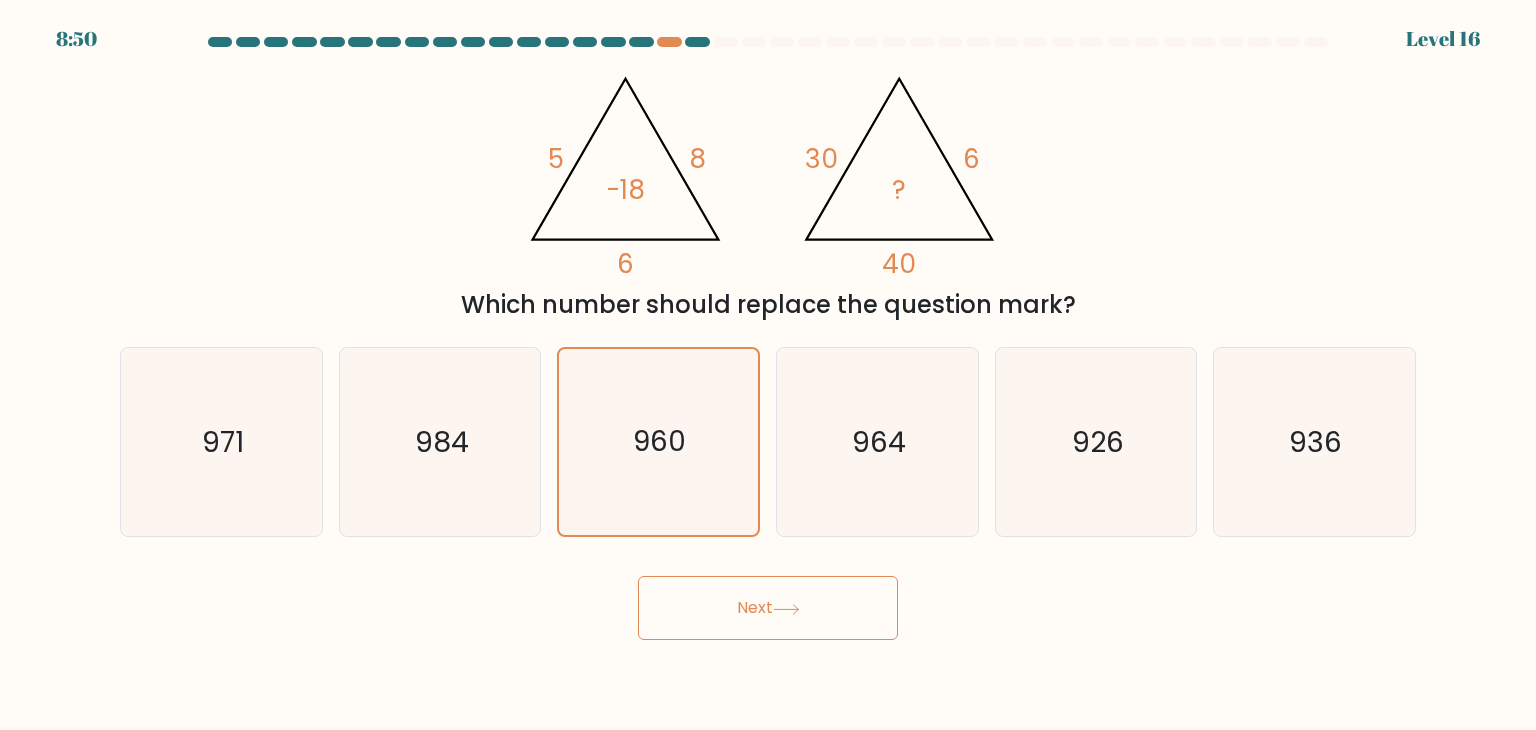click on "Next" at bounding box center [768, 608] 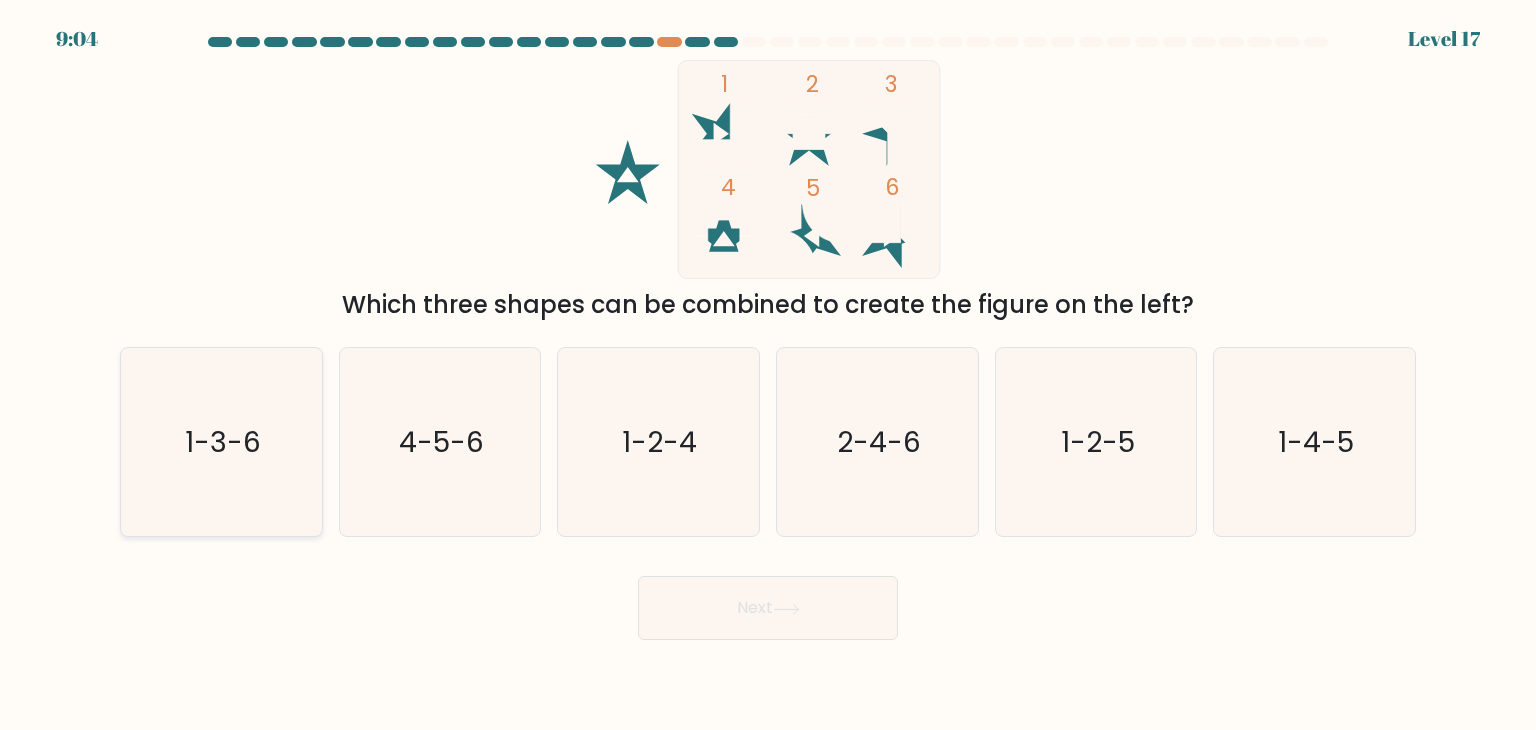 click on "1-3-6" 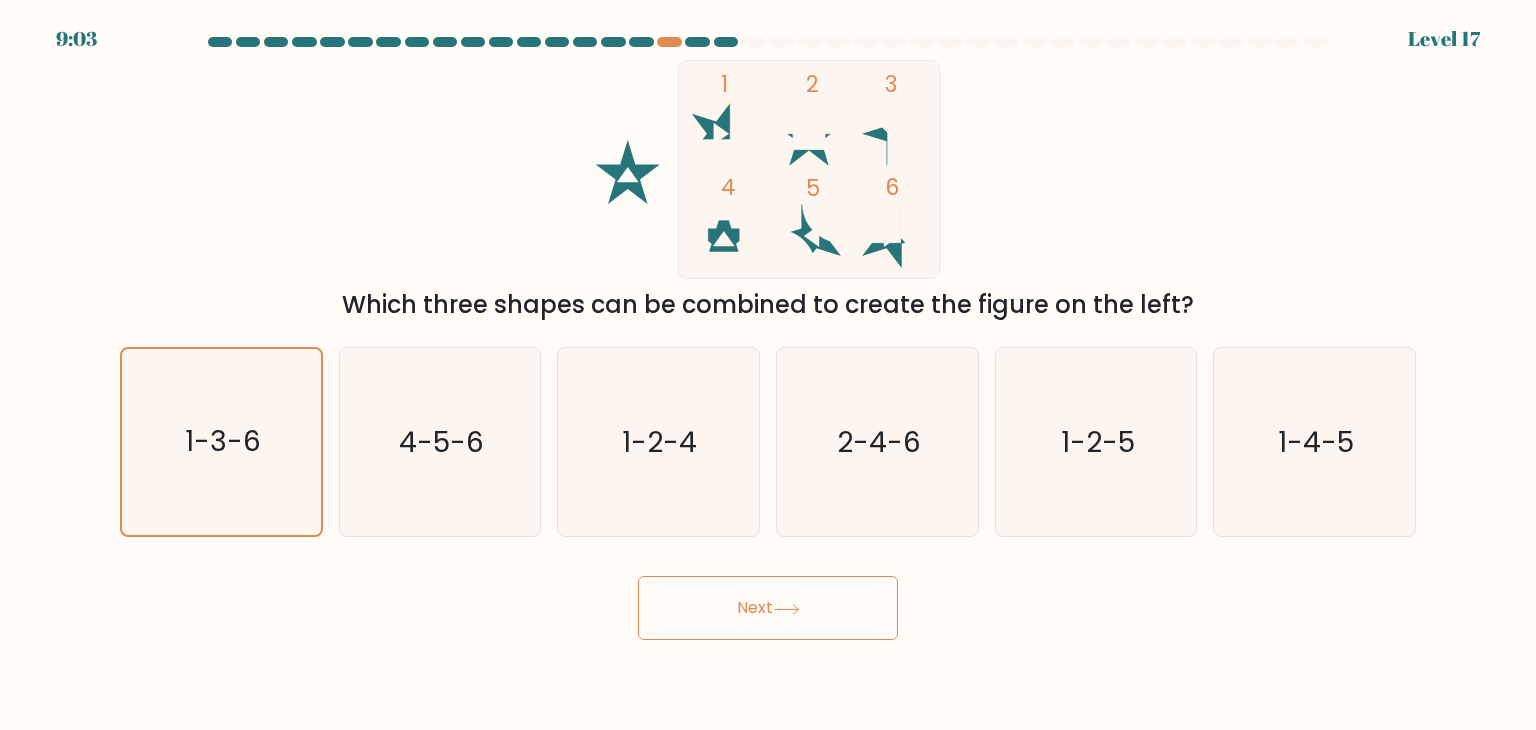 click on "Next" at bounding box center (768, 608) 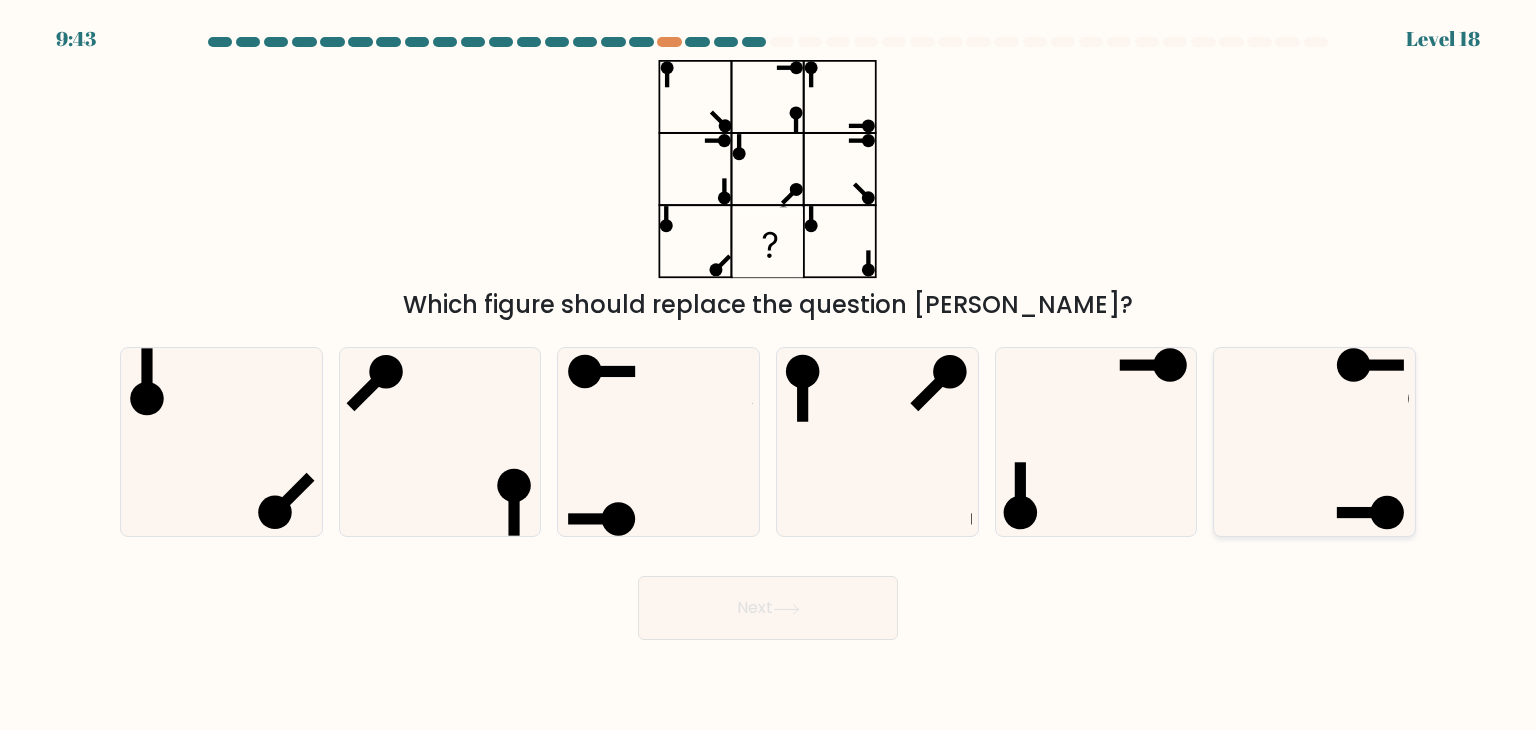 click 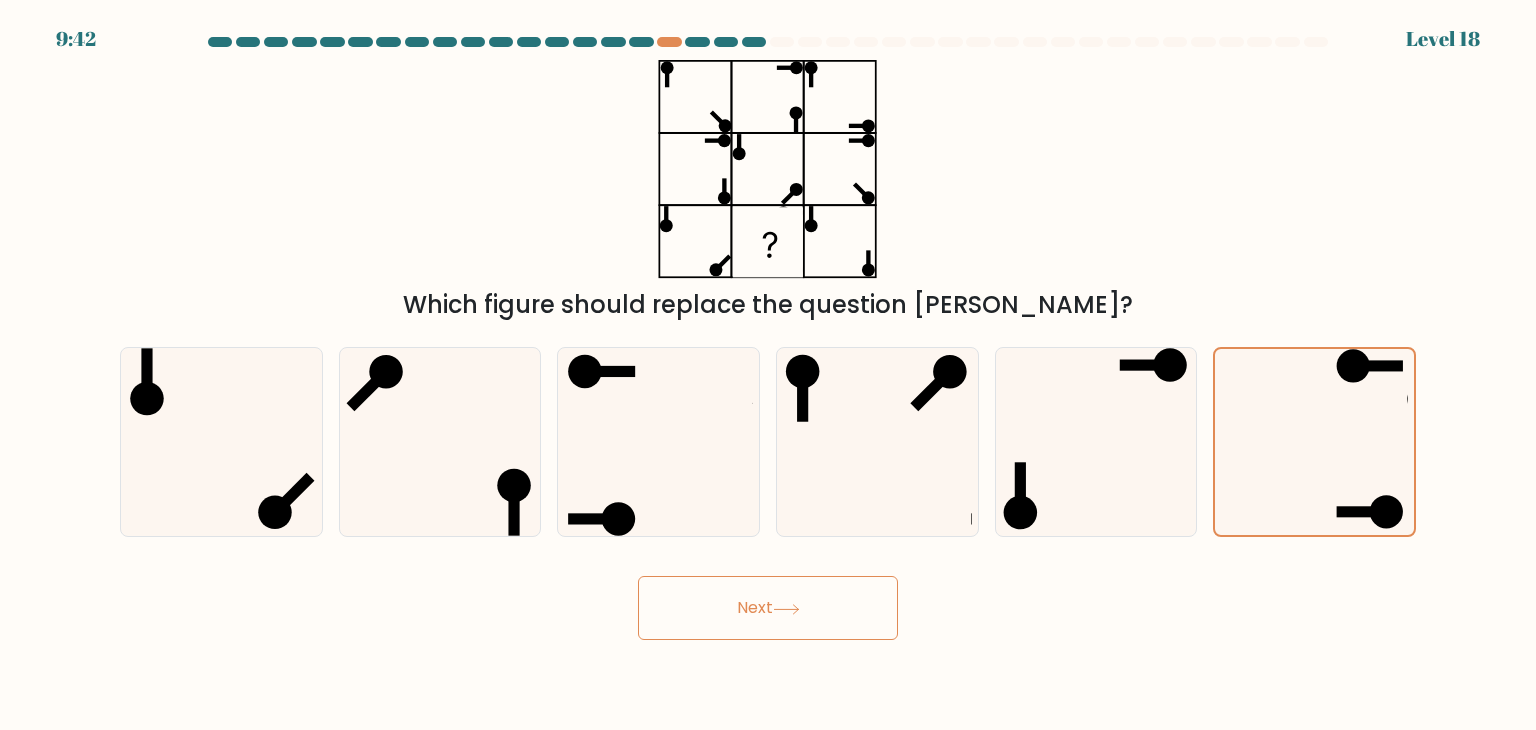 click on "Next" at bounding box center [768, 608] 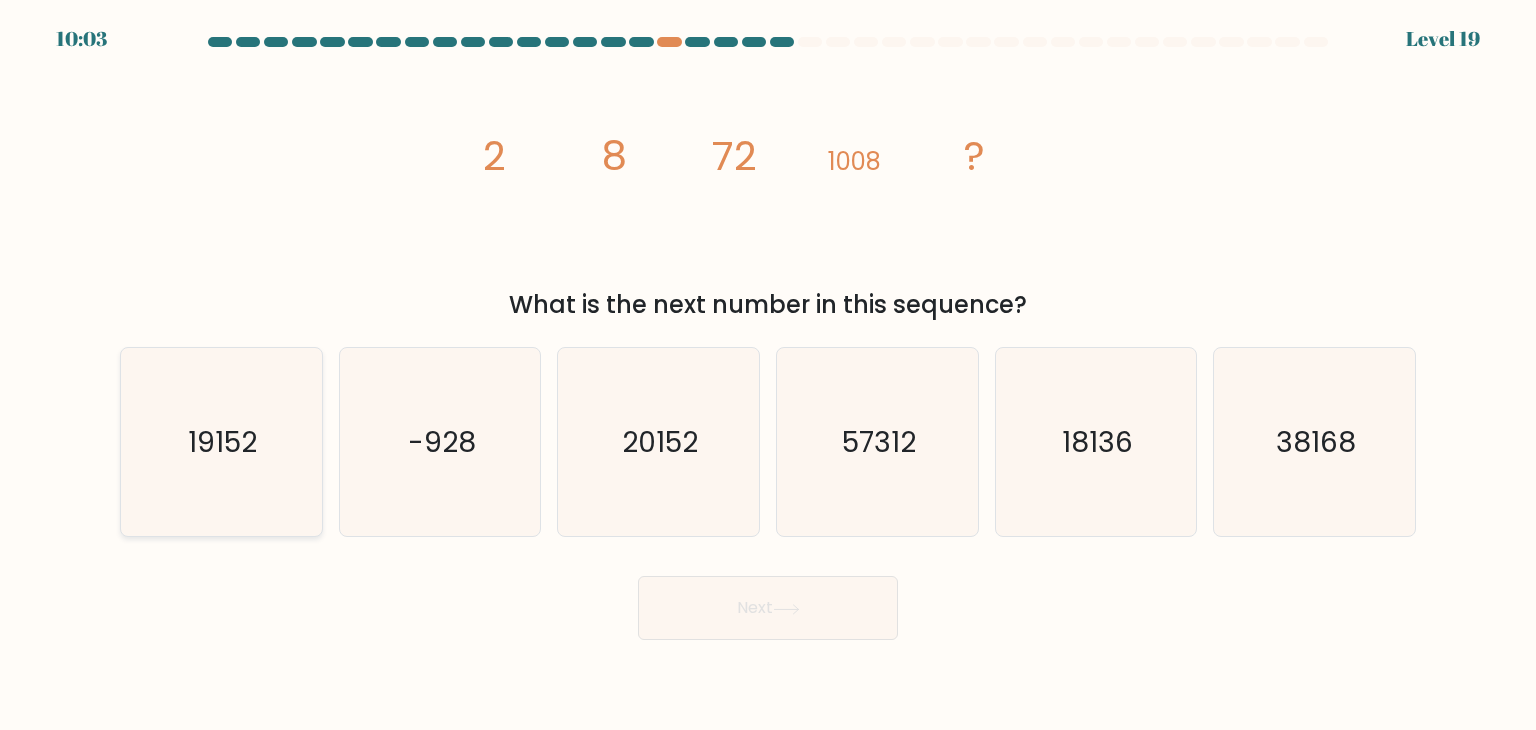 click on "19152" 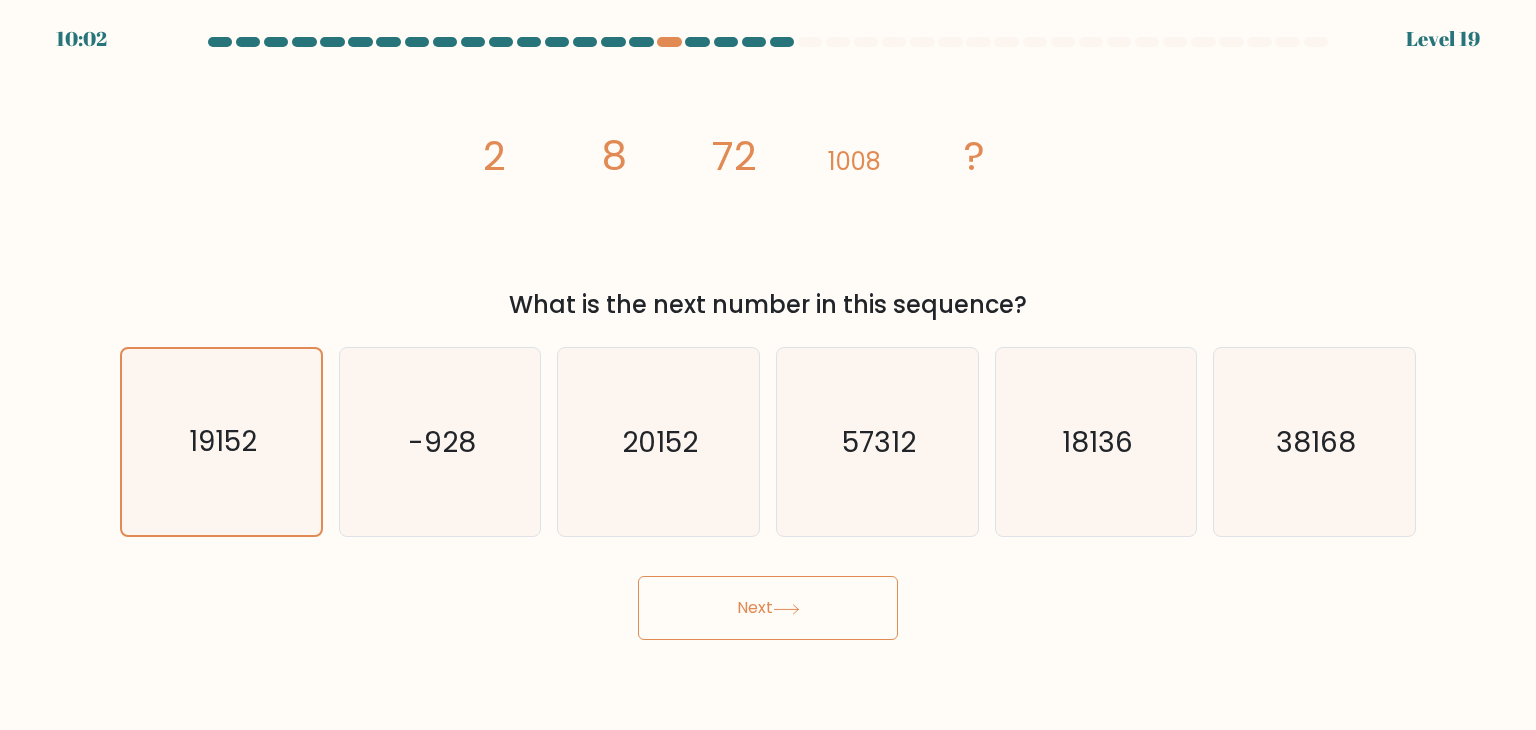 click on "Next" at bounding box center (768, 608) 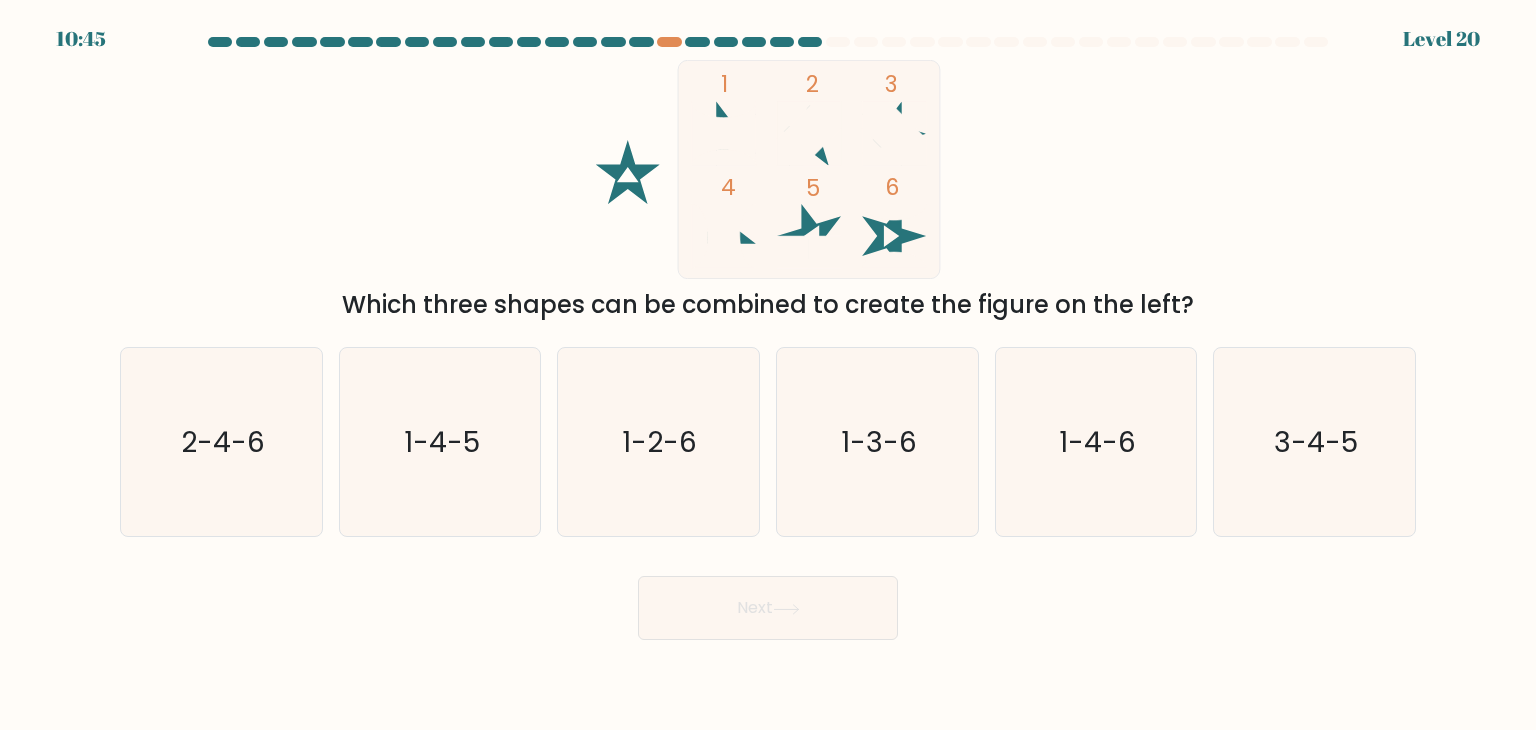 click on "1
2
3
4
5
6
Which three shapes can be combined to create the figure on the left?" at bounding box center [768, 191] 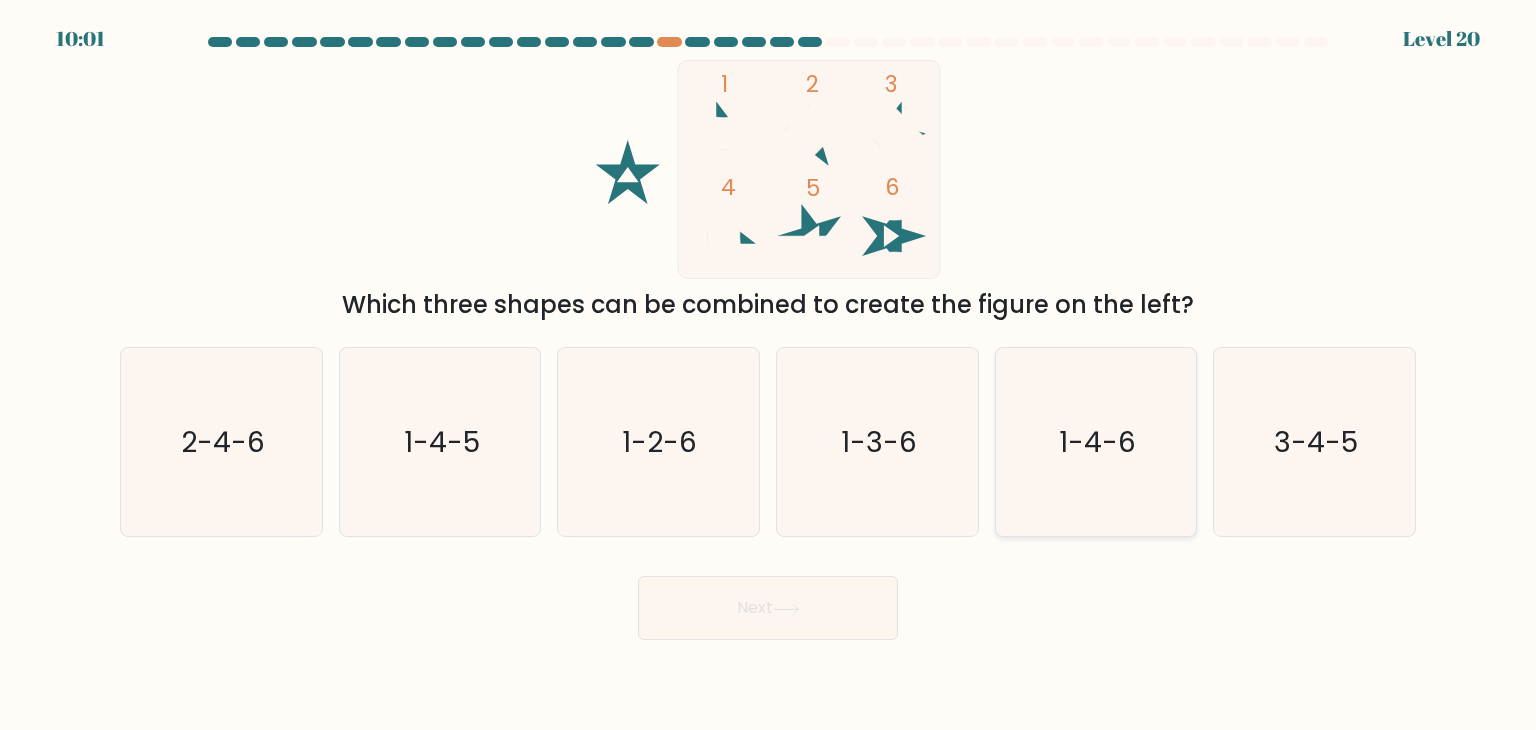 click on "1-4-6" 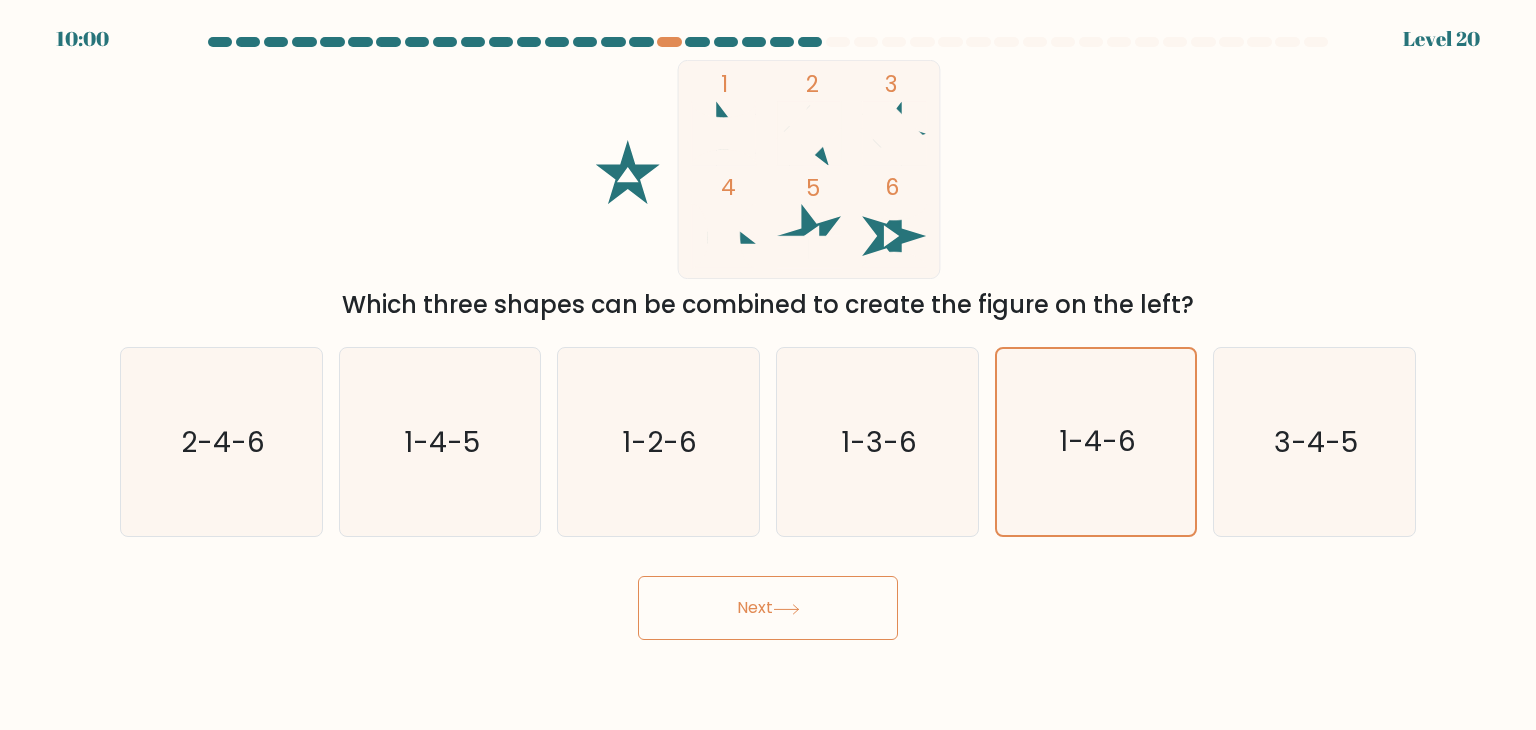 click on "Next" at bounding box center [768, 608] 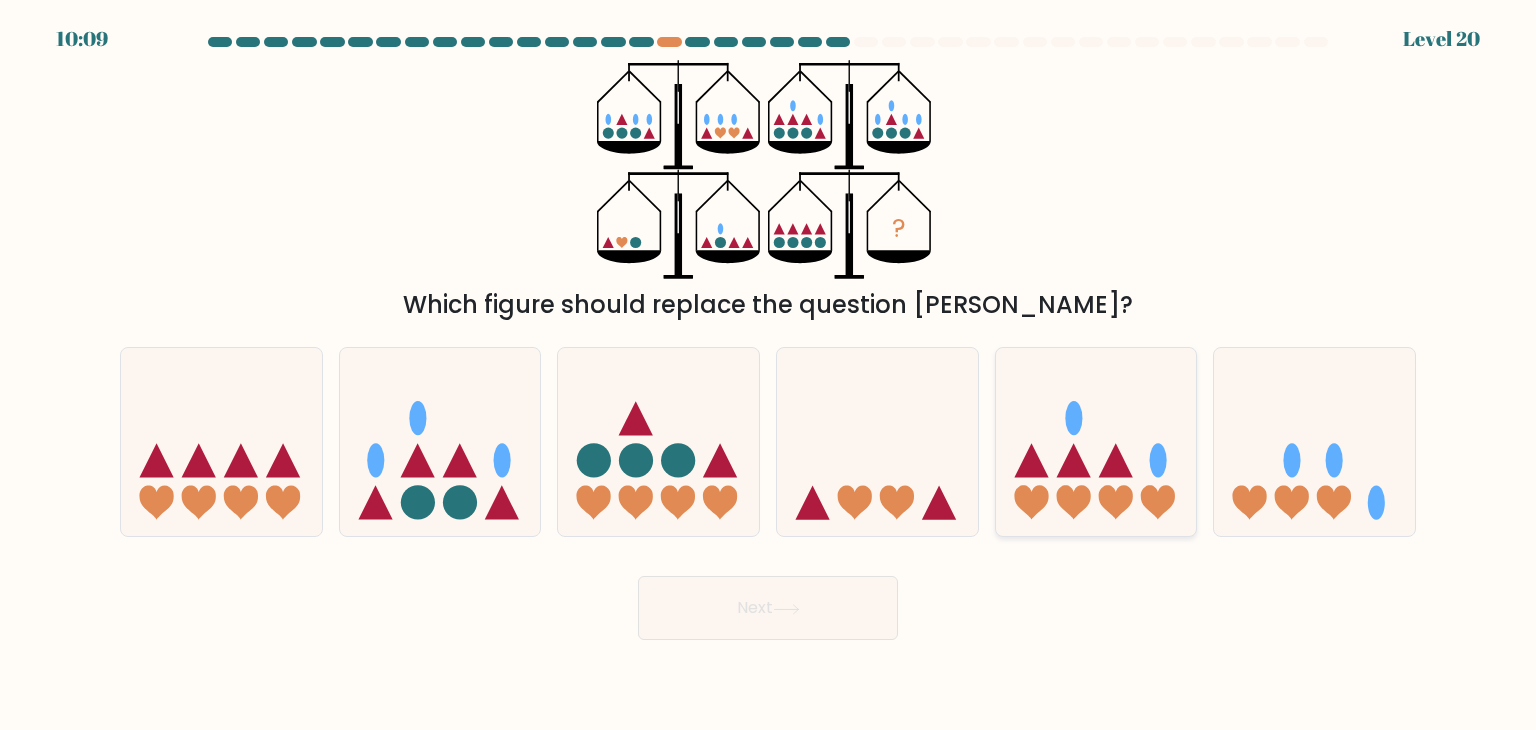 click 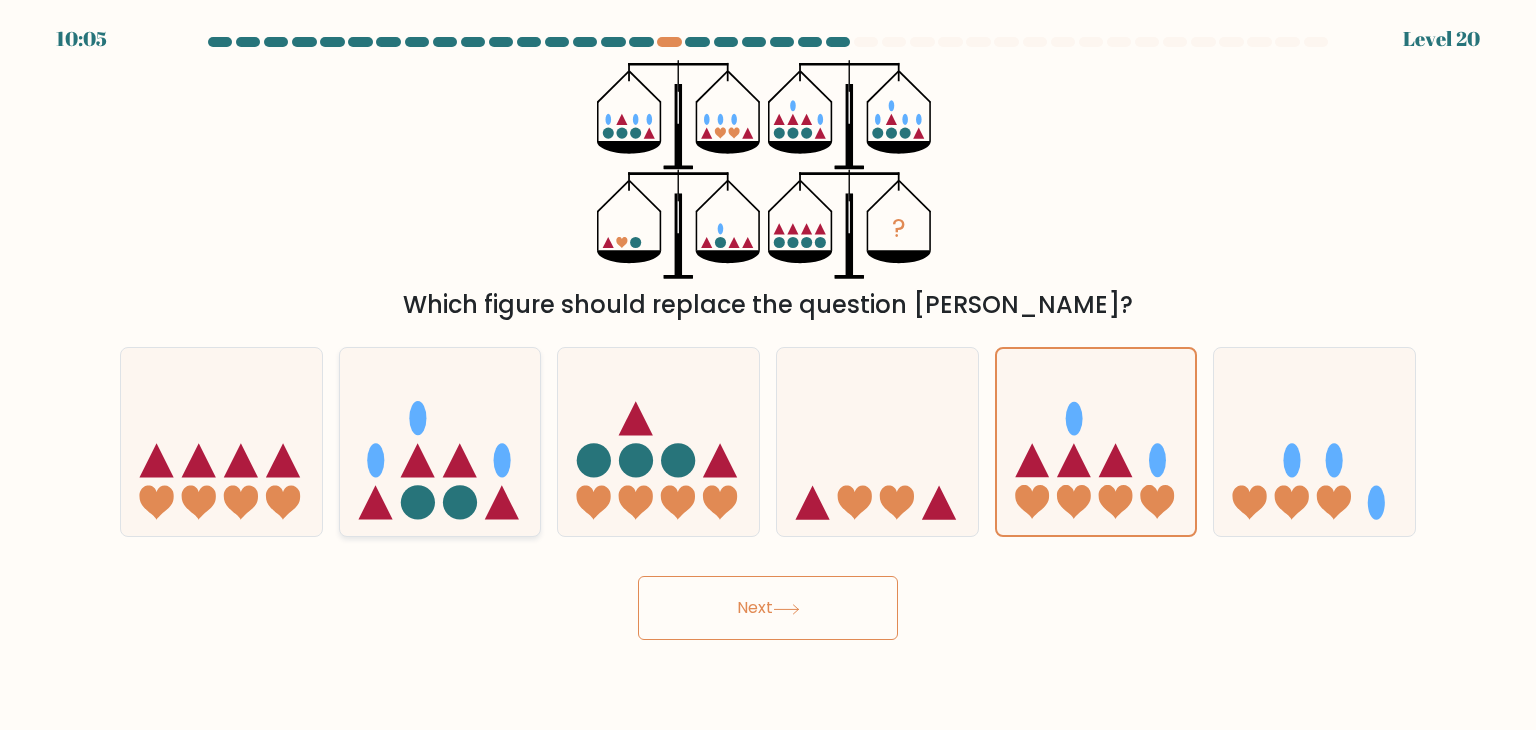 click 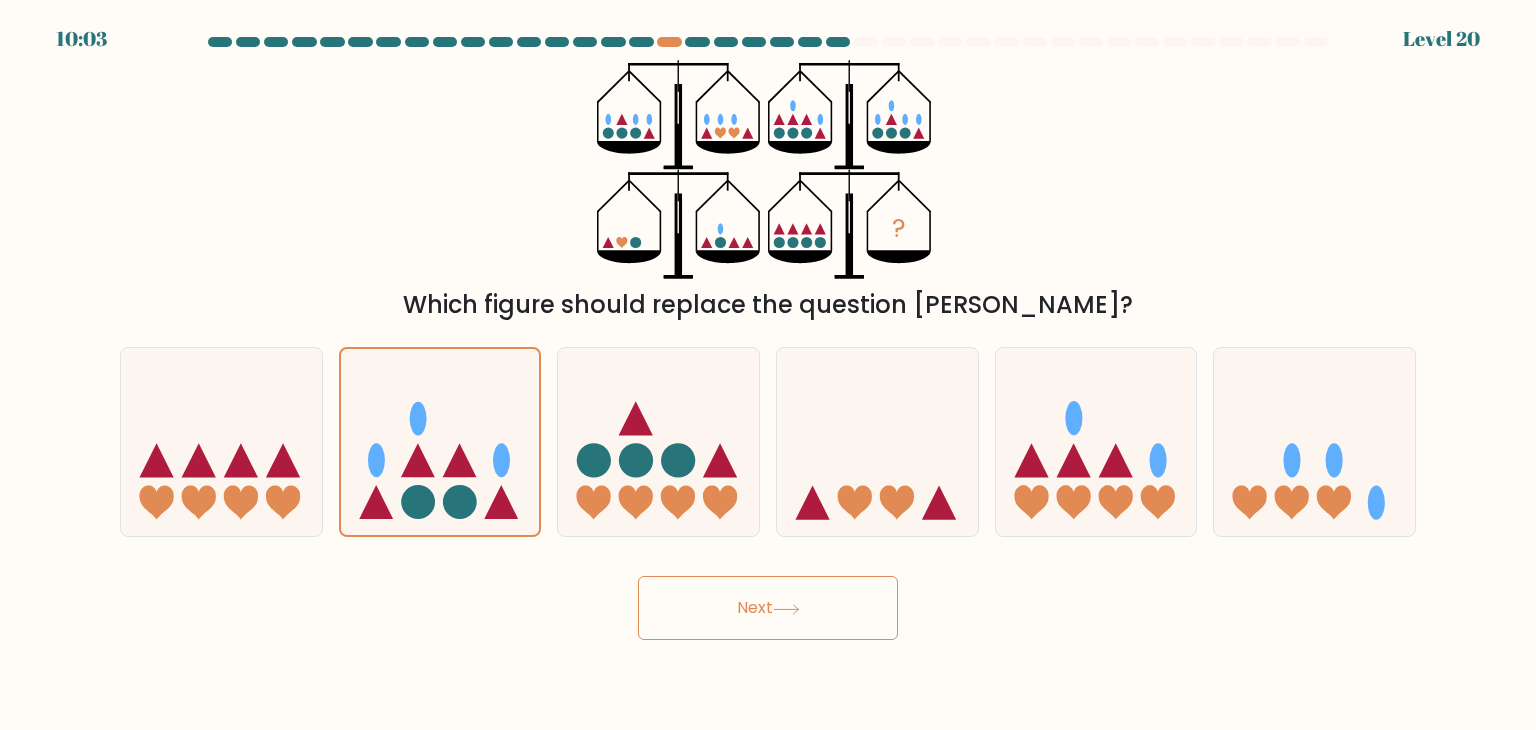 click on "Next" at bounding box center (768, 608) 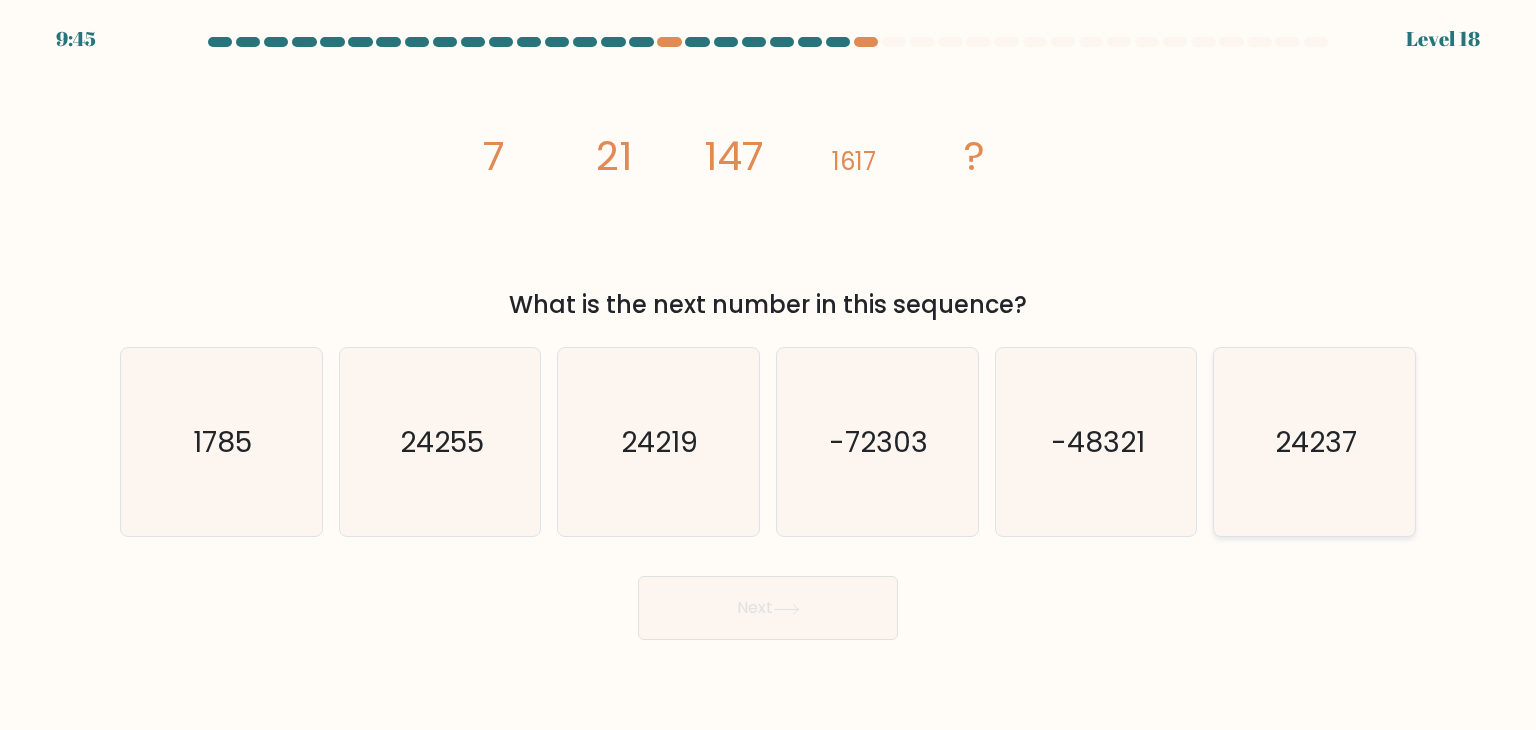 click on "24237" 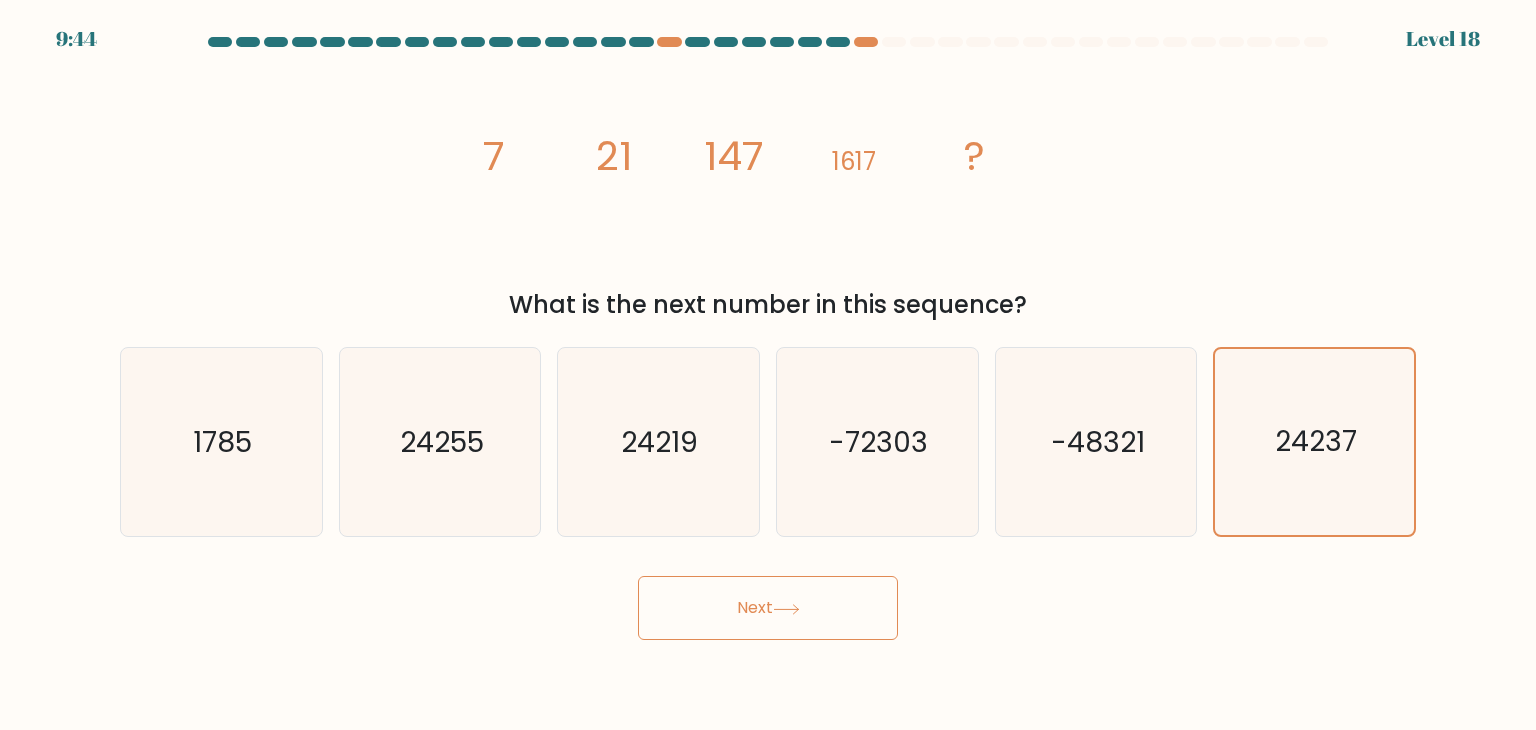 click on "Next" at bounding box center [768, 608] 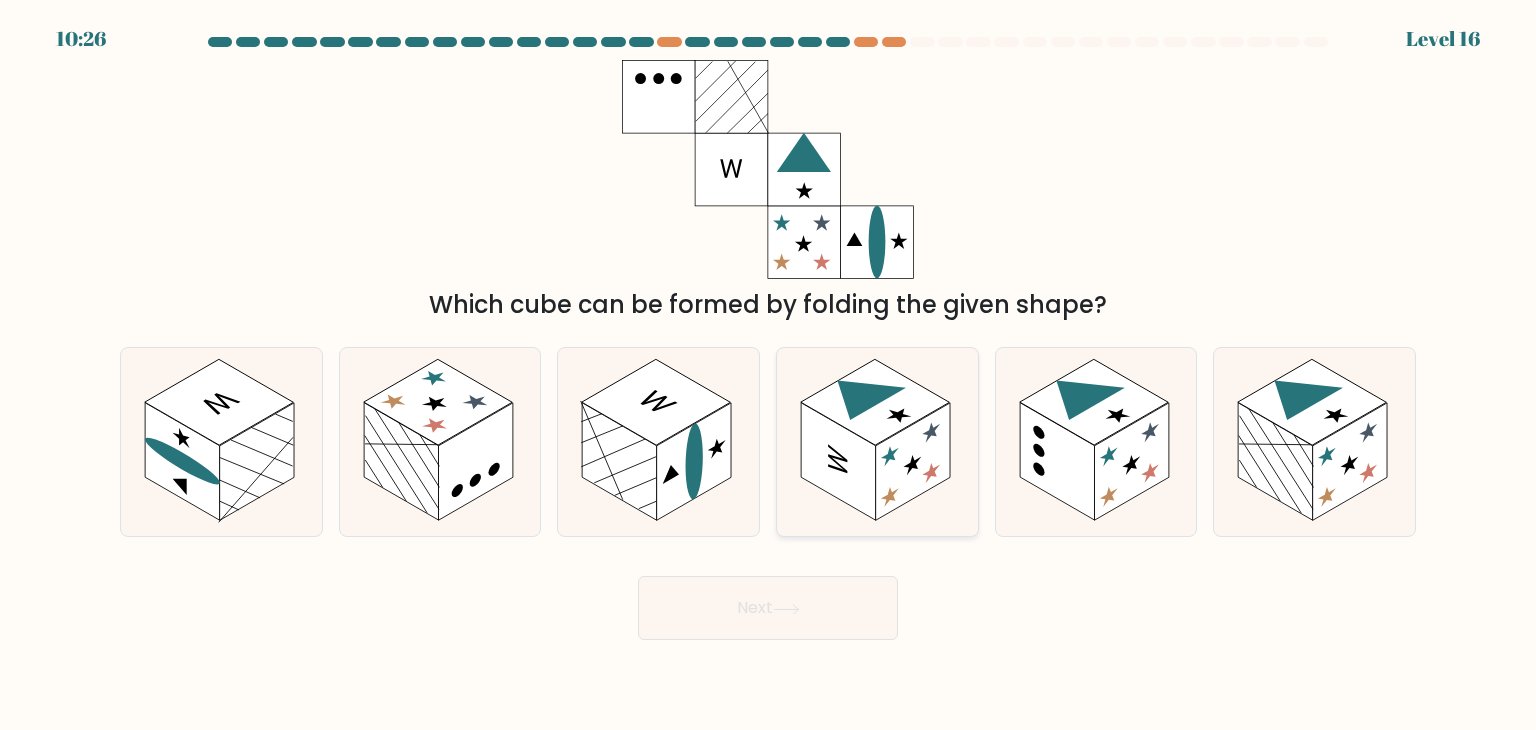 click 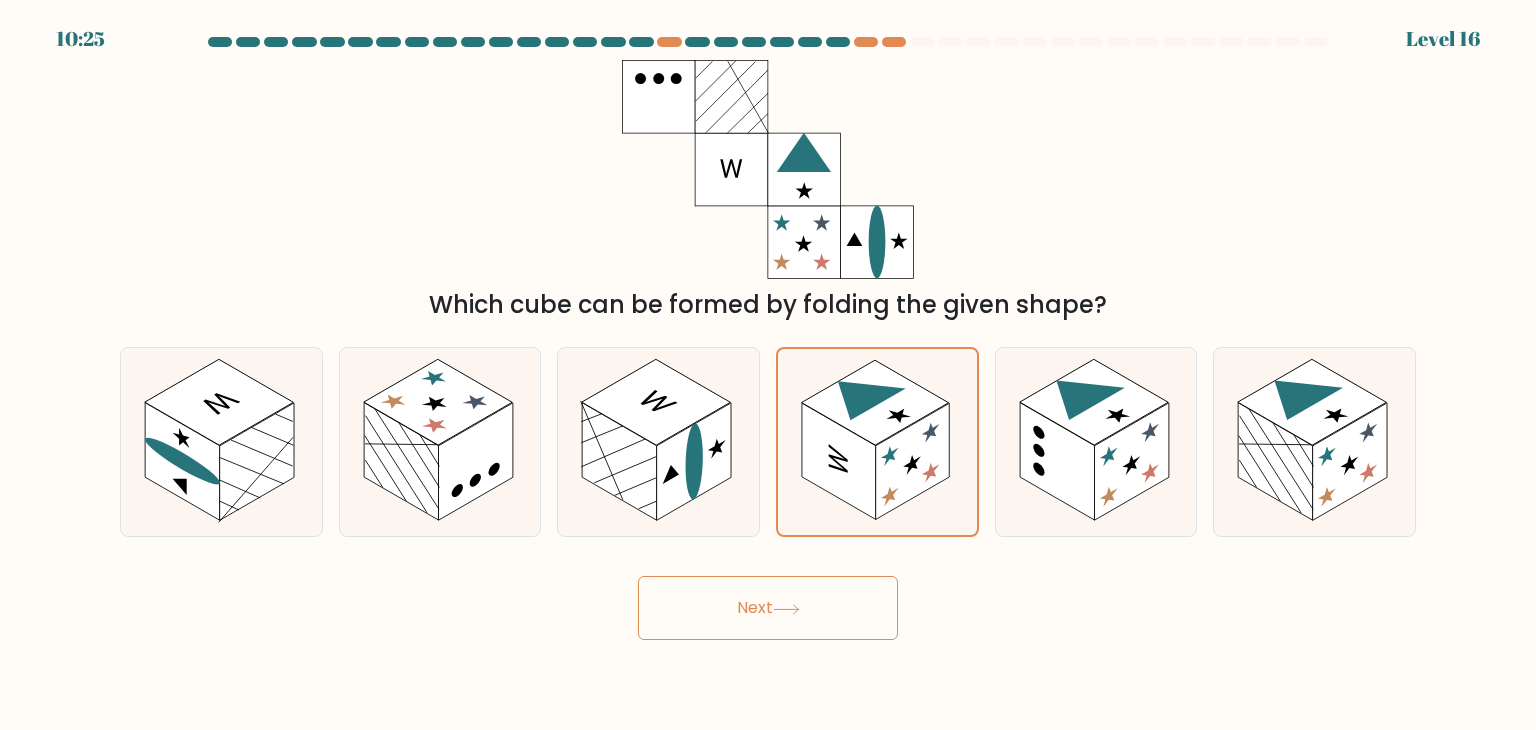 click on "Next" at bounding box center [768, 608] 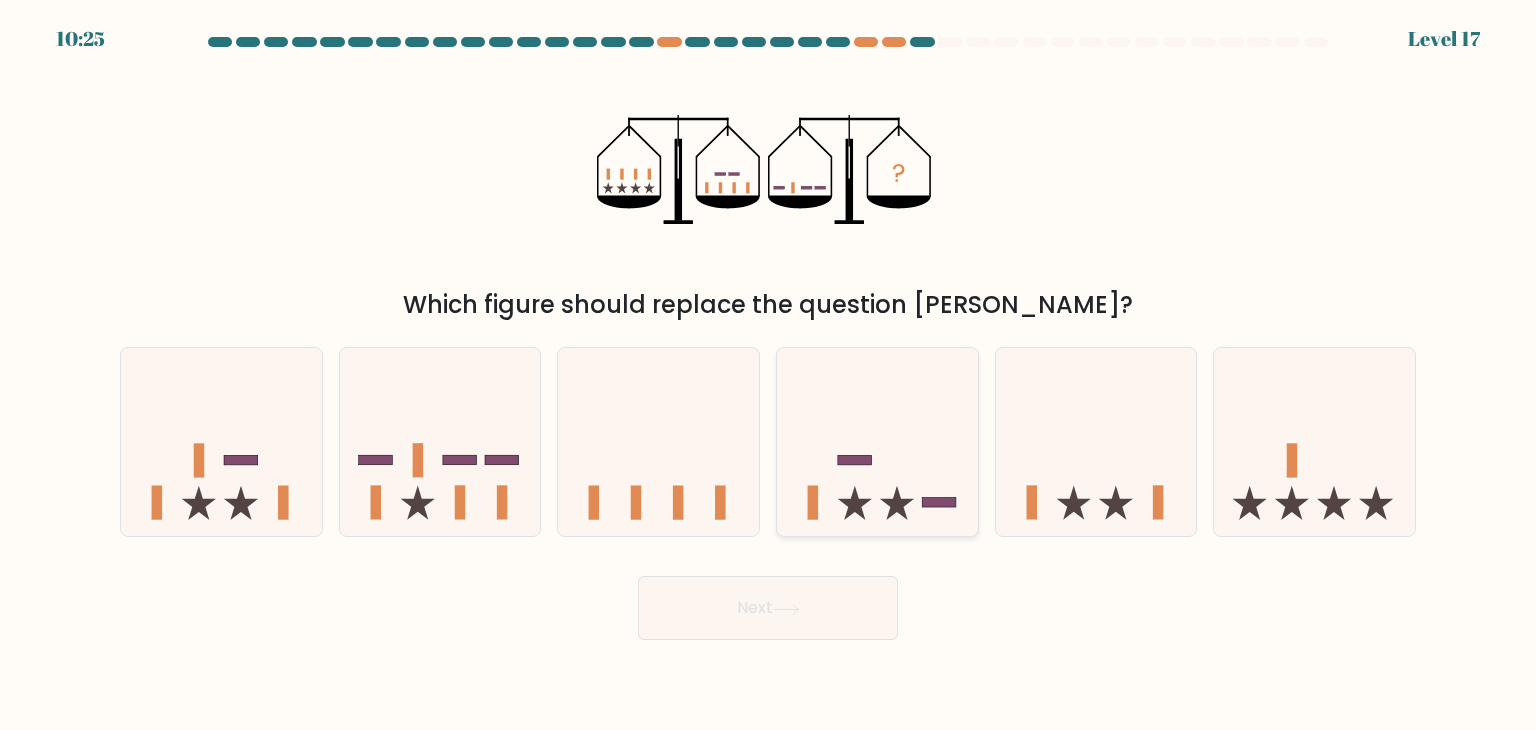 click 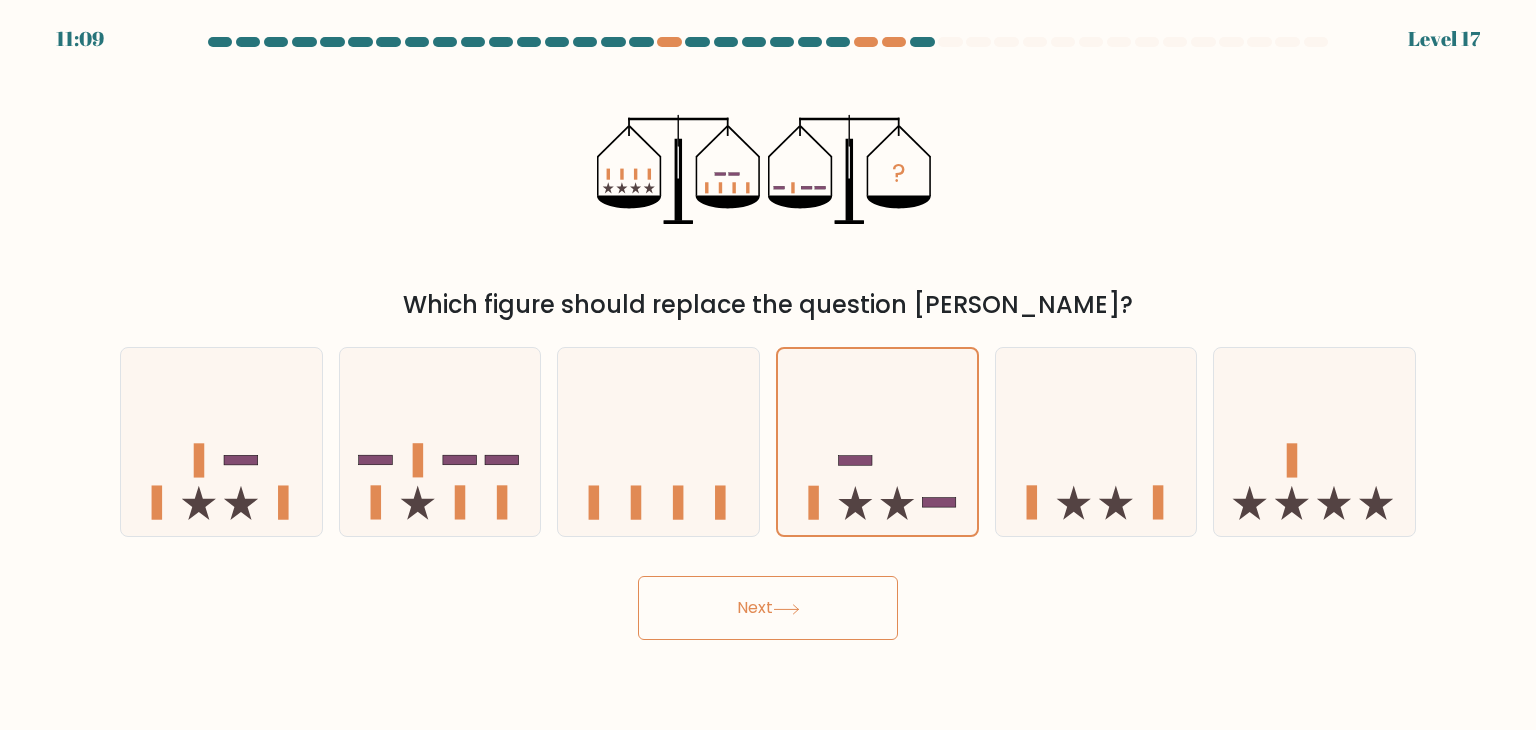 click on "Next" at bounding box center (768, 608) 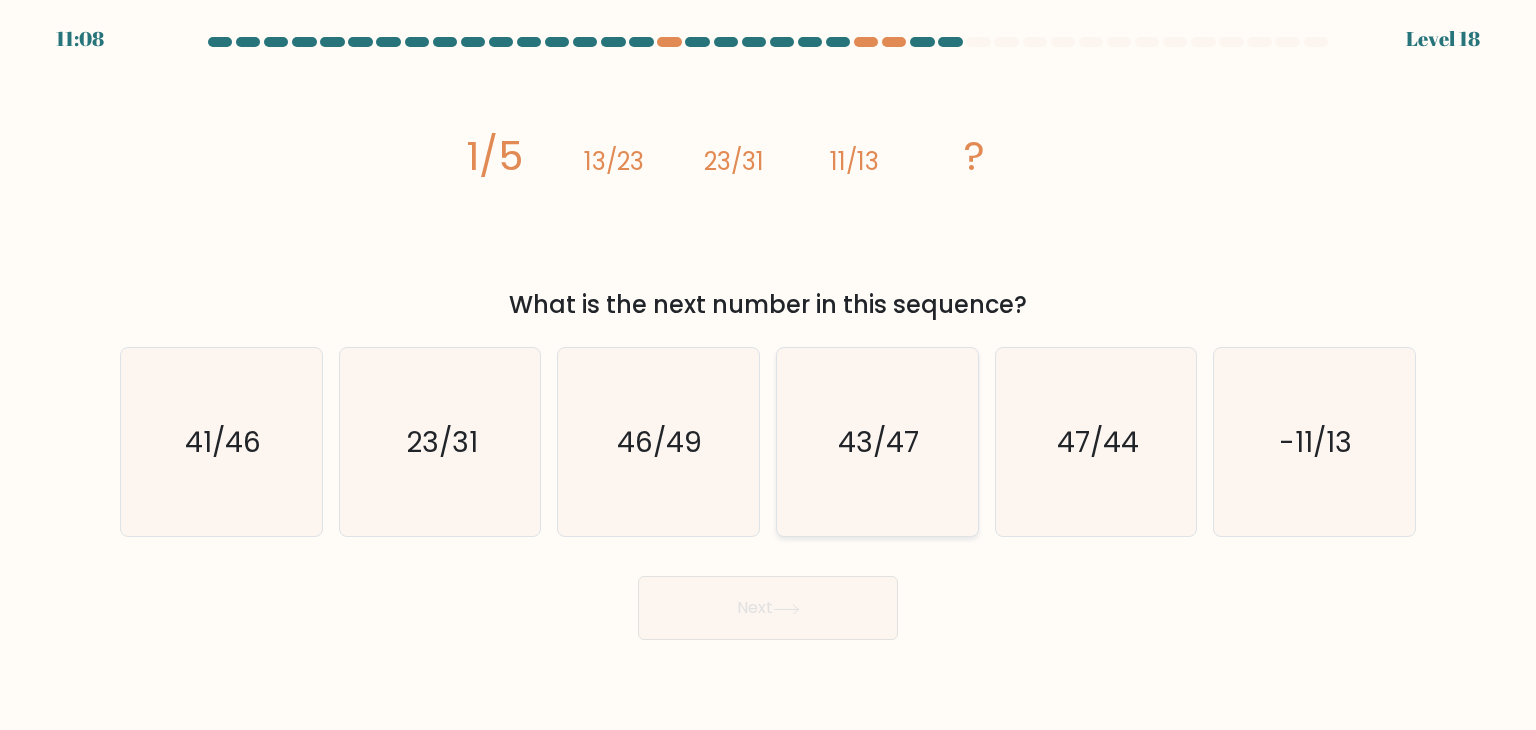 click on "43/47" 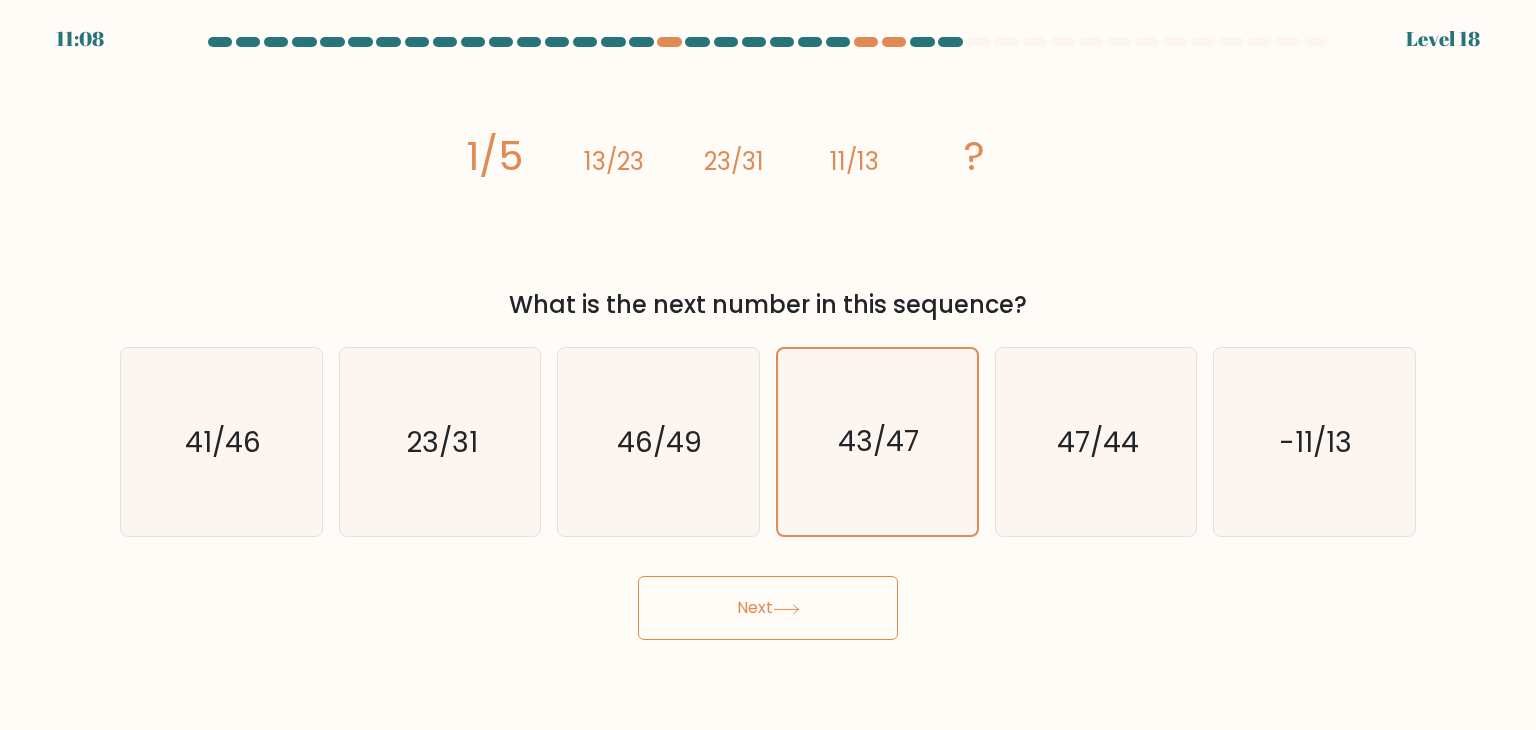 click on "Next" at bounding box center [768, 608] 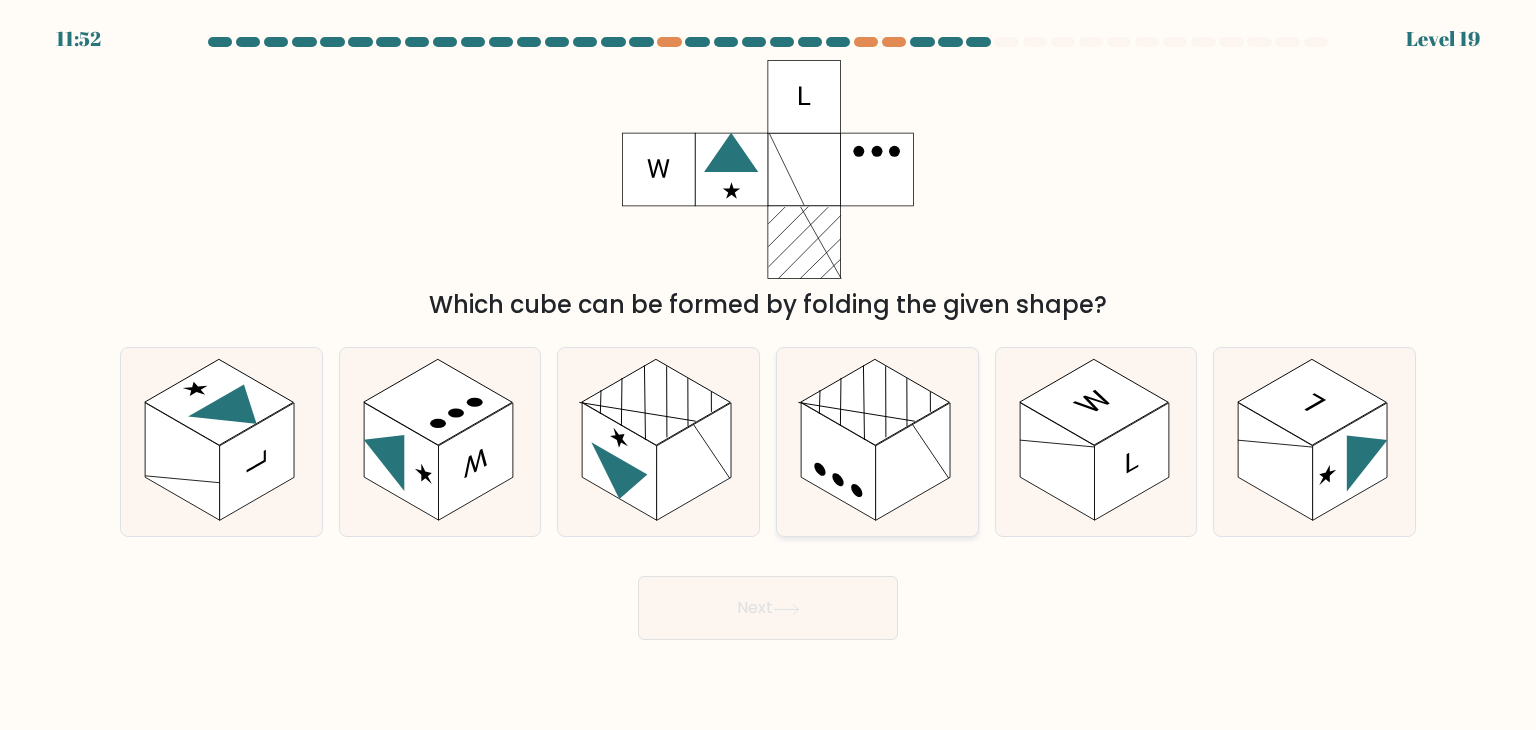 click 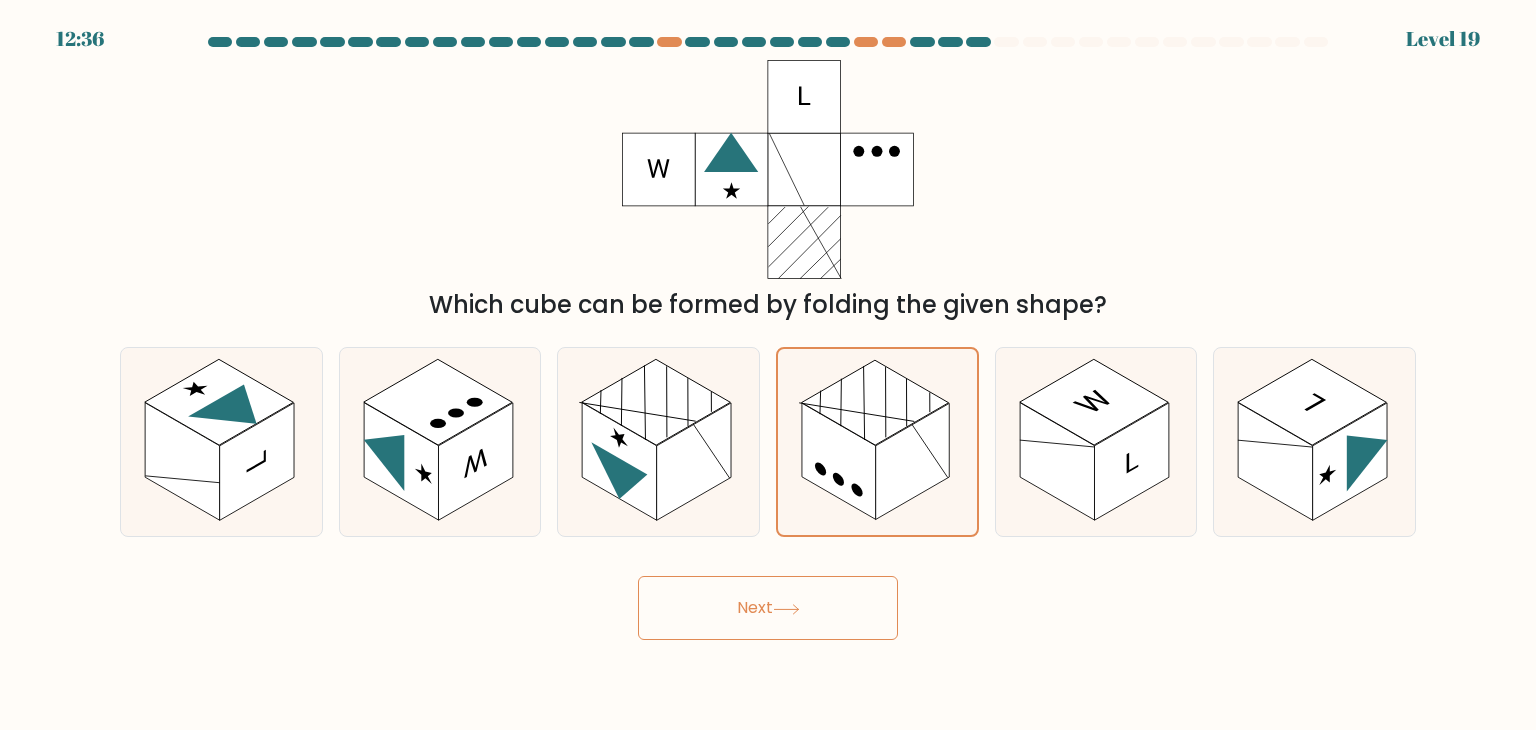 click on "Next" at bounding box center [768, 608] 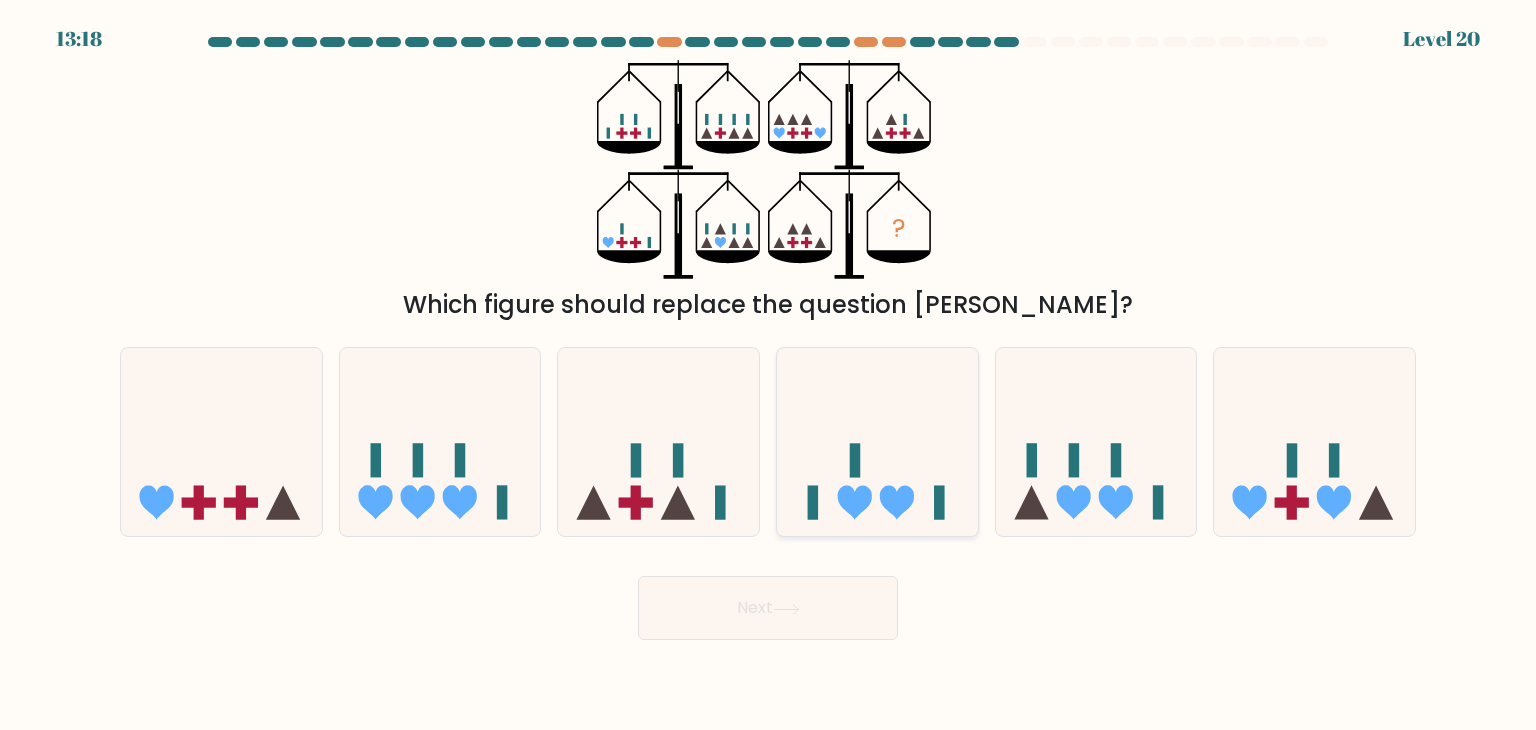 click 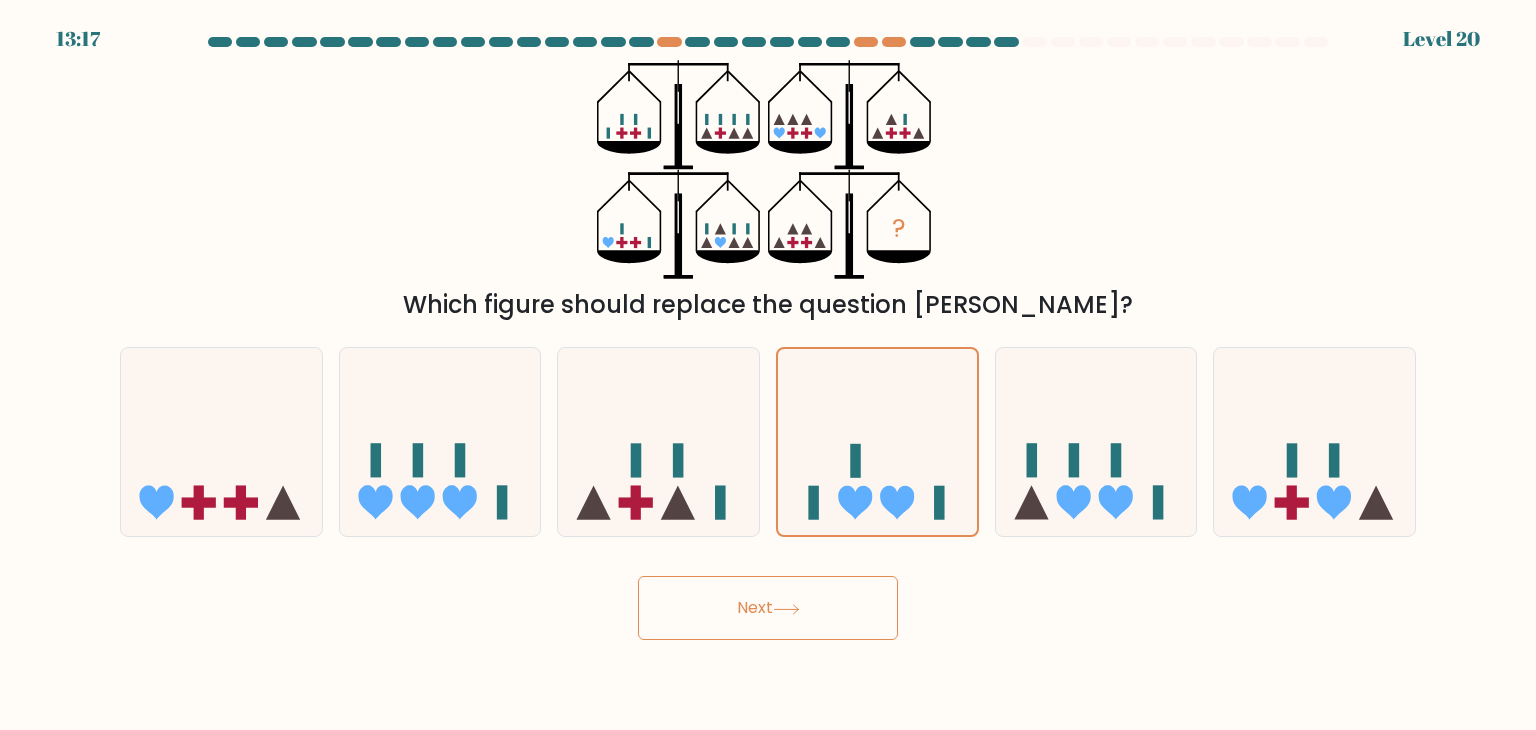 click on "Next" at bounding box center [768, 608] 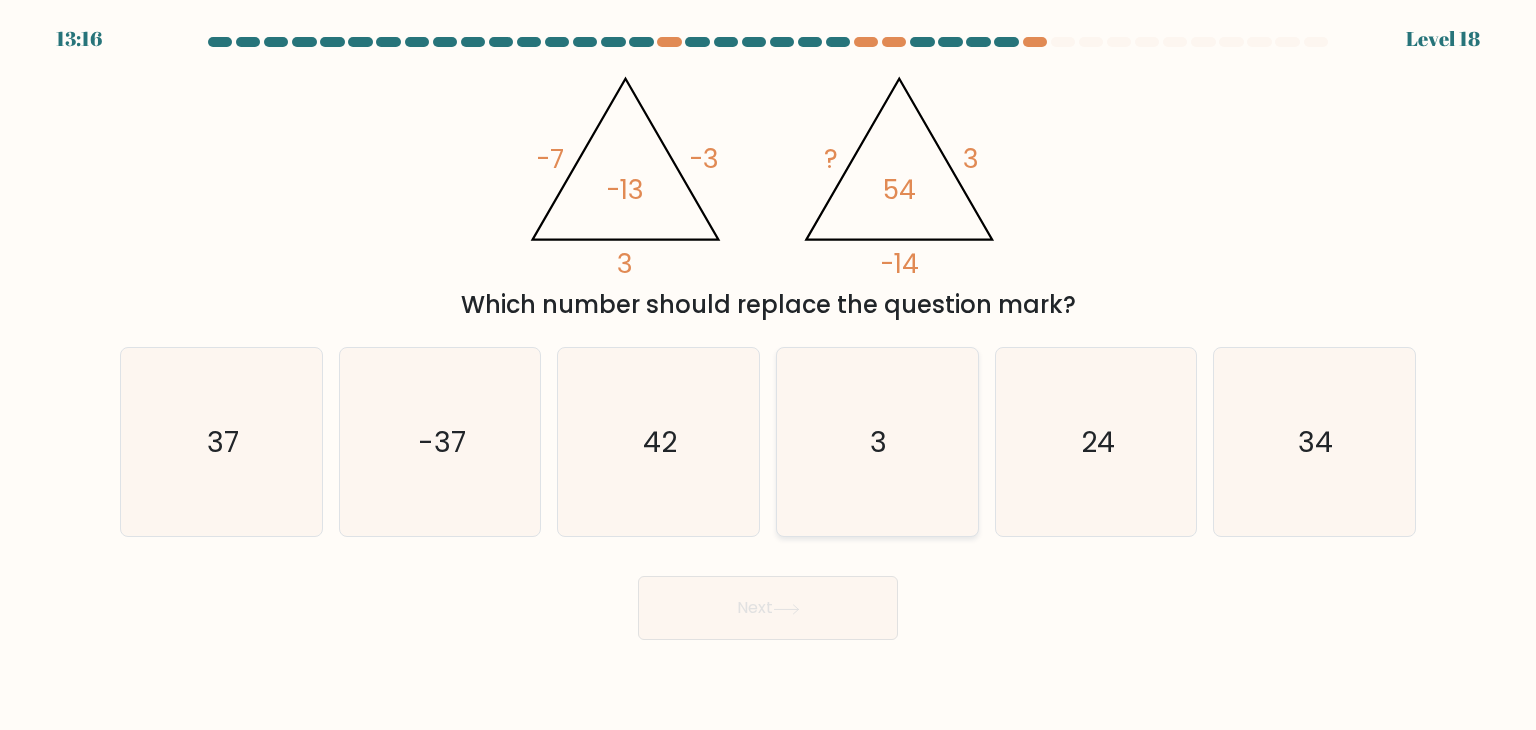 click on "3" 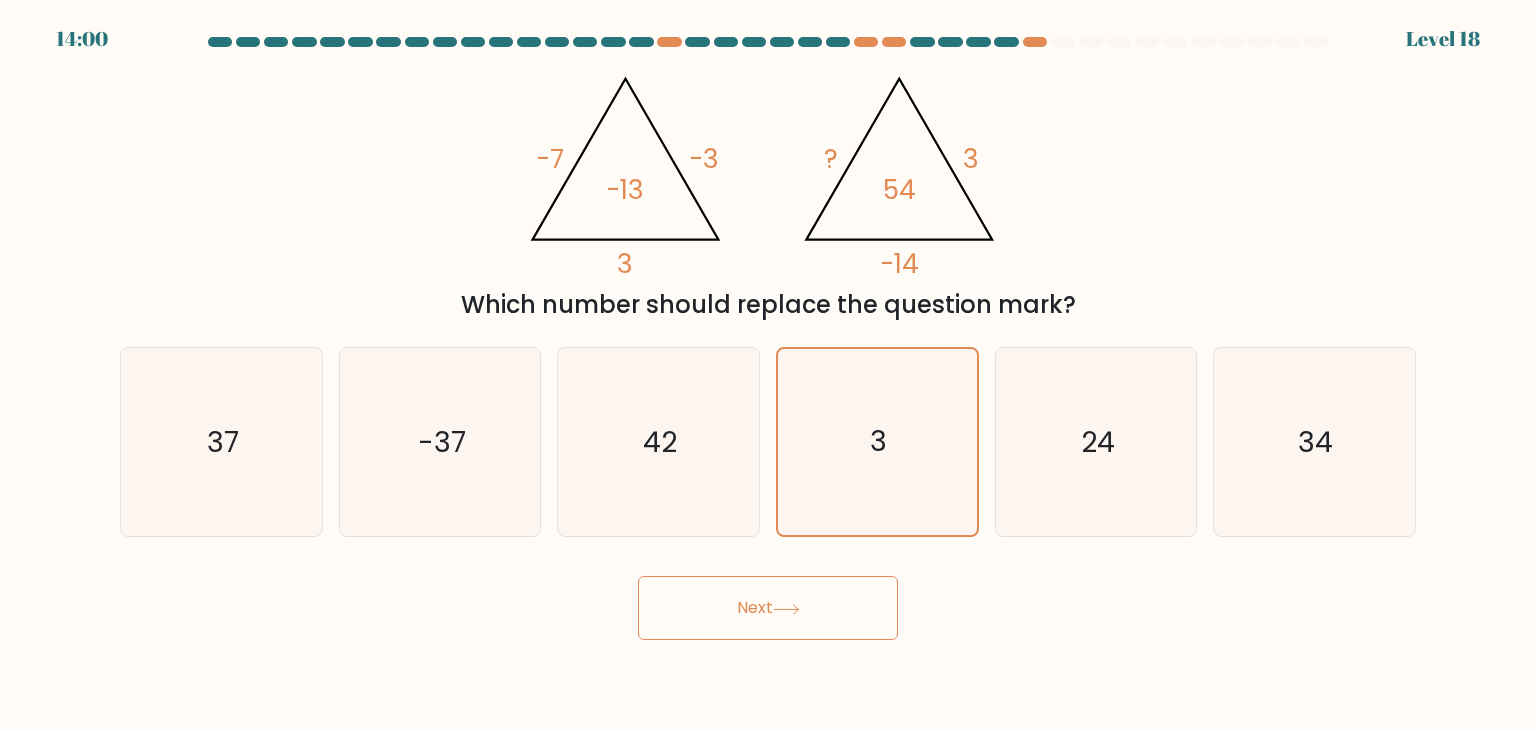 click on "Next" at bounding box center (768, 608) 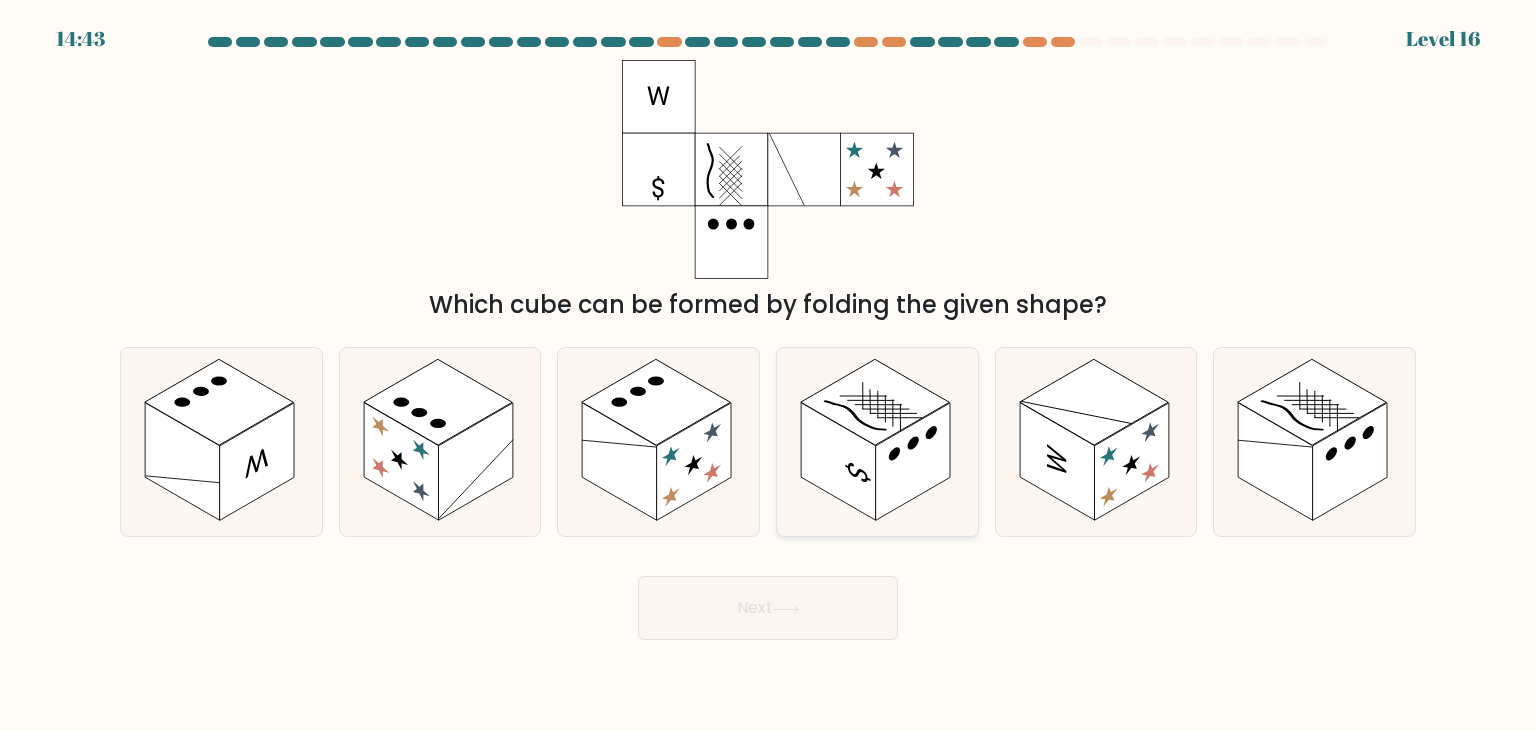click 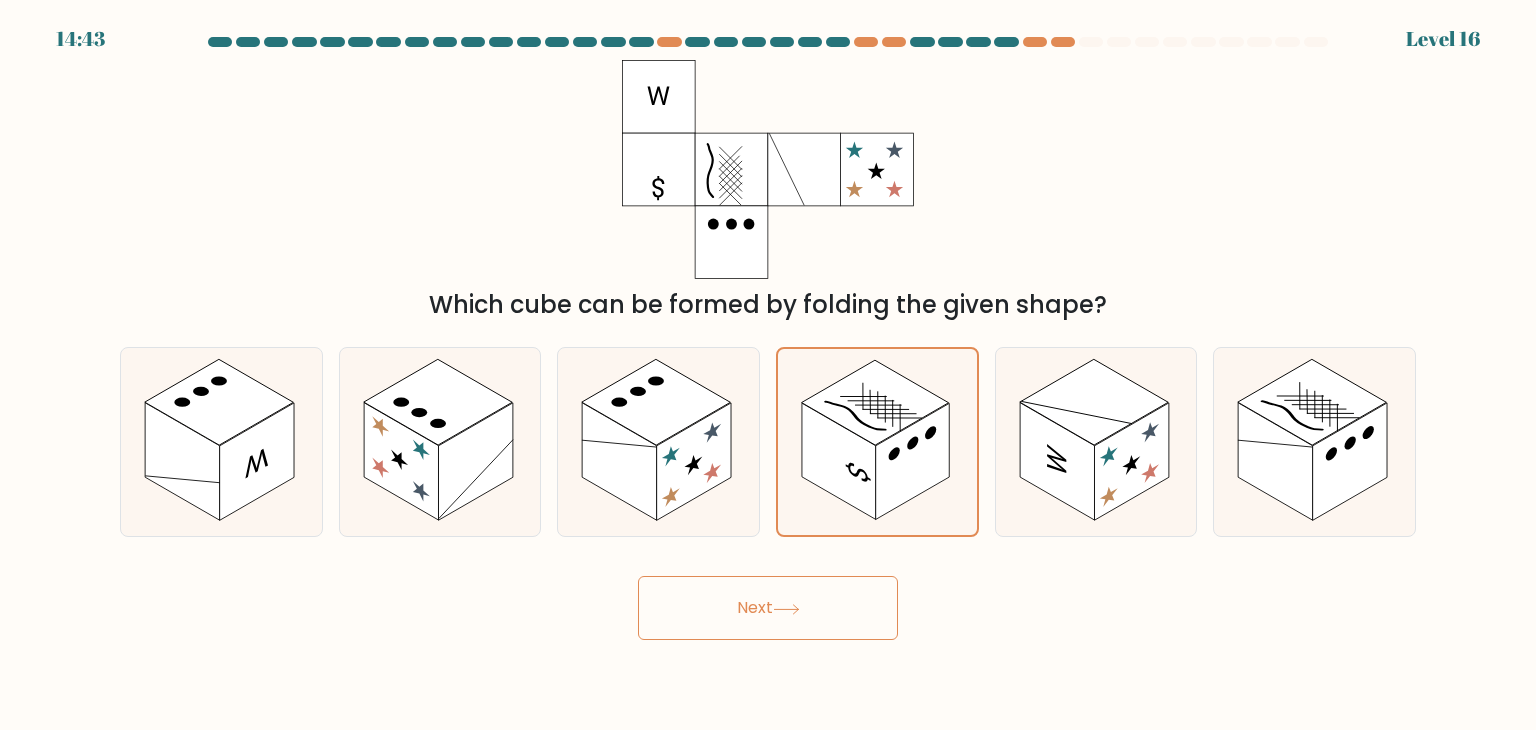 click on "Next" at bounding box center (768, 608) 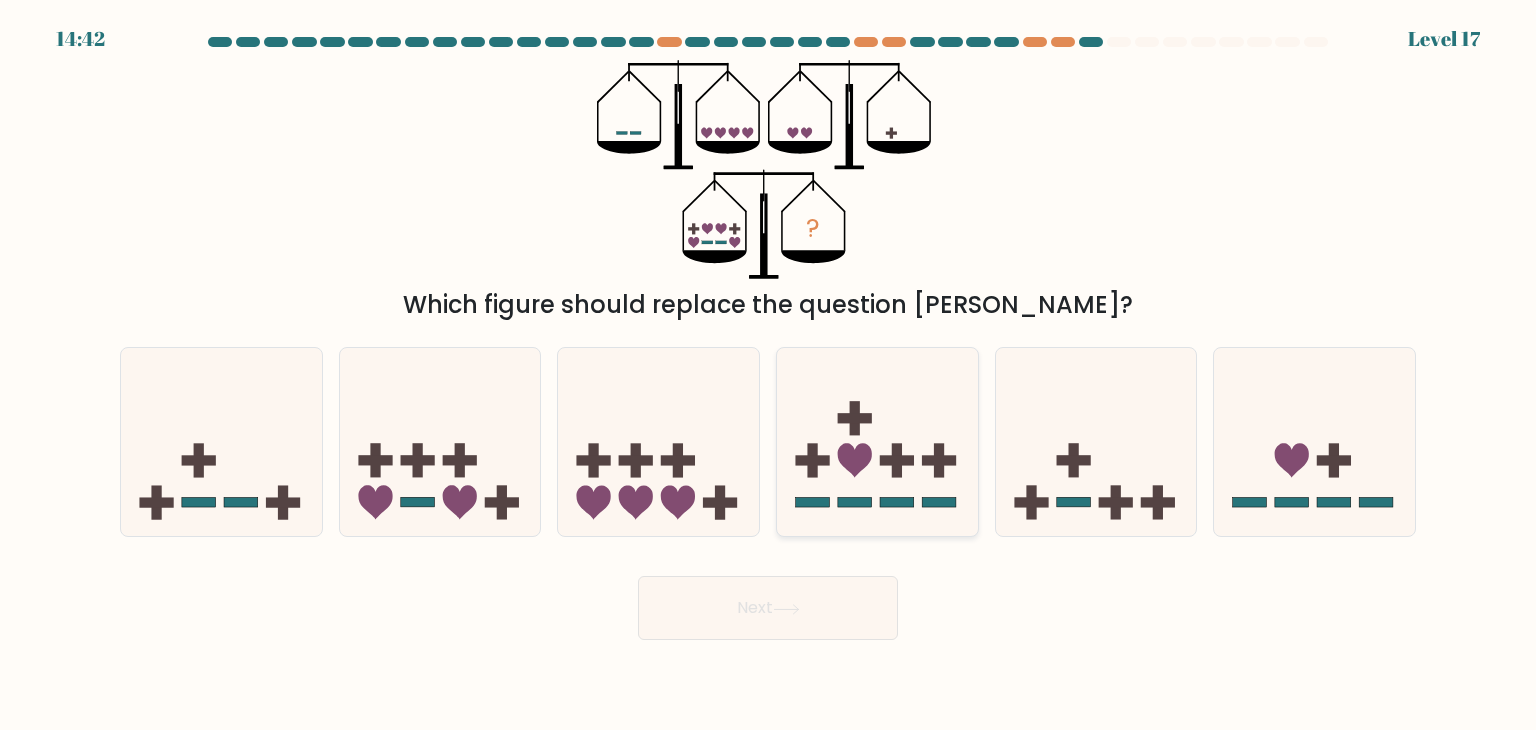 click 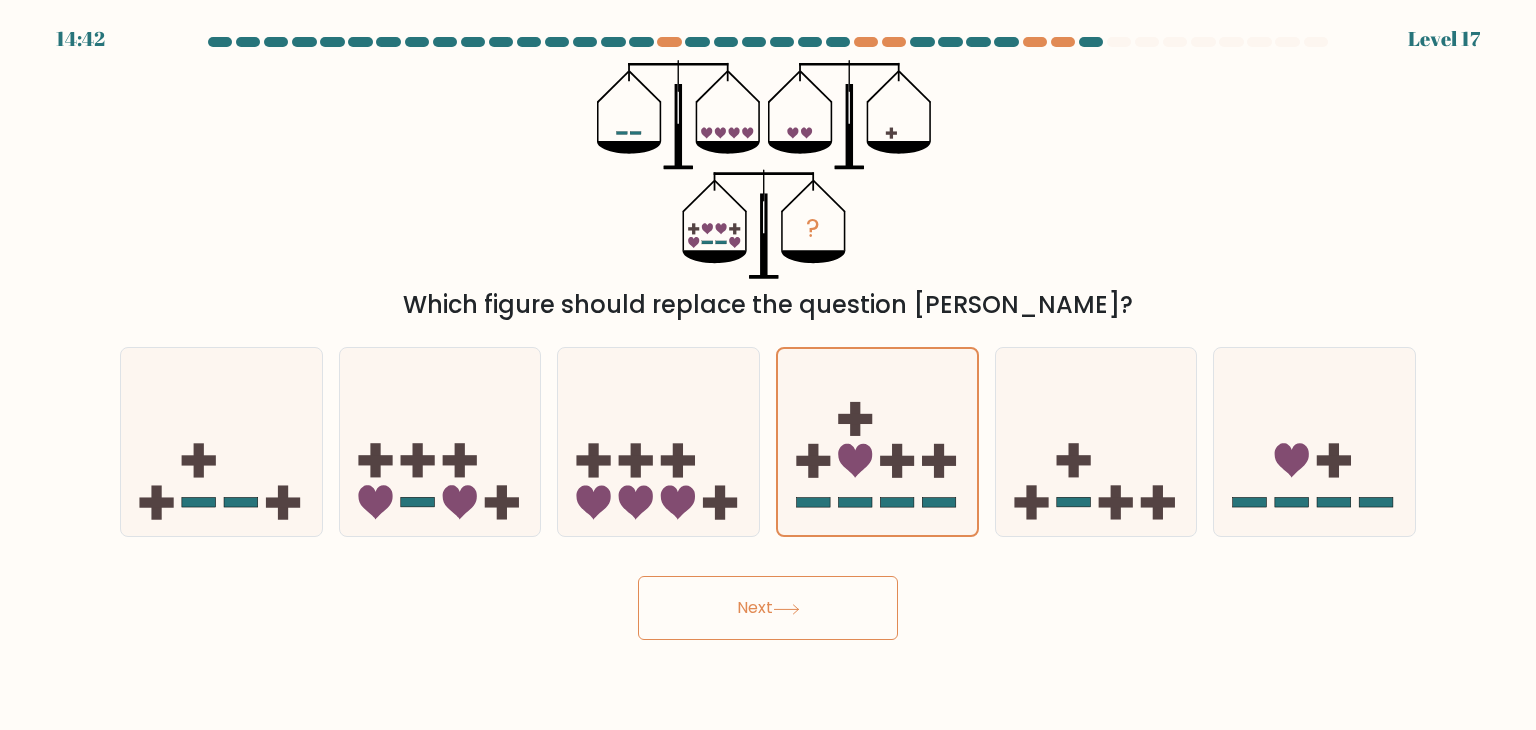 click on "Next" at bounding box center [768, 608] 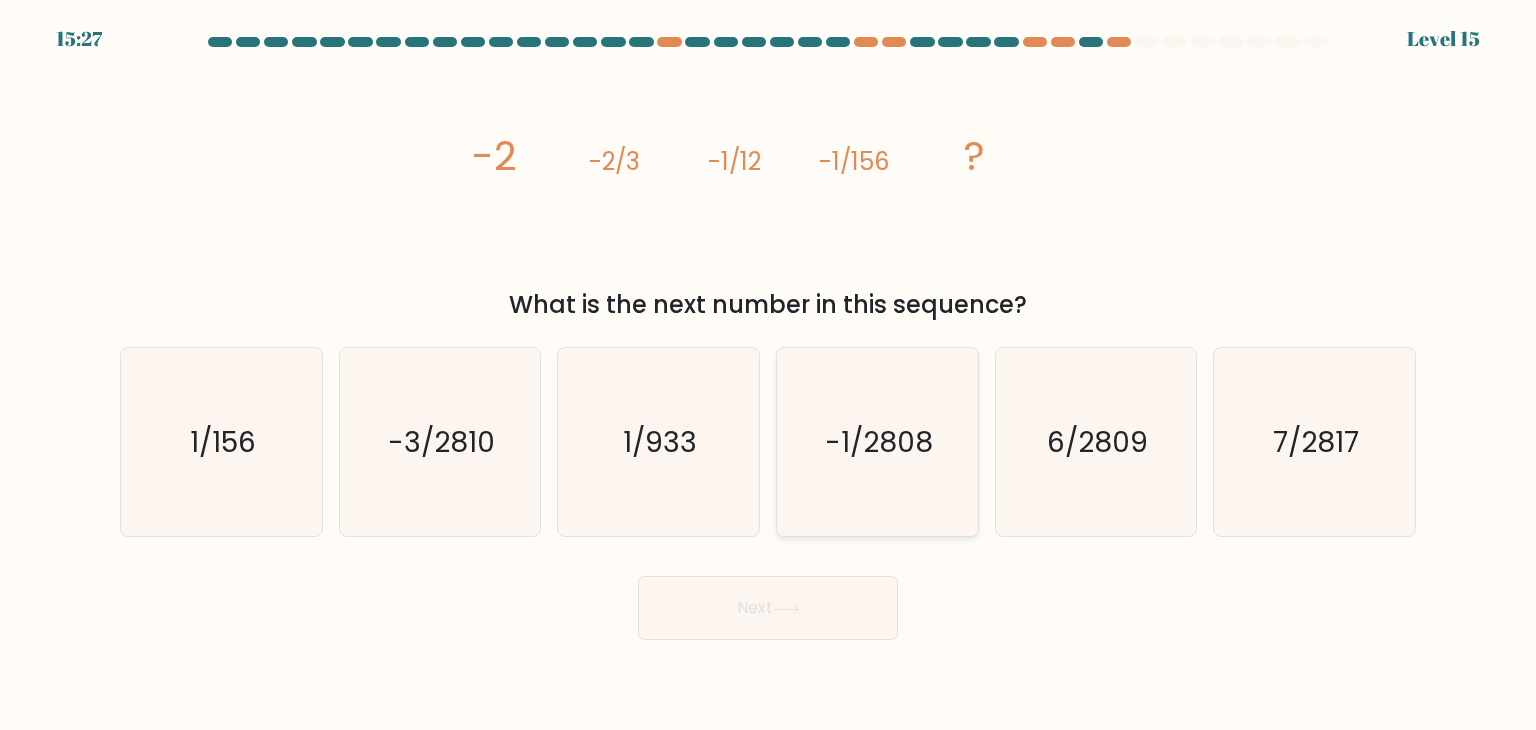 click on "-1/2808" 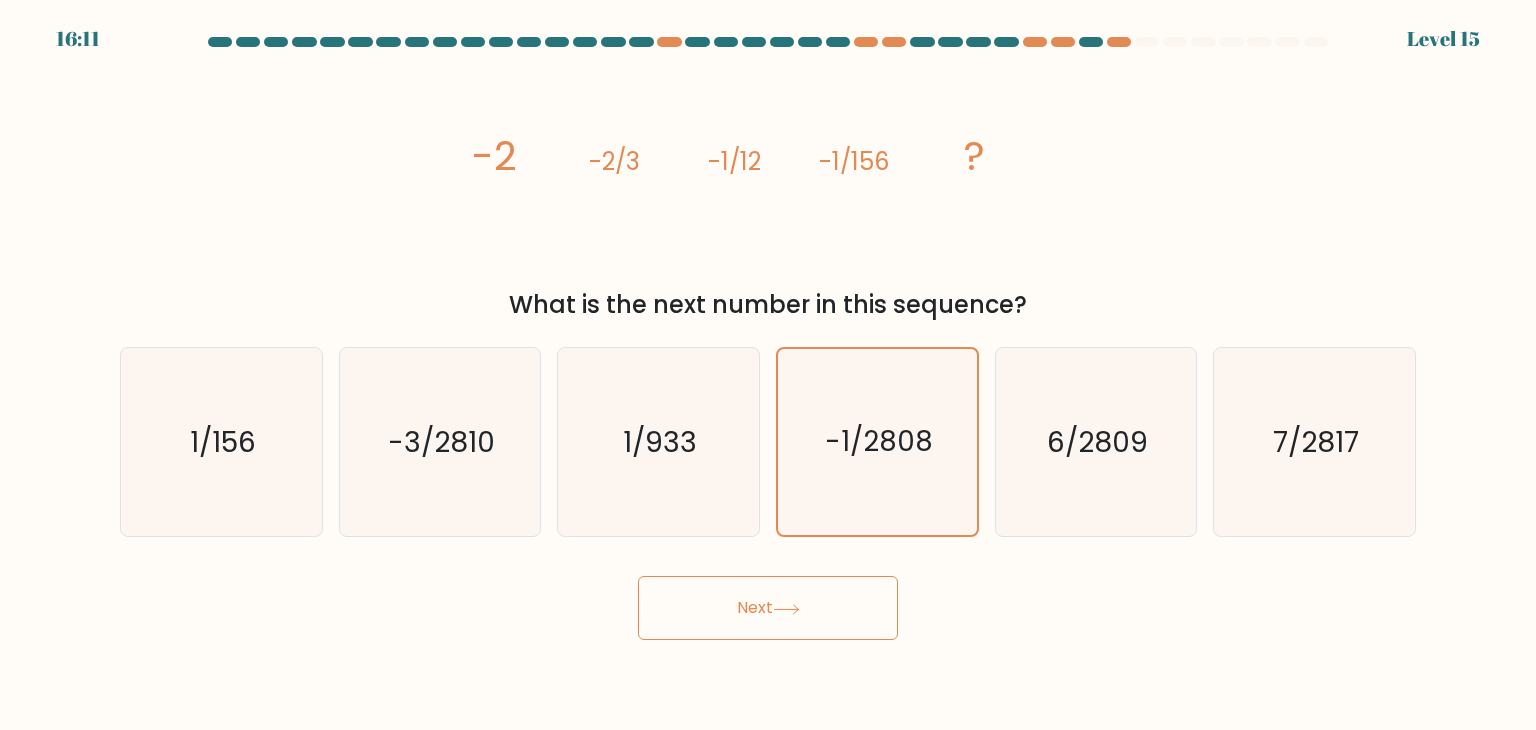click on "Next" at bounding box center [768, 608] 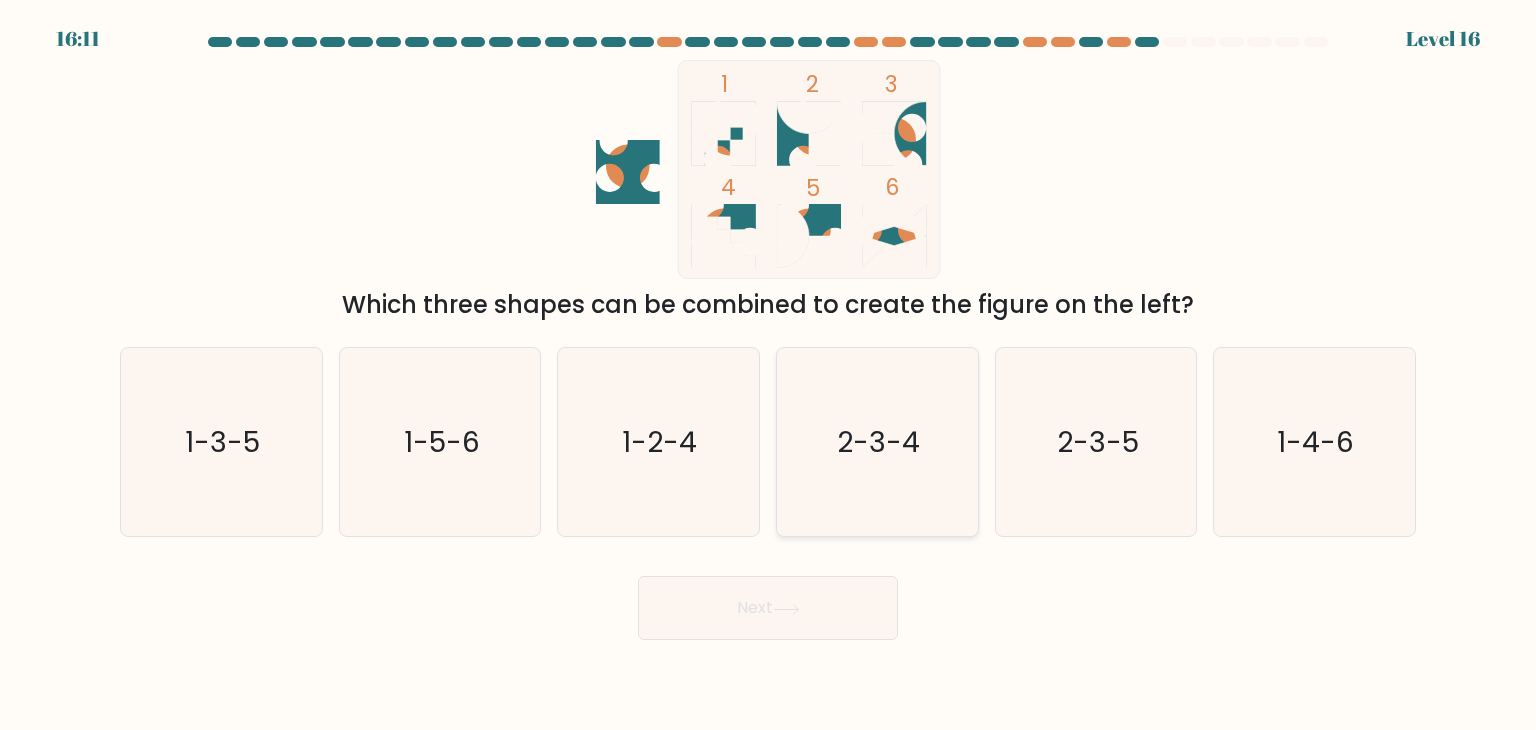 click on "2-3-4" 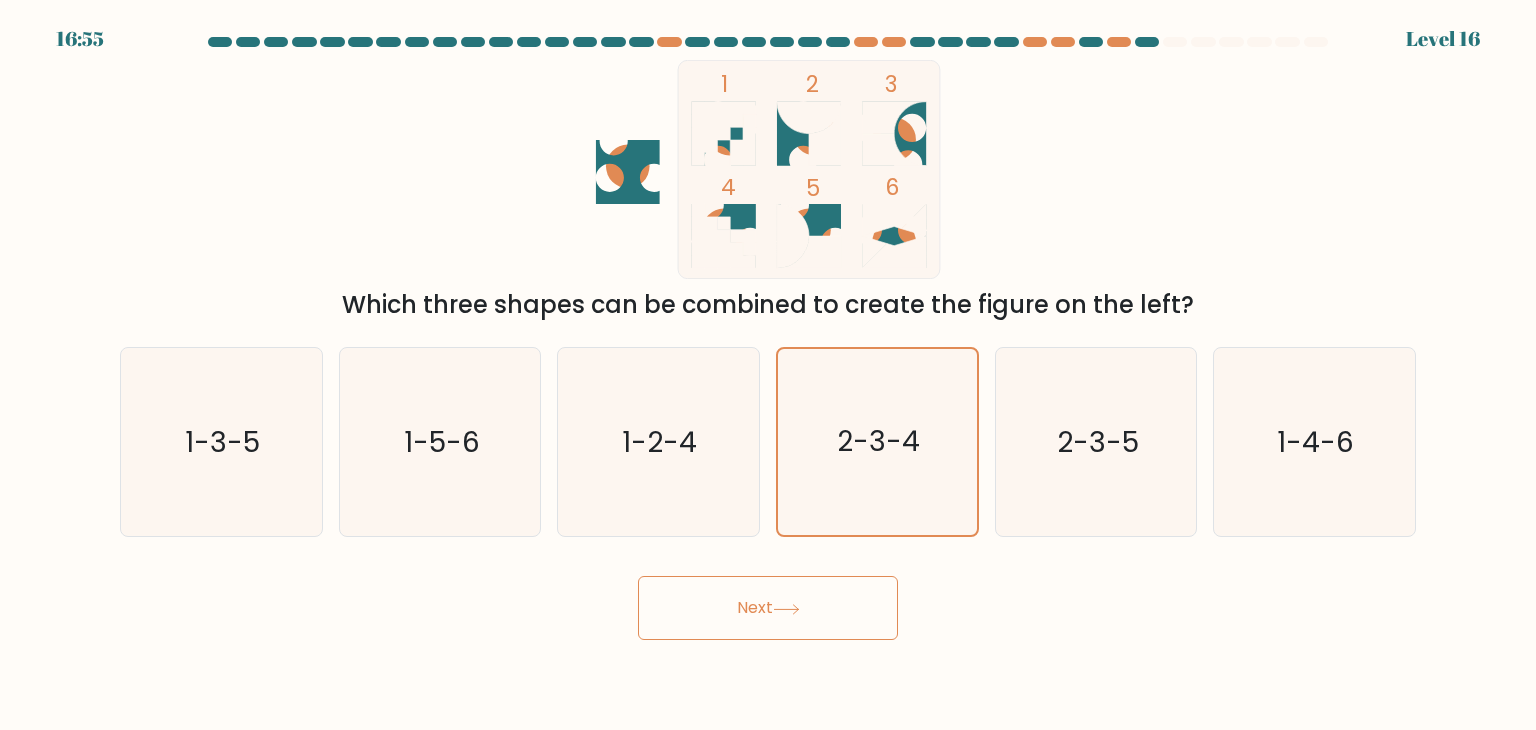 click on "Next" at bounding box center [768, 608] 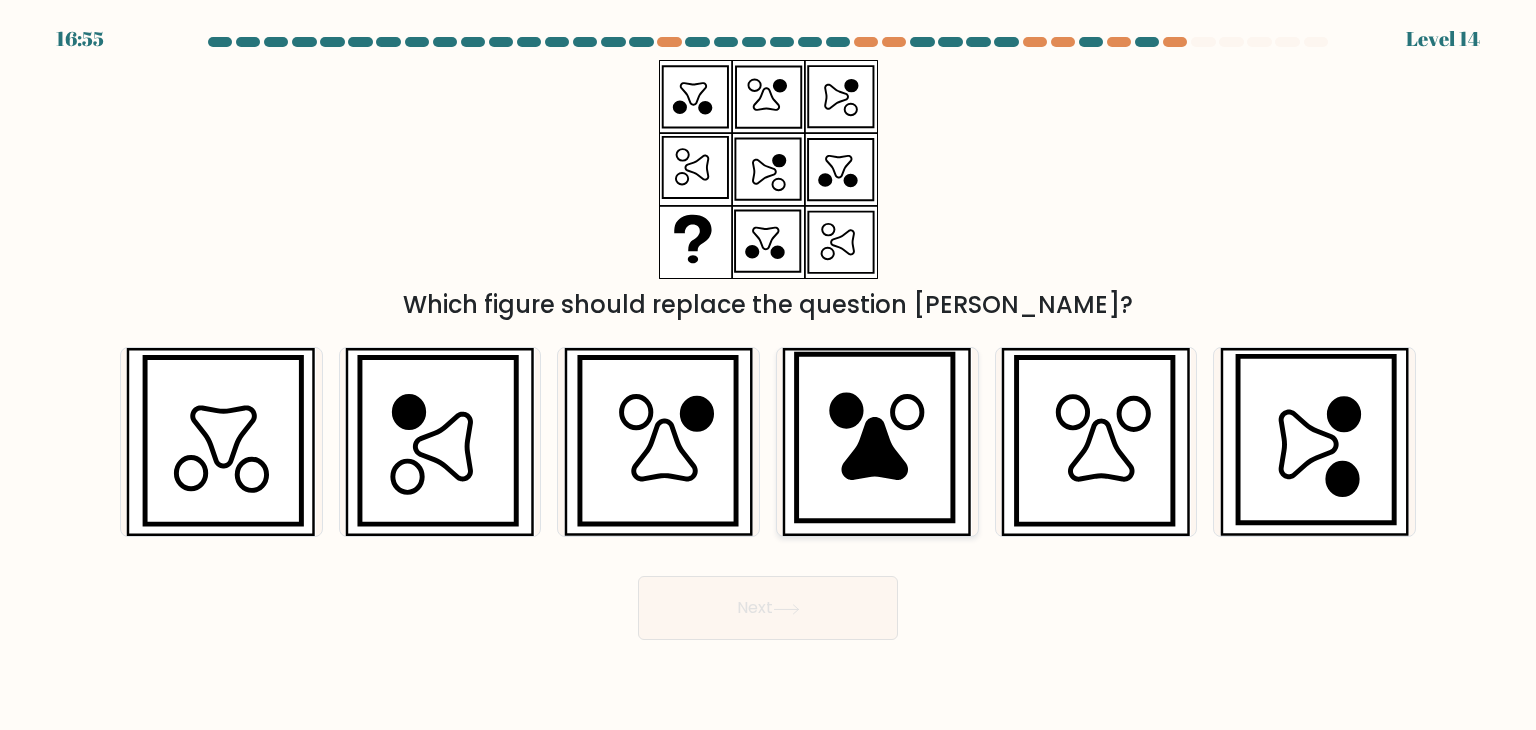 click 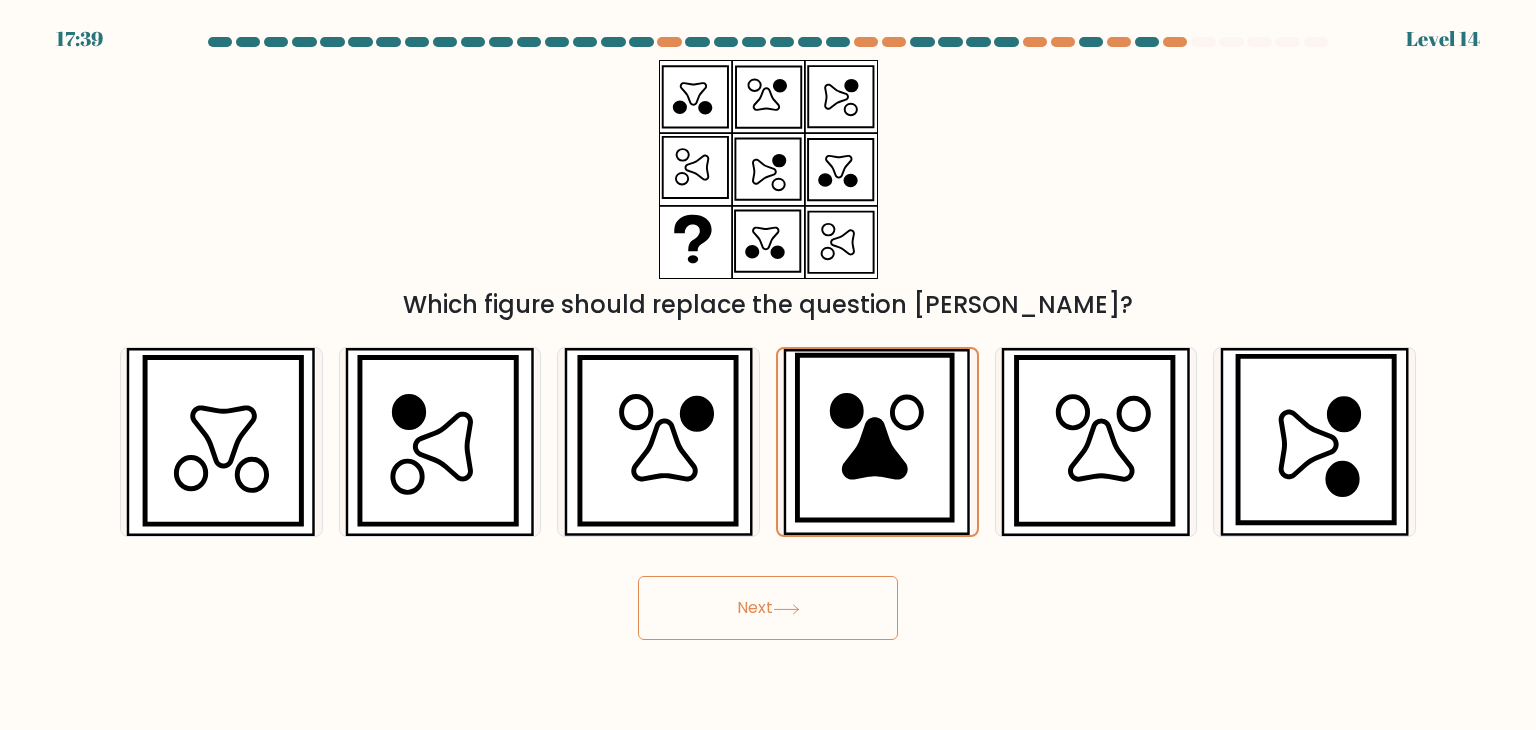 click on "Next" at bounding box center [768, 608] 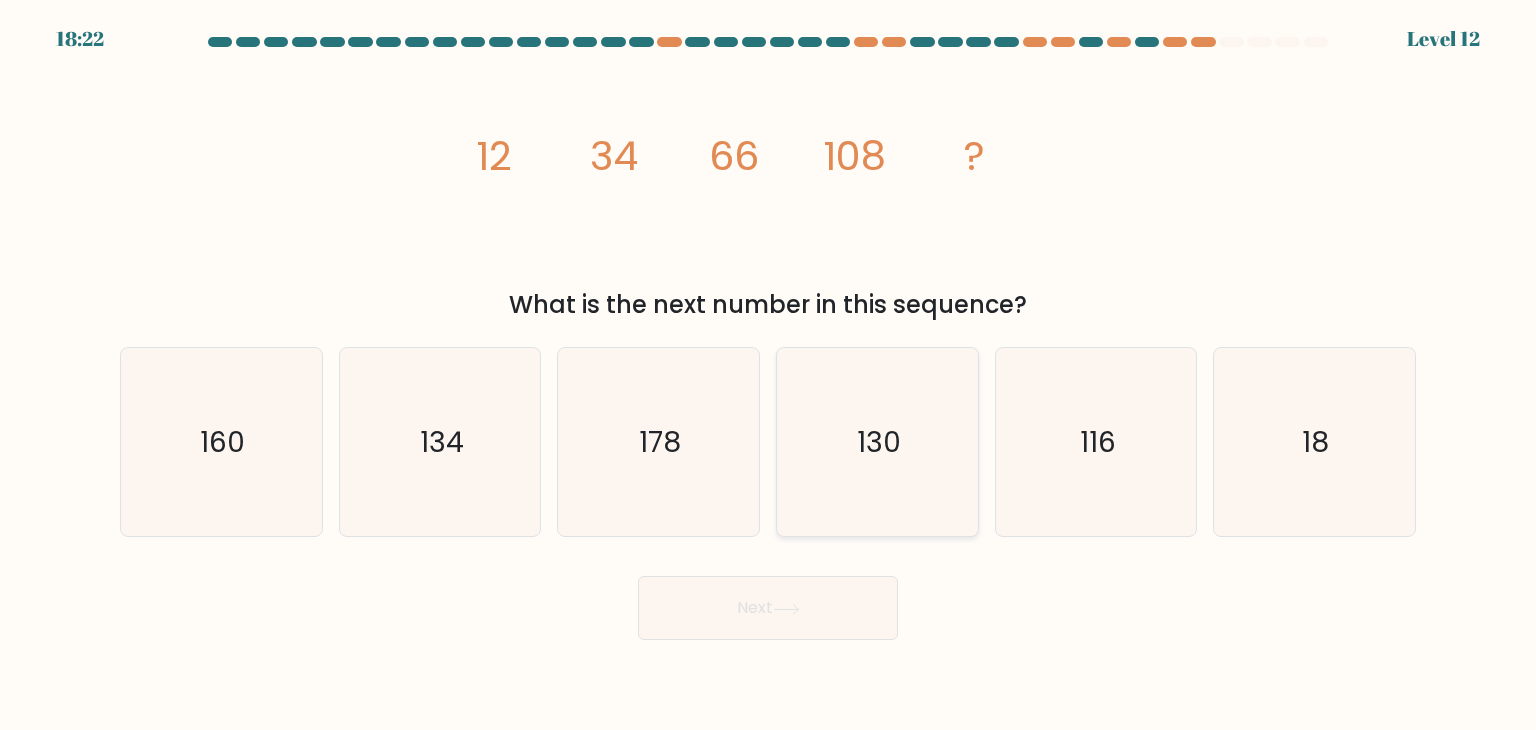 click on "130" 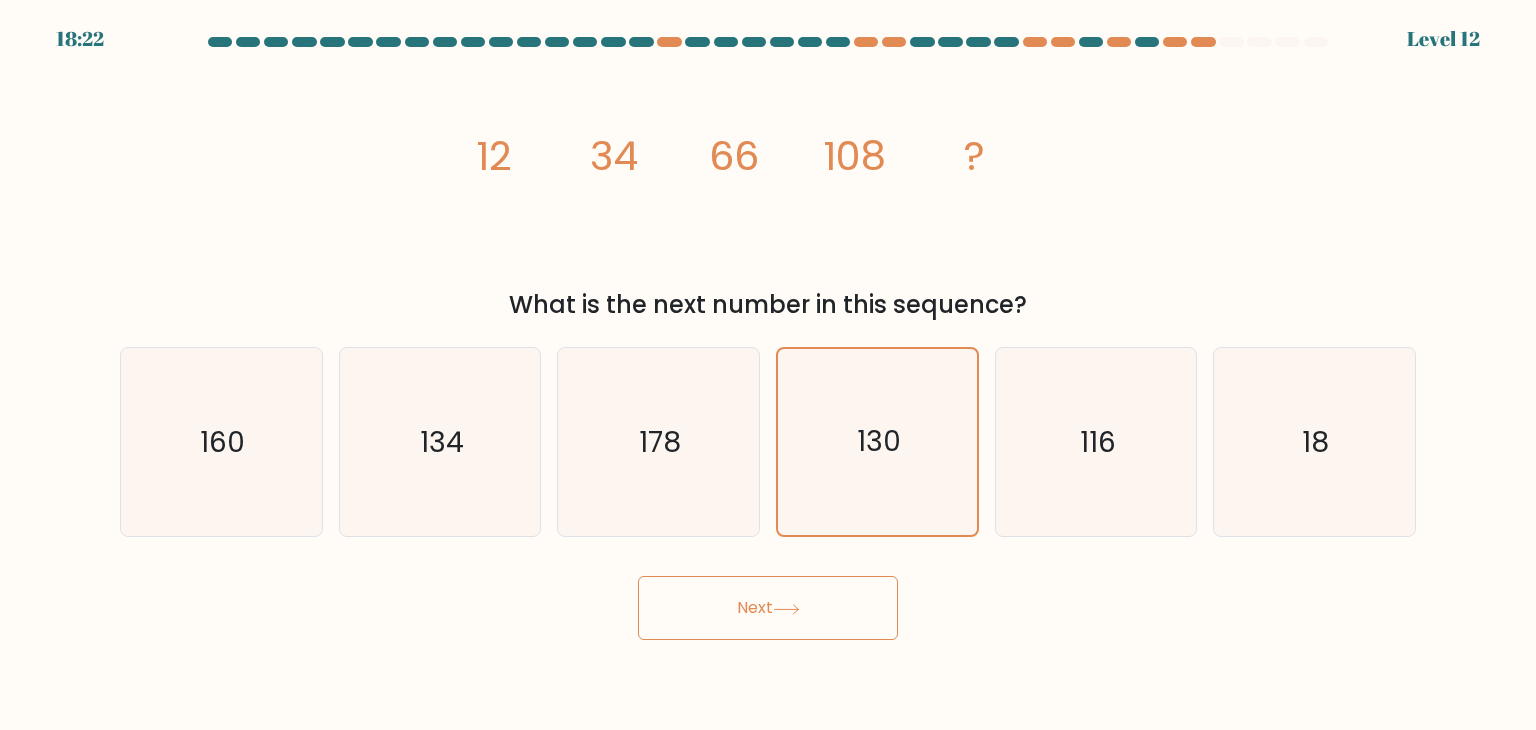 click on "Next" at bounding box center [768, 608] 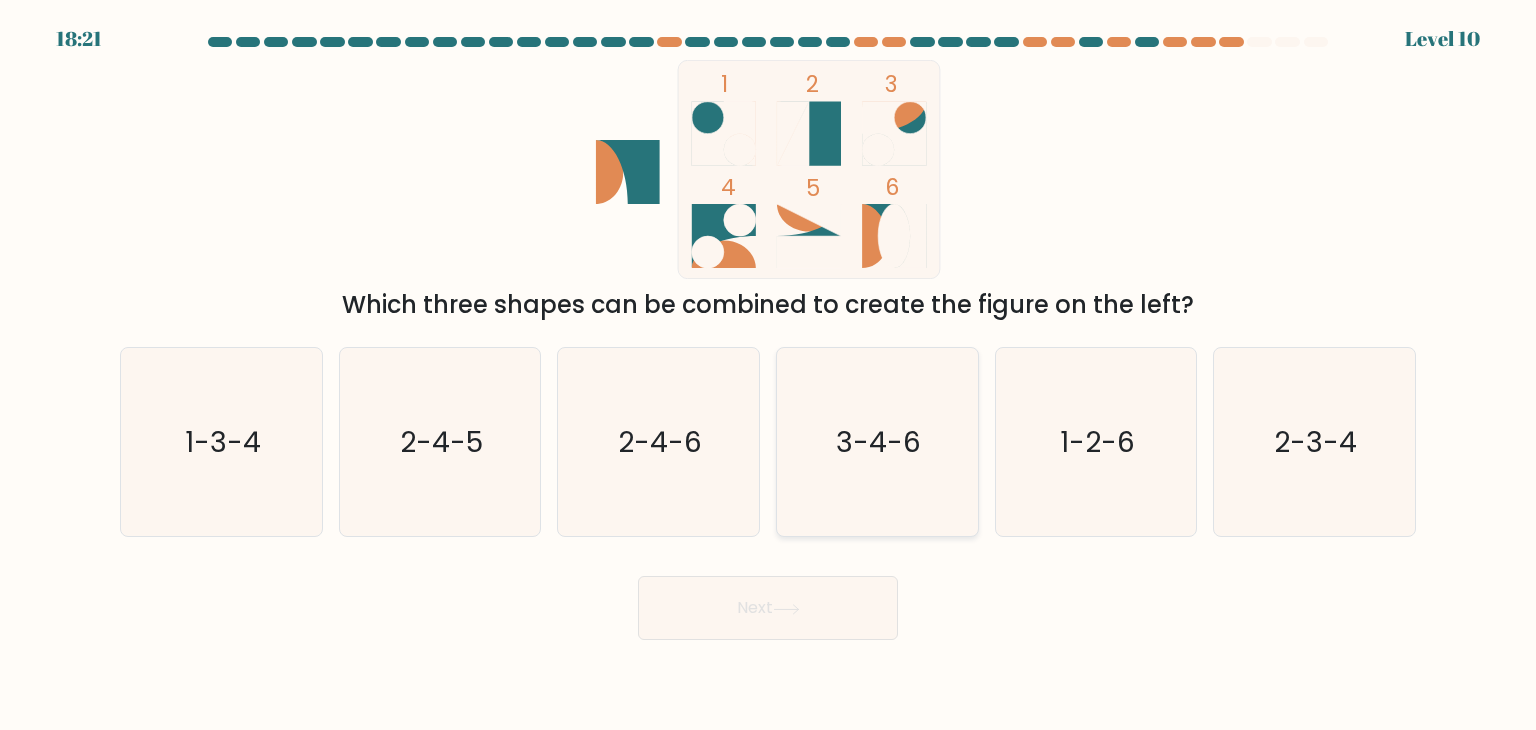 click on "3-4-6" 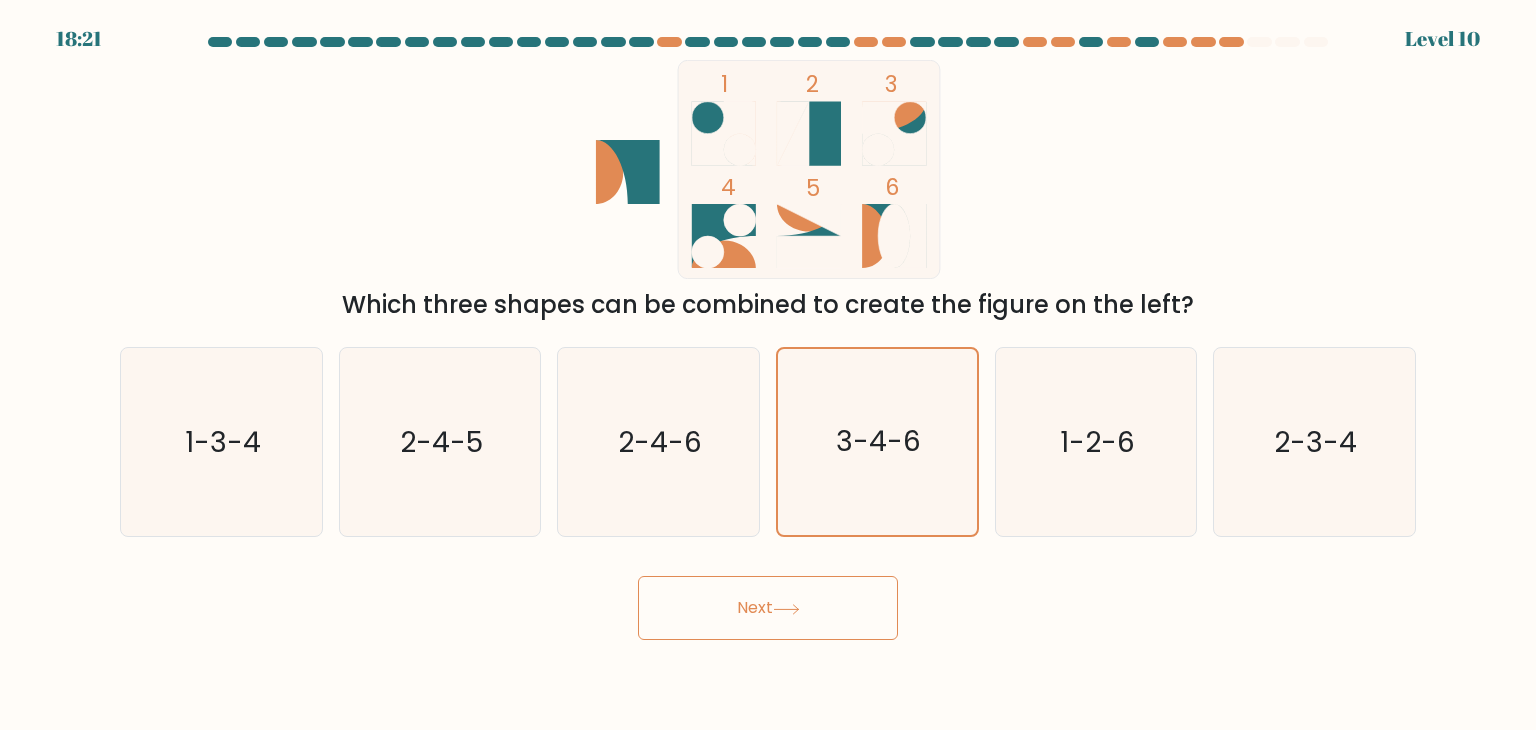 click on "Next" at bounding box center (768, 608) 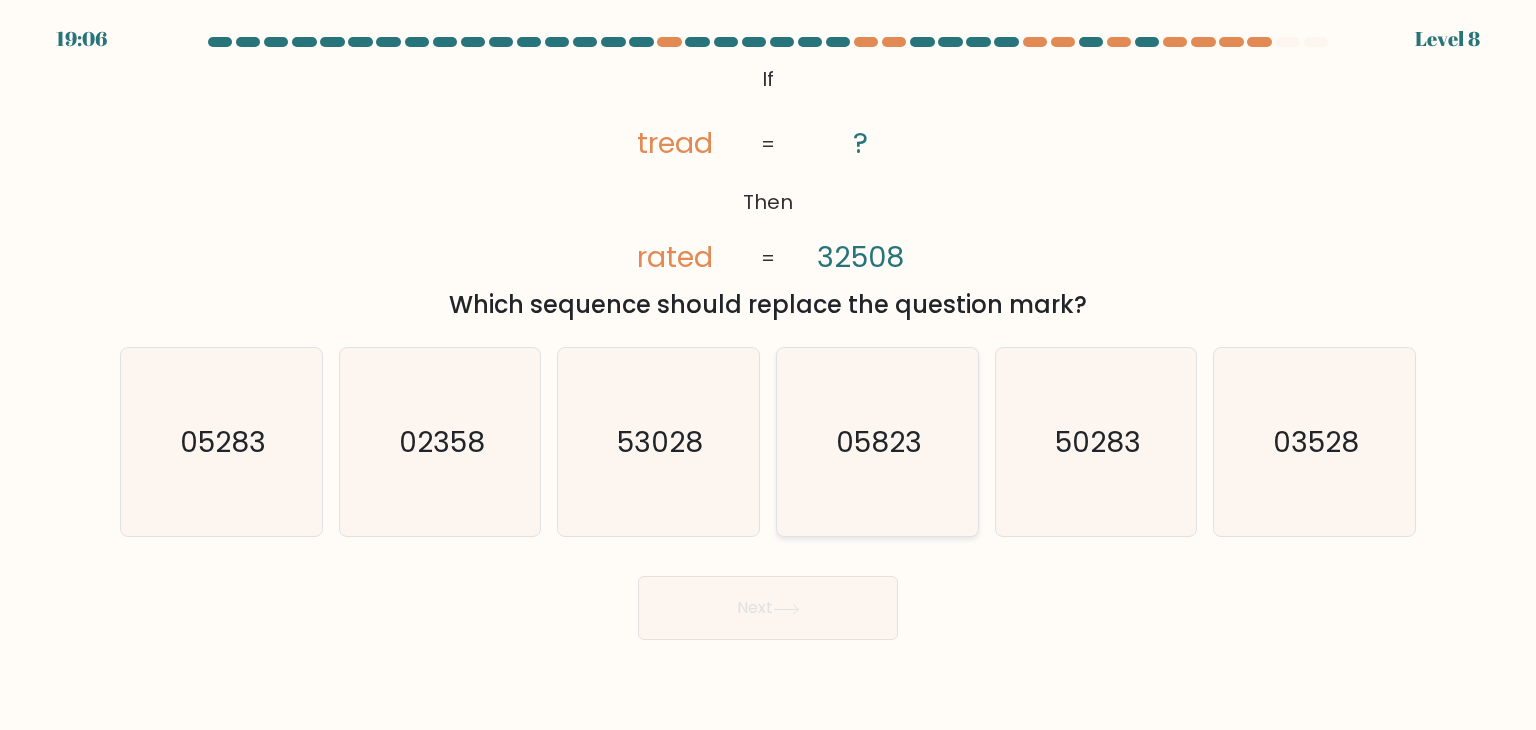 click on "05823" 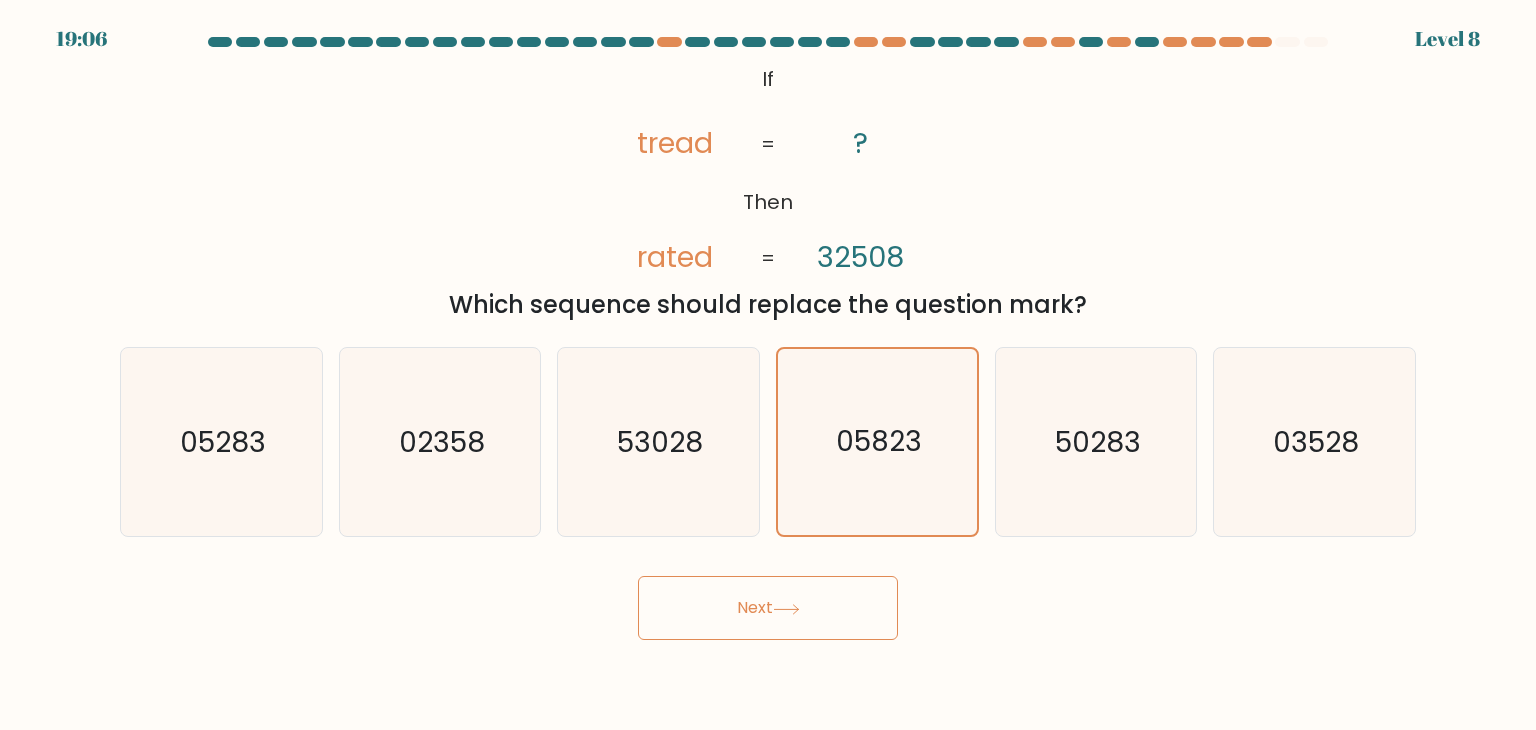 click on "Next" at bounding box center (768, 608) 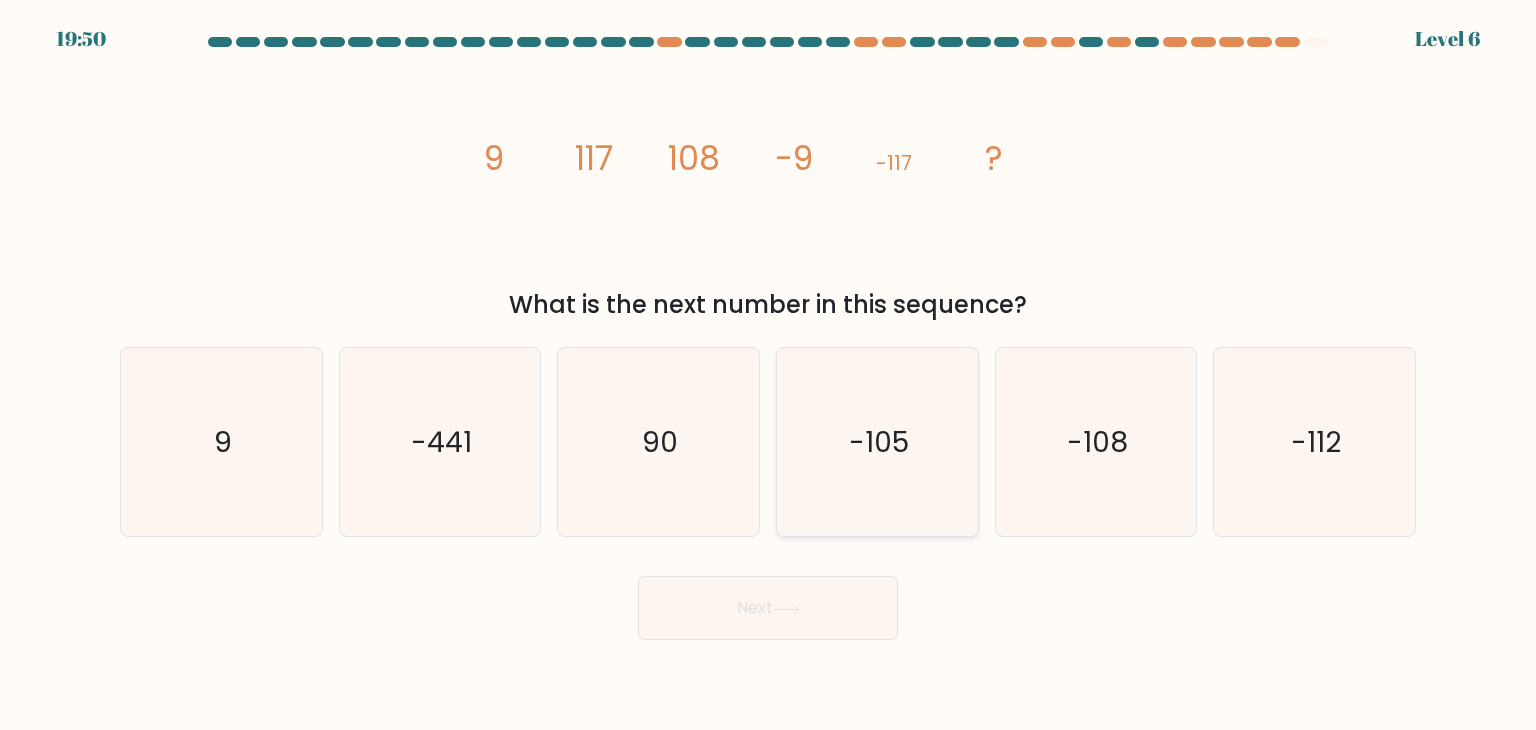 click on "-105" 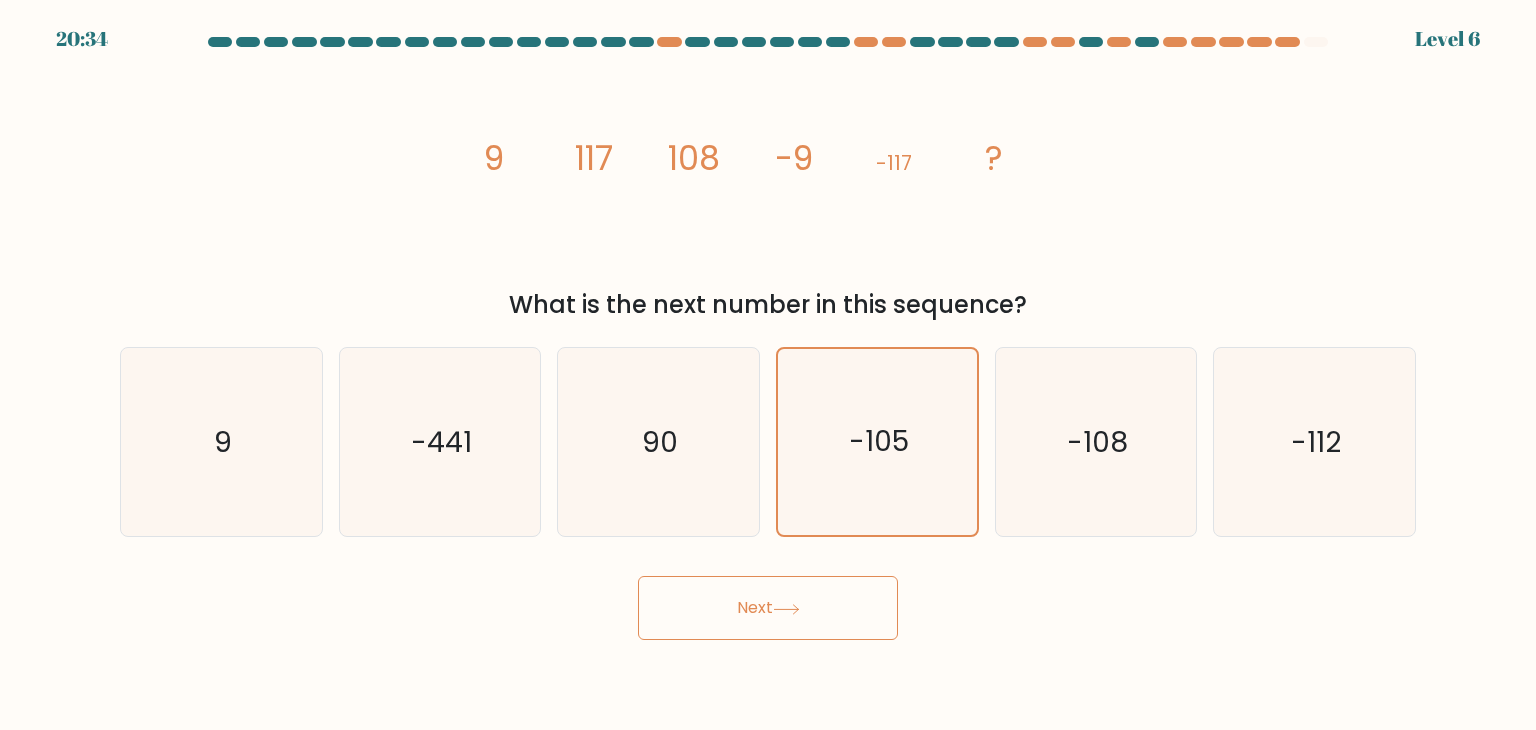 click on "Next" at bounding box center [768, 608] 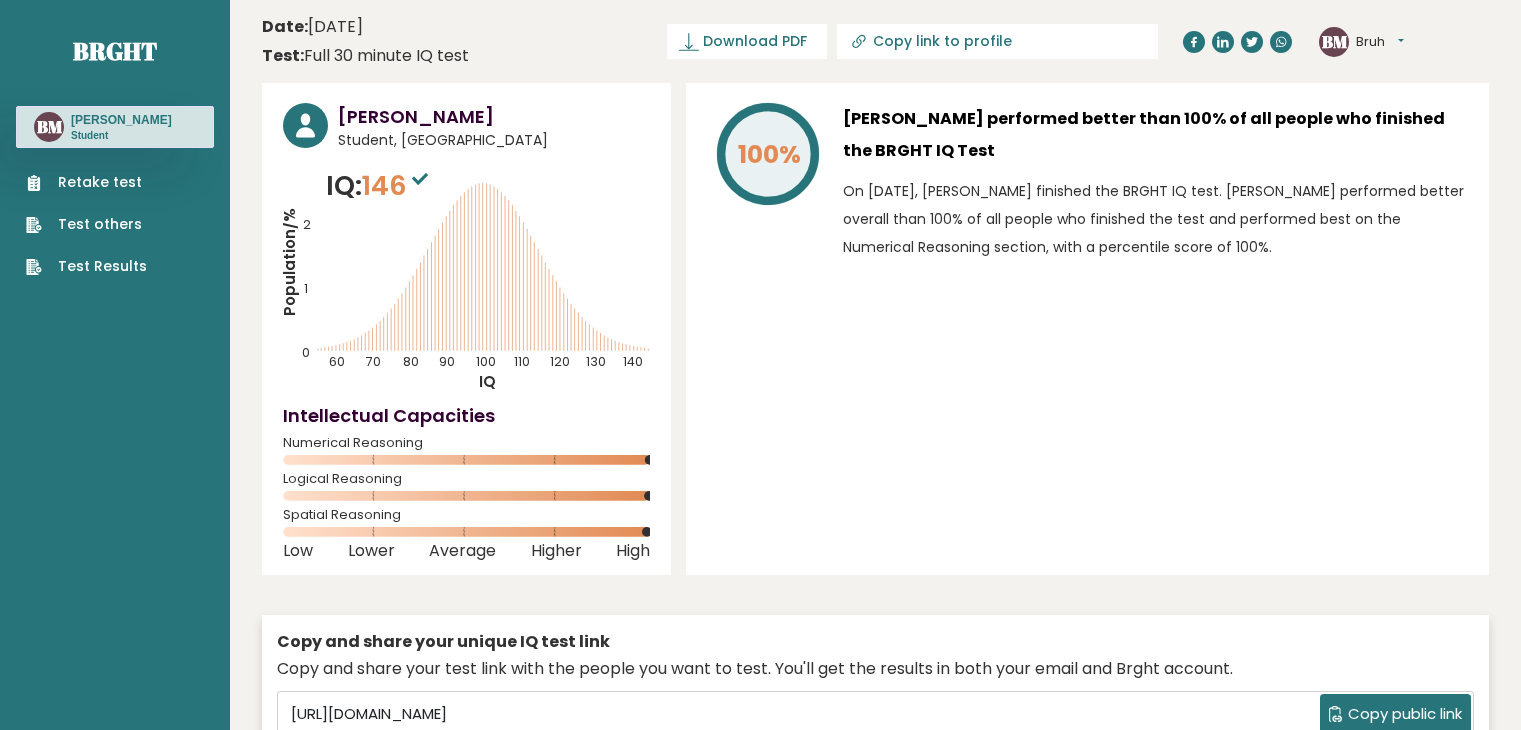 scroll, scrollTop: 0, scrollLeft: 0, axis: both 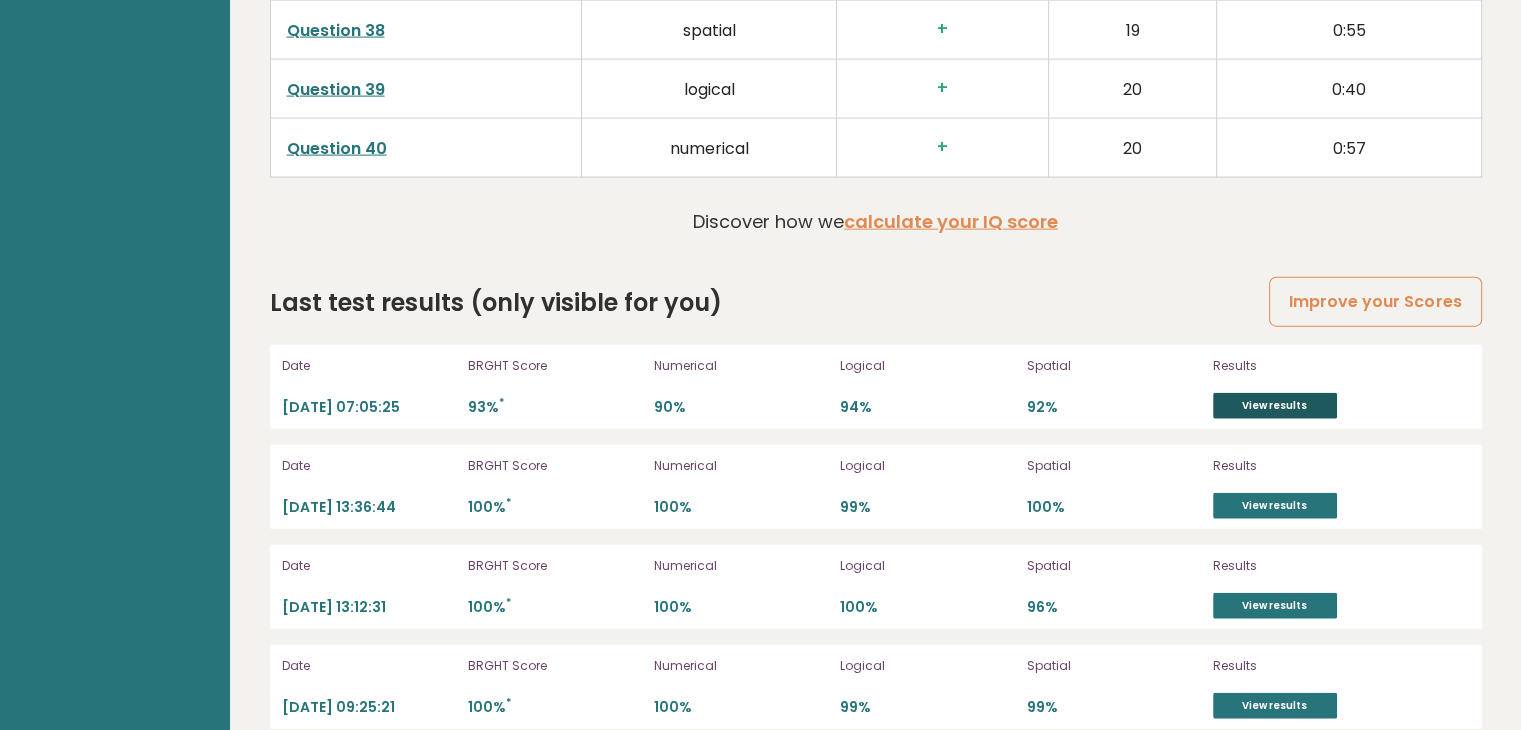 click on "View results" at bounding box center [1275, 406] 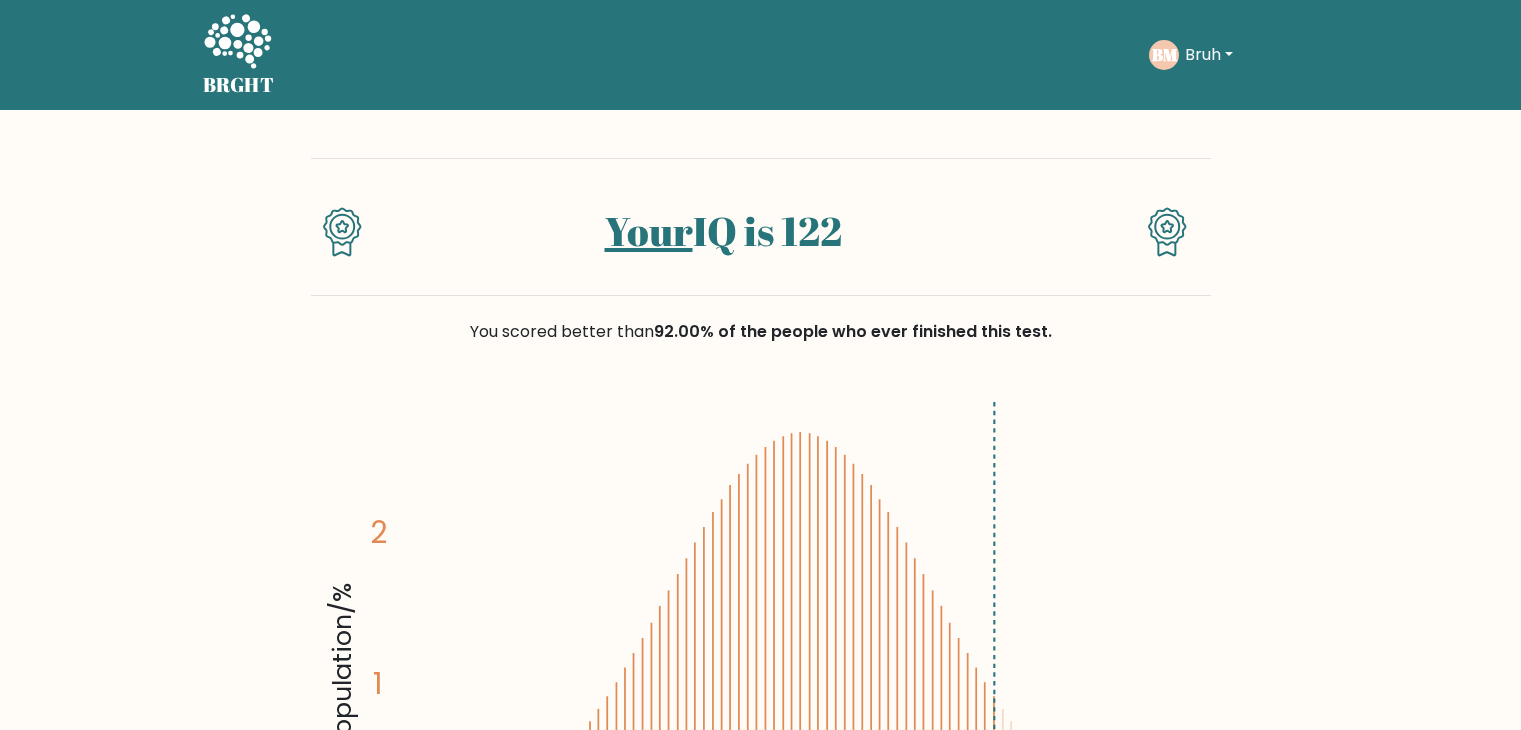 scroll, scrollTop: 0, scrollLeft: 0, axis: both 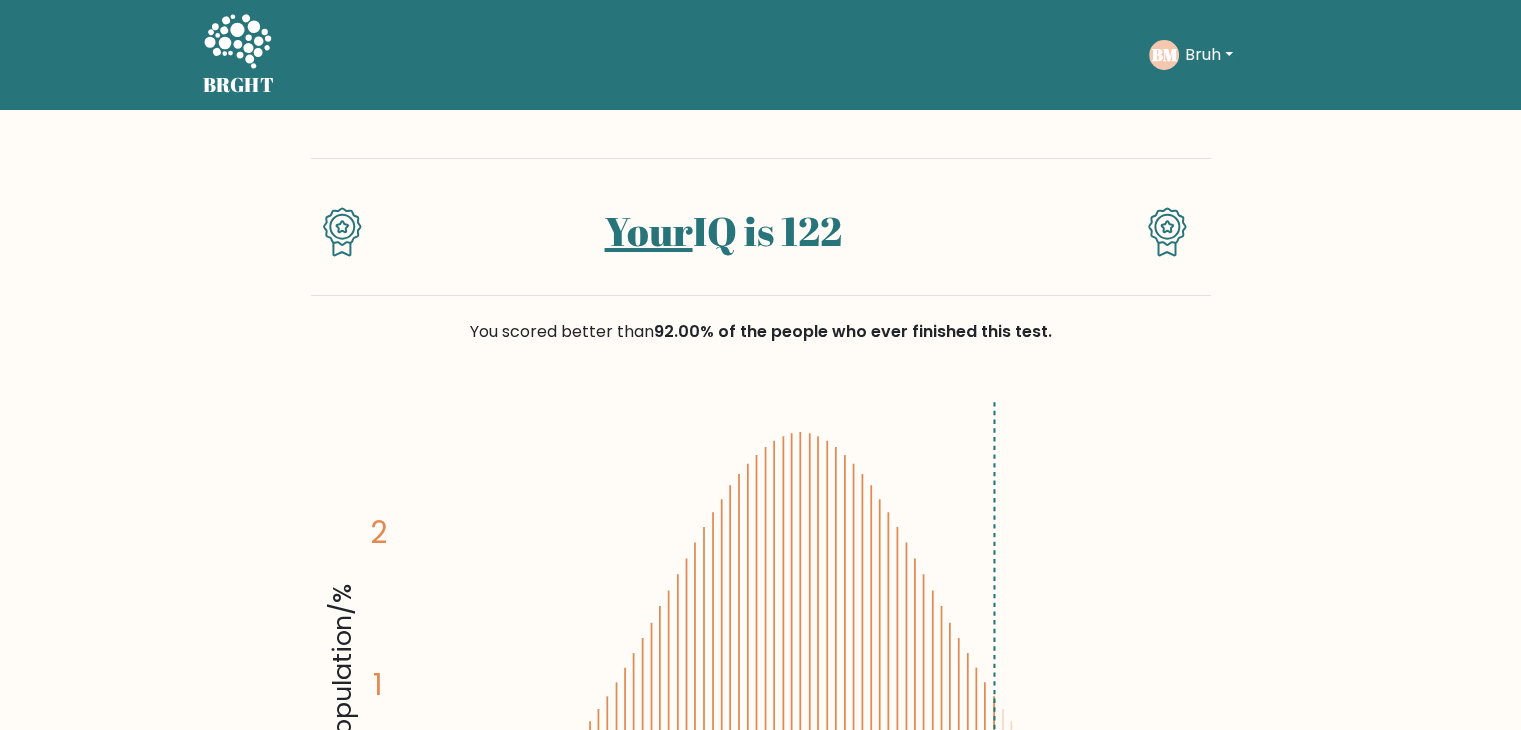 click 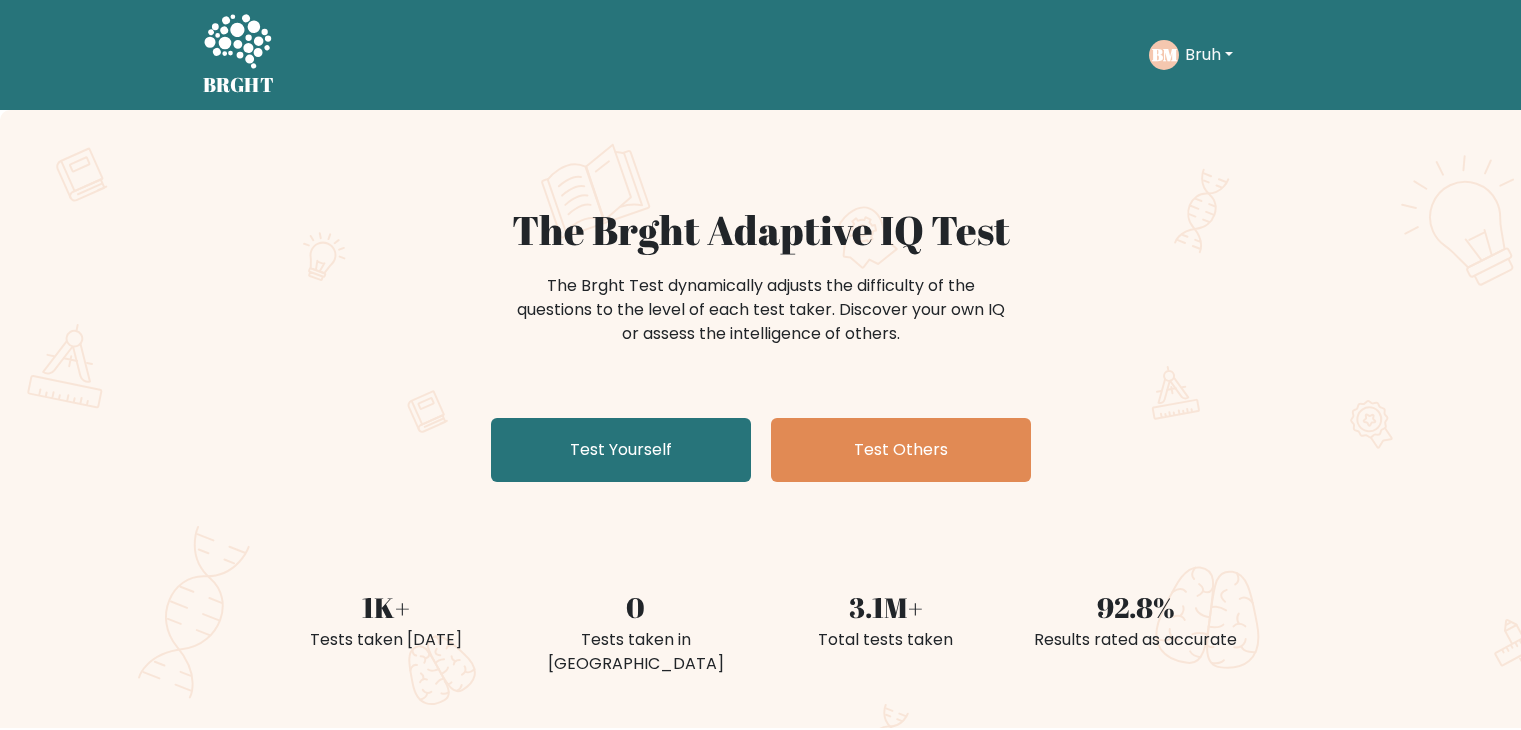 scroll, scrollTop: 0, scrollLeft: 0, axis: both 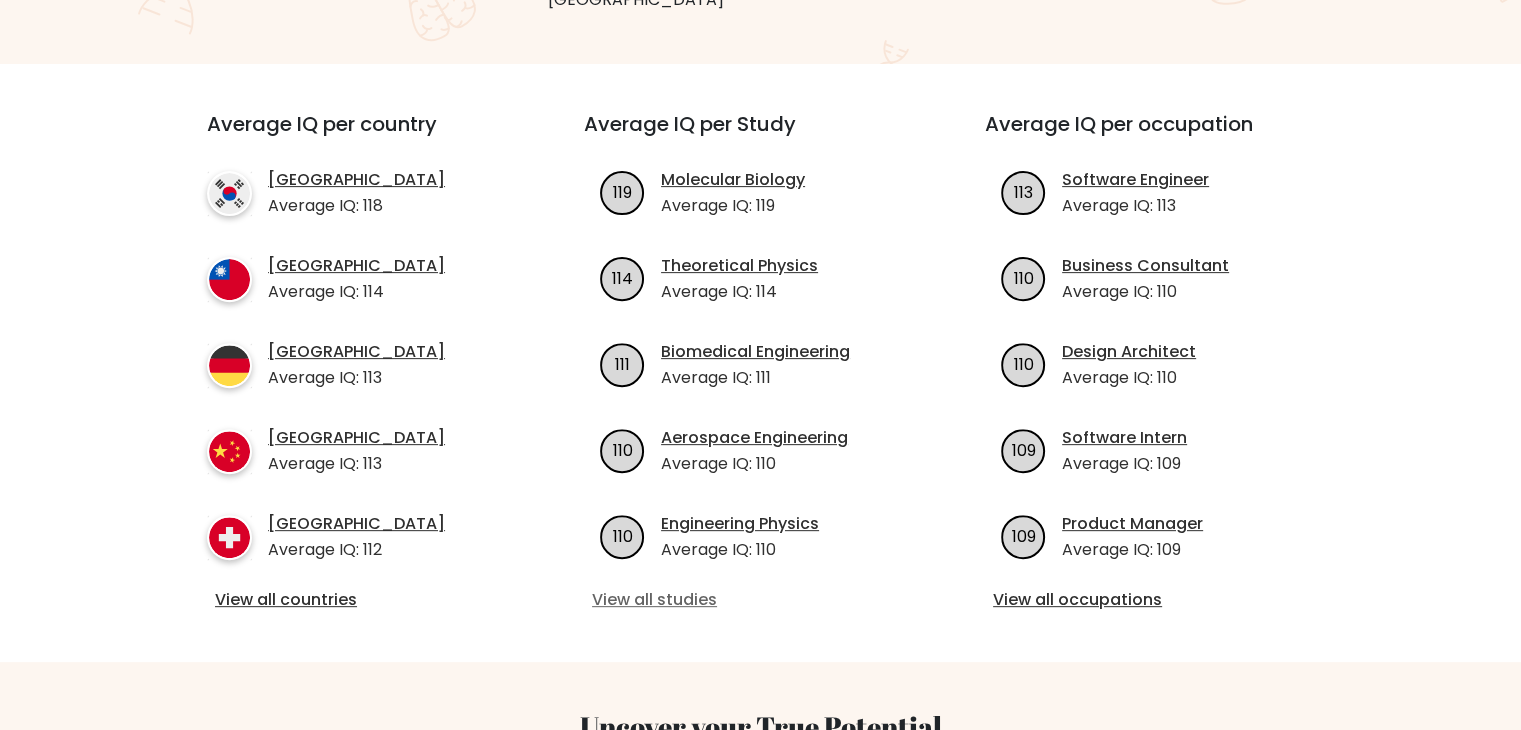 click on "View all studies" at bounding box center (760, 600) 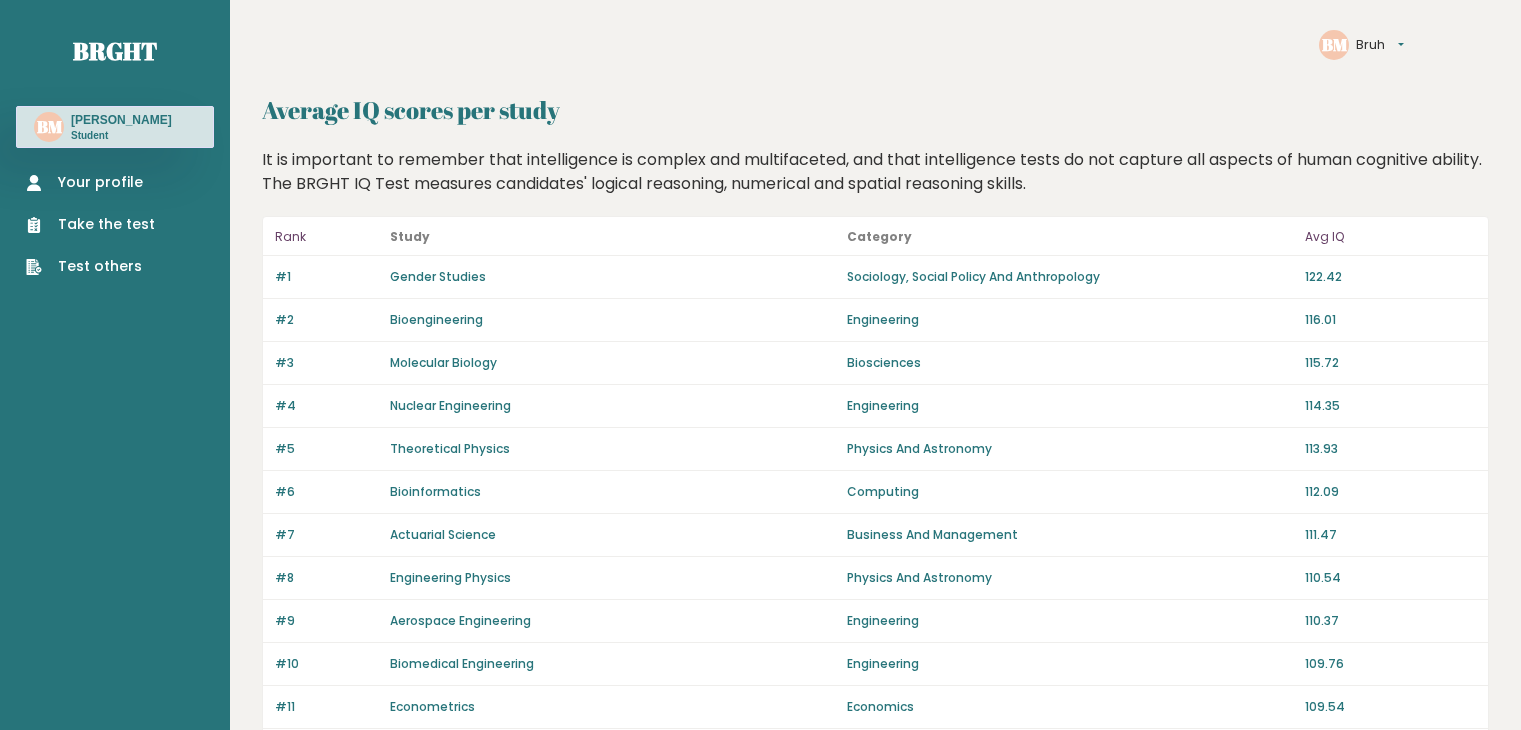 scroll, scrollTop: 0, scrollLeft: 0, axis: both 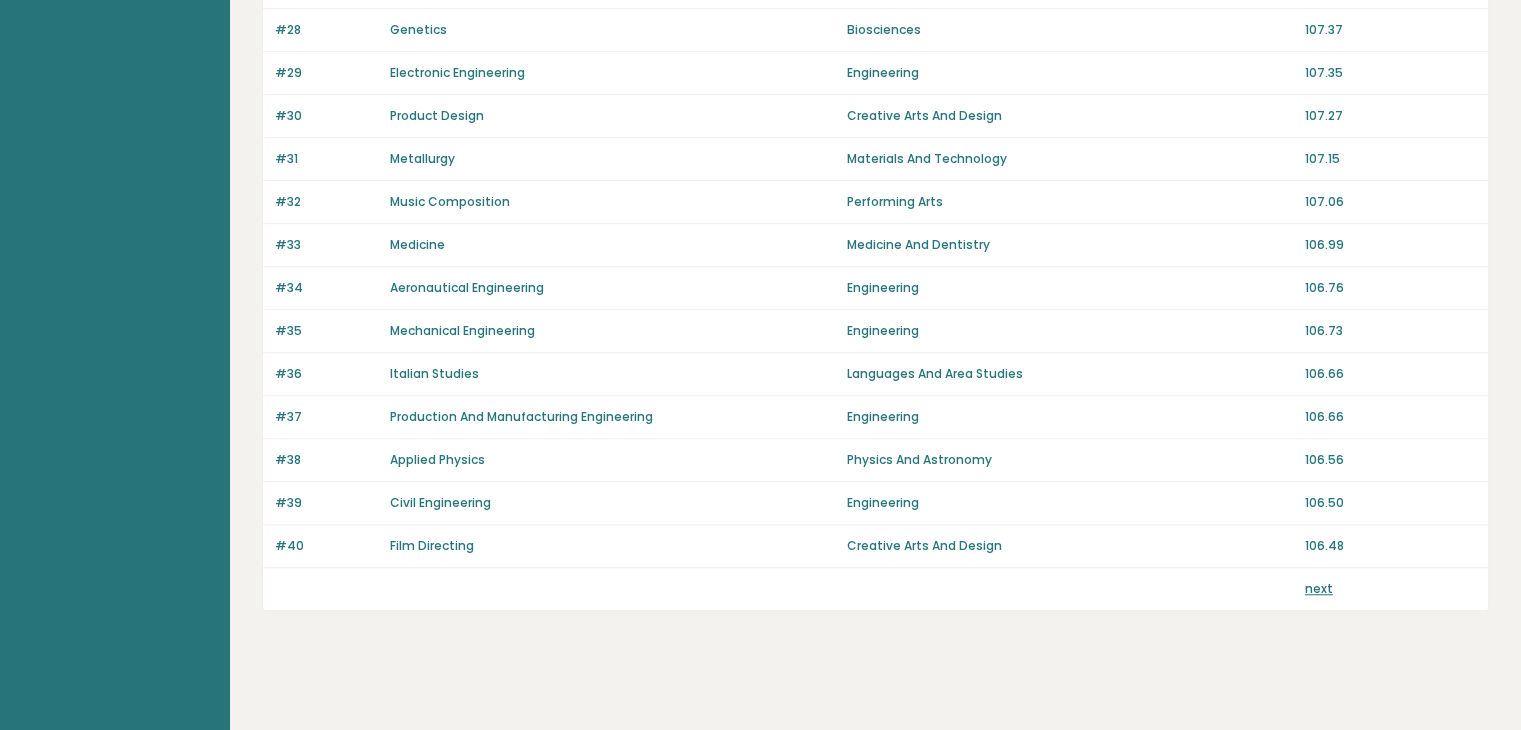 click on "next" at bounding box center (1319, 588) 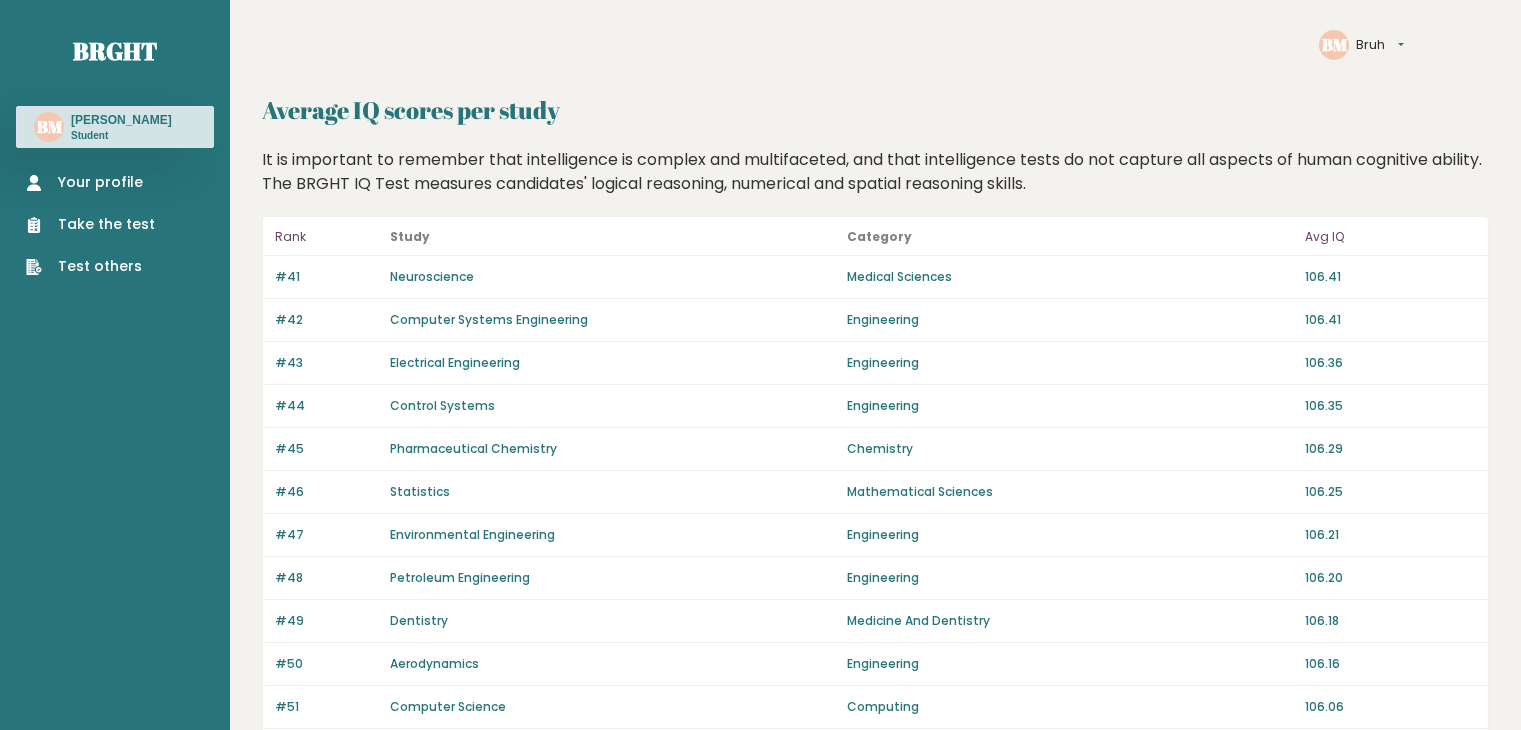 scroll, scrollTop: 0, scrollLeft: 0, axis: both 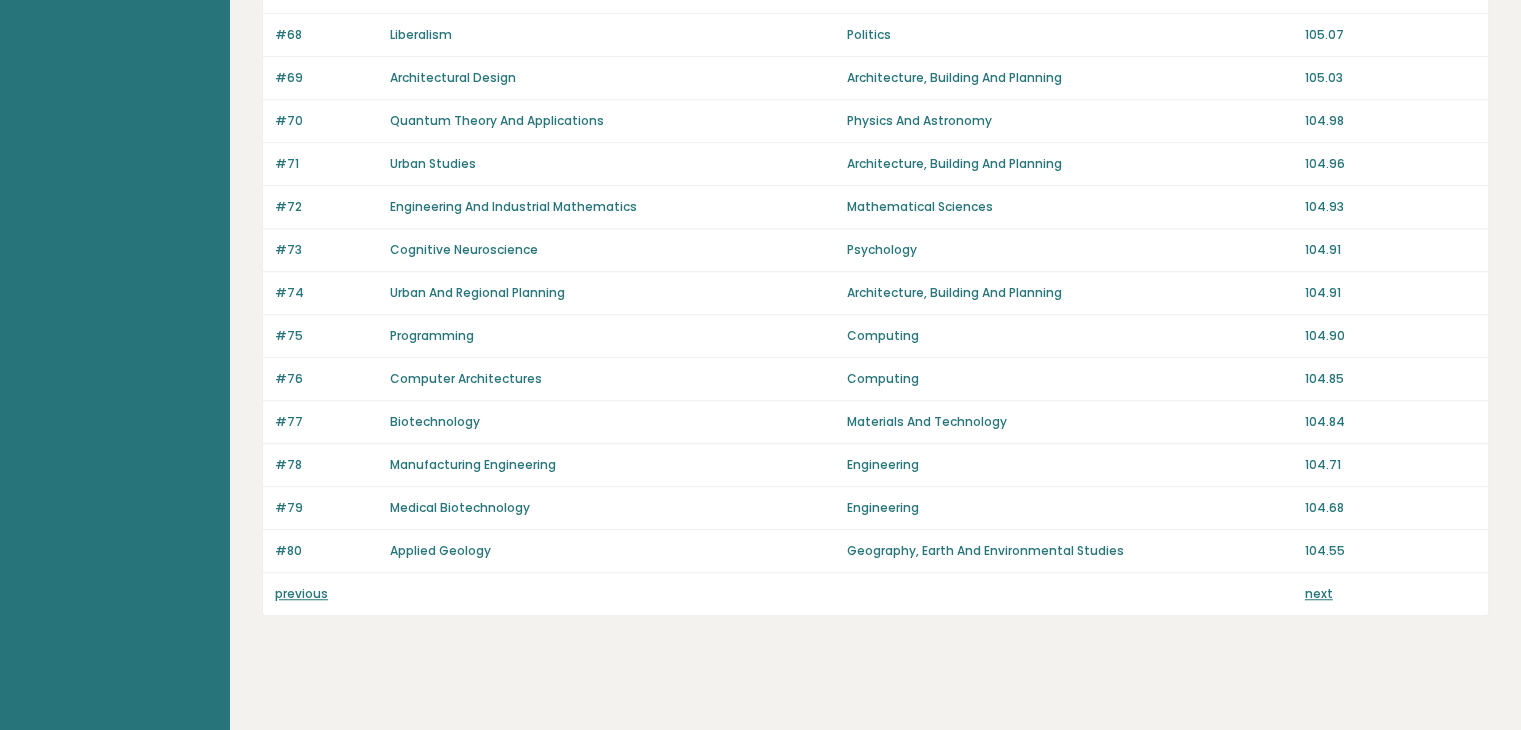 click on "next" at bounding box center (1319, 593) 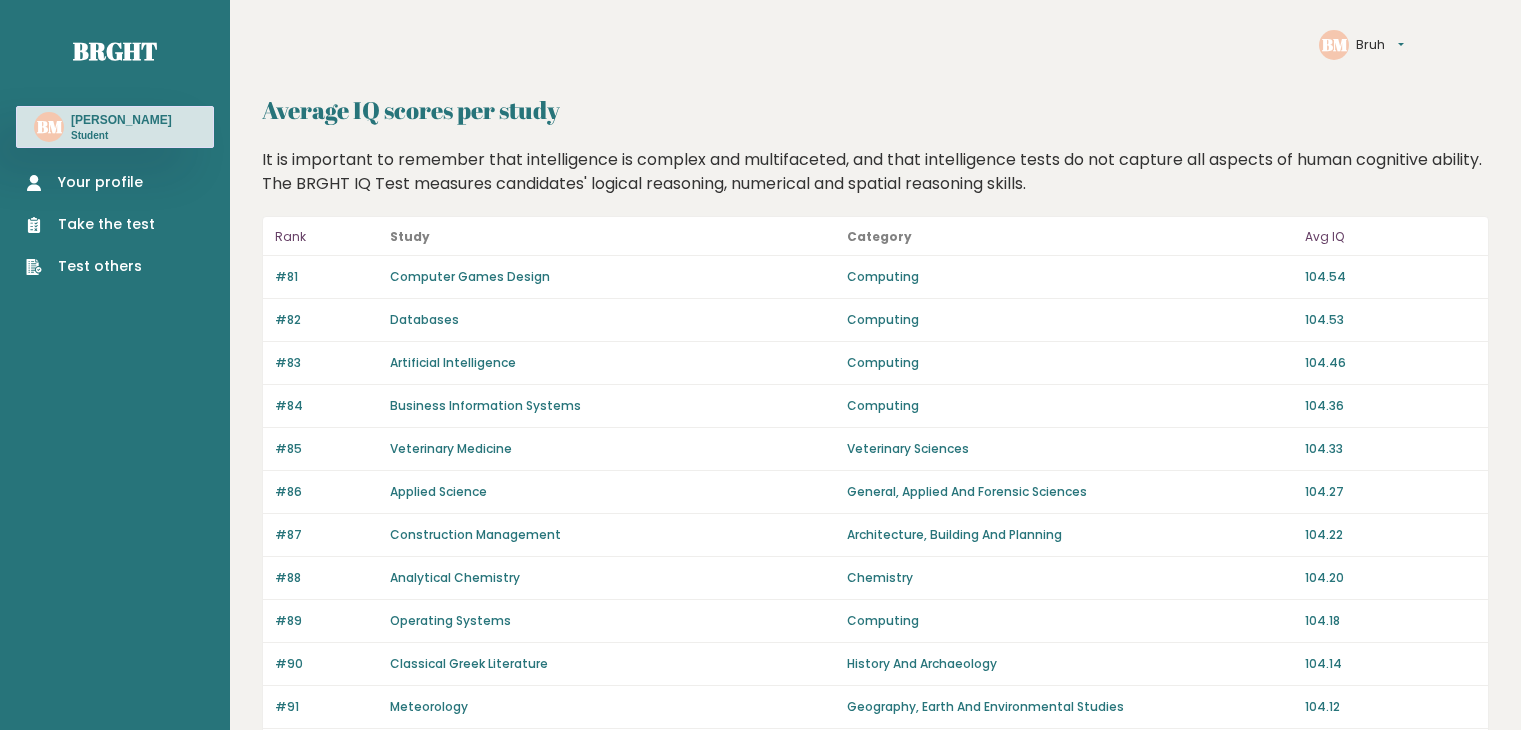 scroll, scrollTop: 0, scrollLeft: 0, axis: both 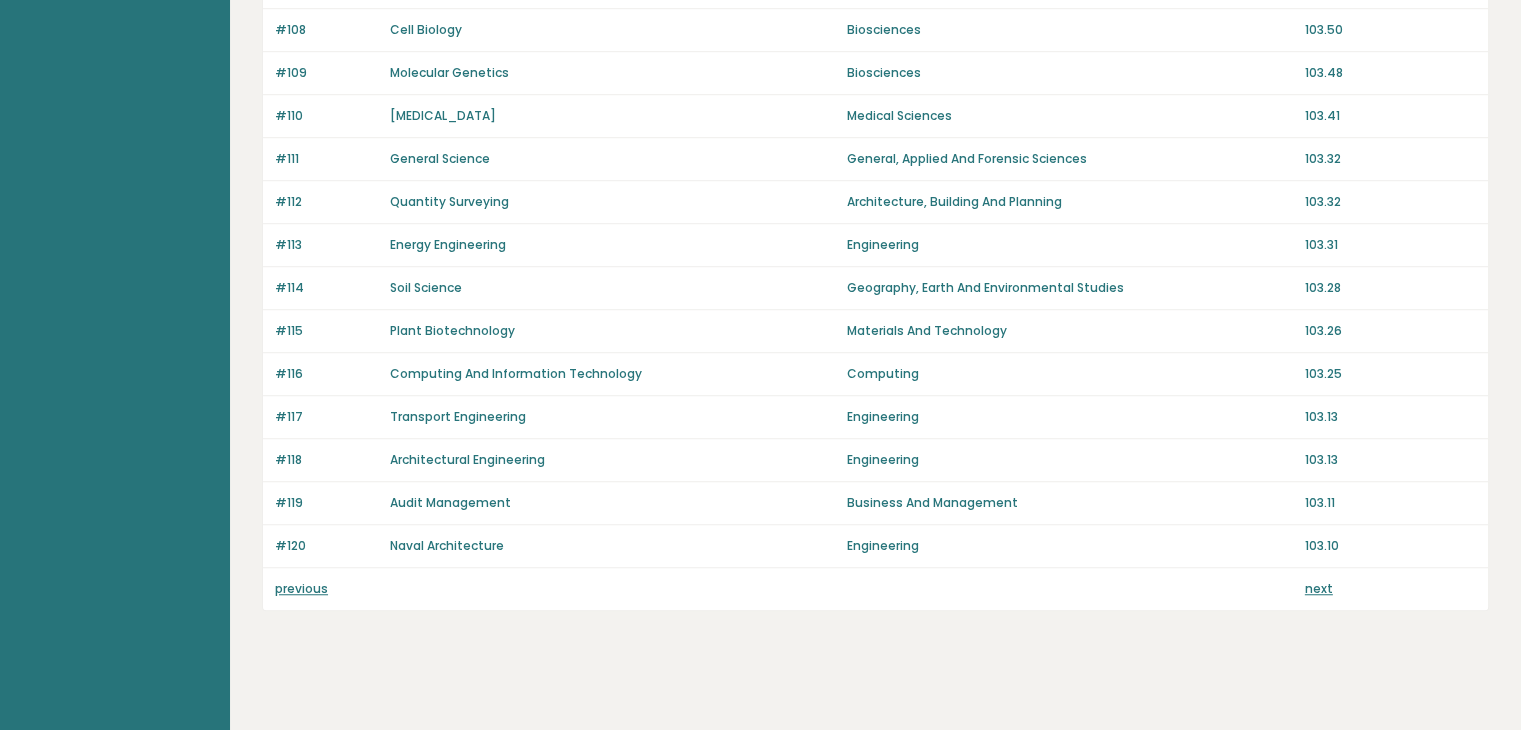 click on "next" at bounding box center (1319, 588) 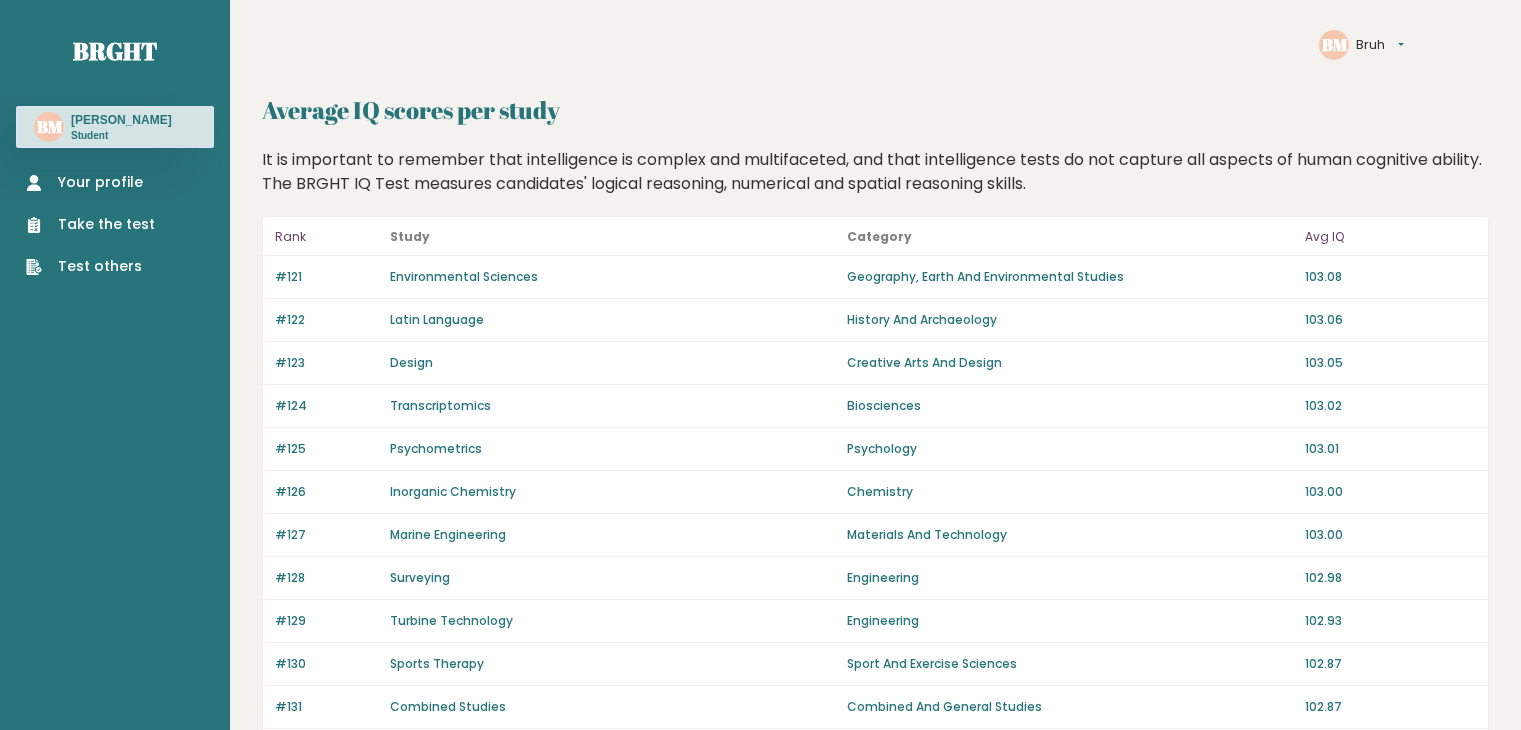 scroll, scrollTop: 0, scrollLeft: 0, axis: both 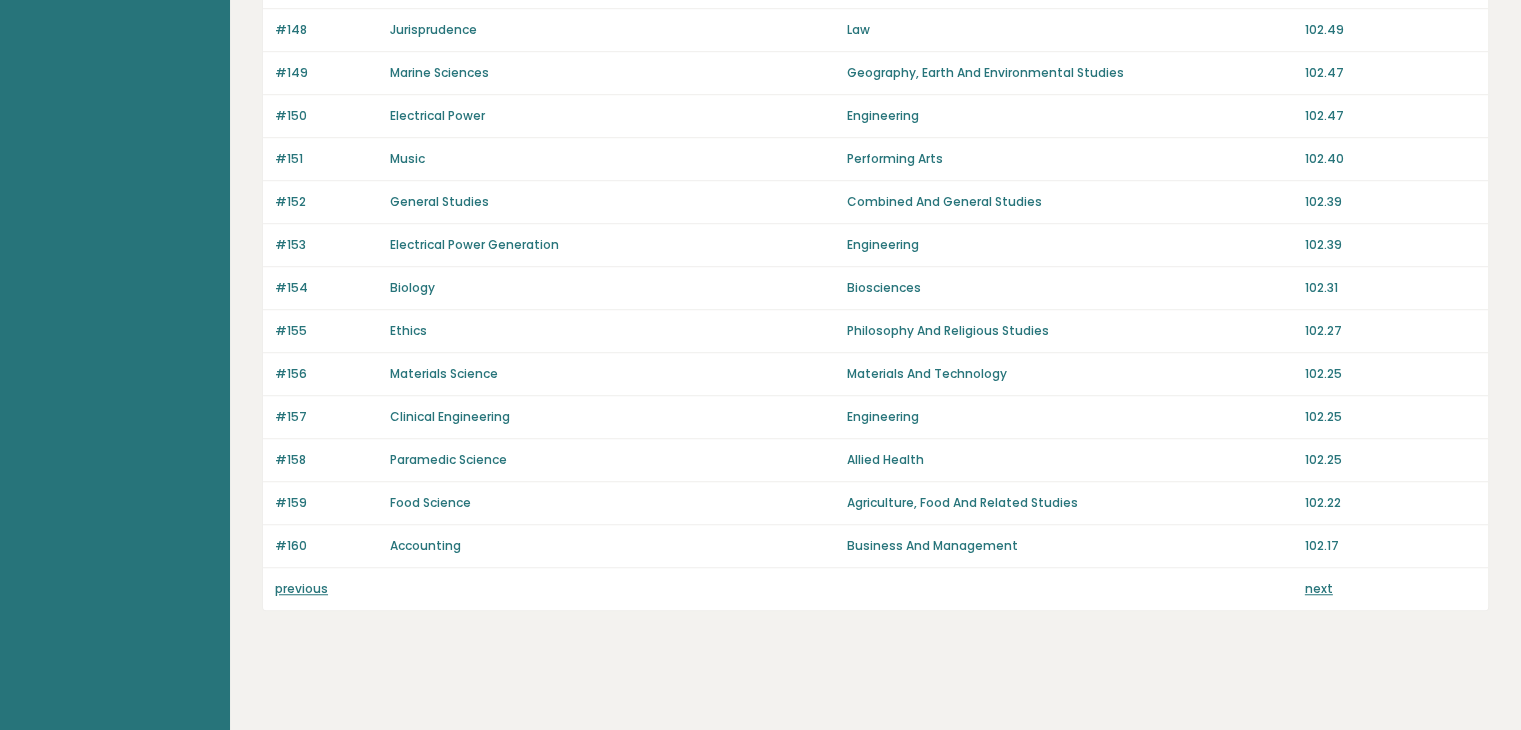 click on "next" at bounding box center [1319, 588] 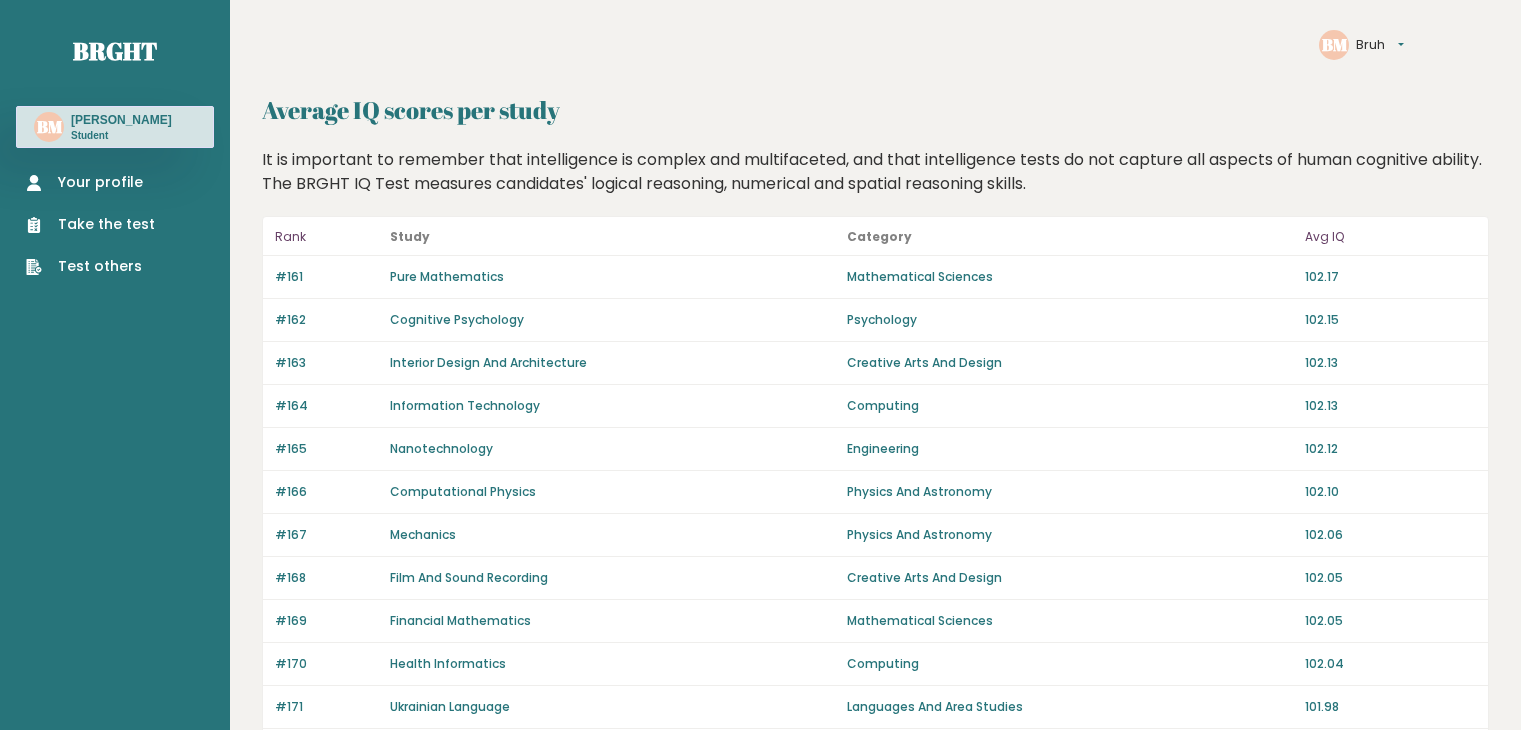 scroll, scrollTop: 0, scrollLeft: 0, axis: both 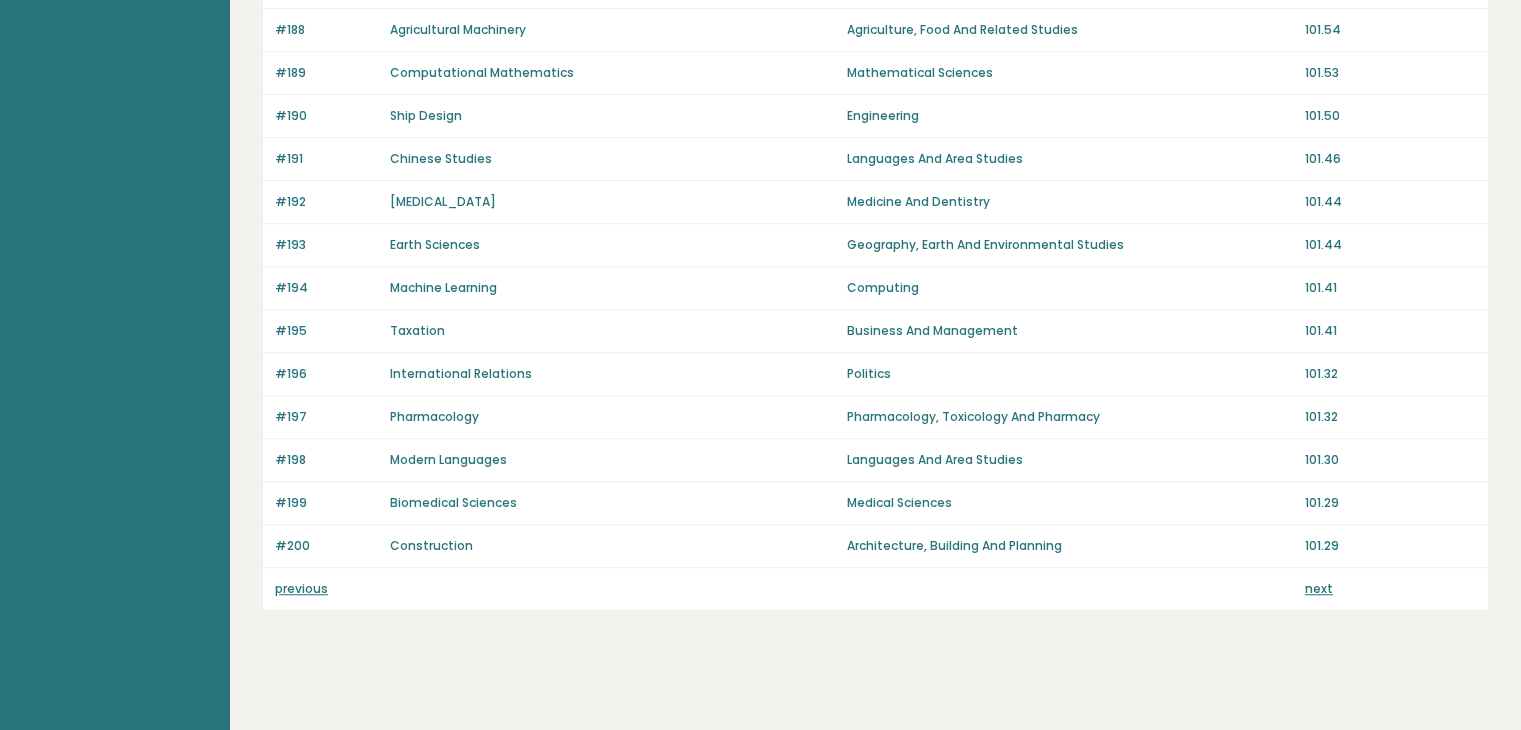 click on "next" at bounding box center (1319, 588) 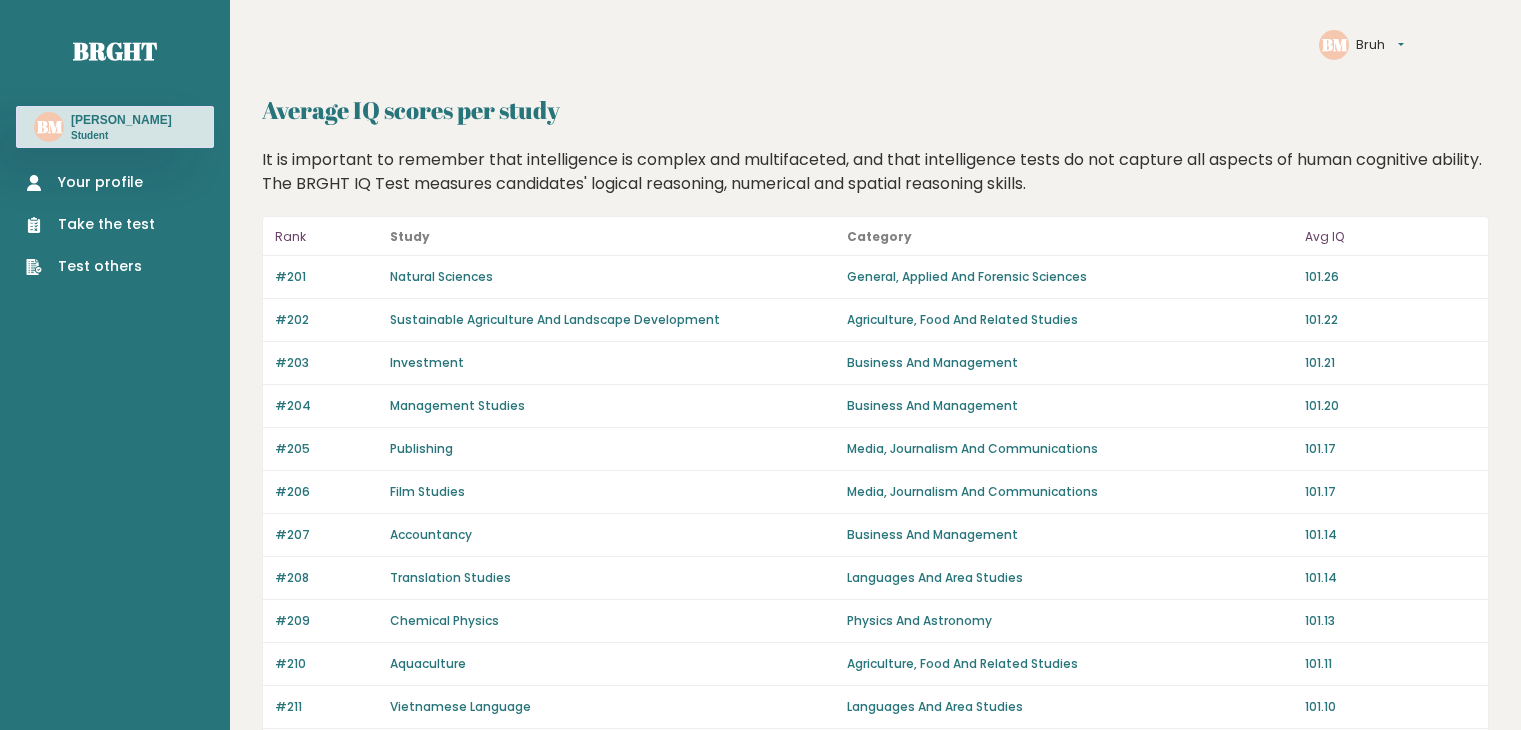 scroll, scrollTop: 0, scrollLeft: 0, axis: both 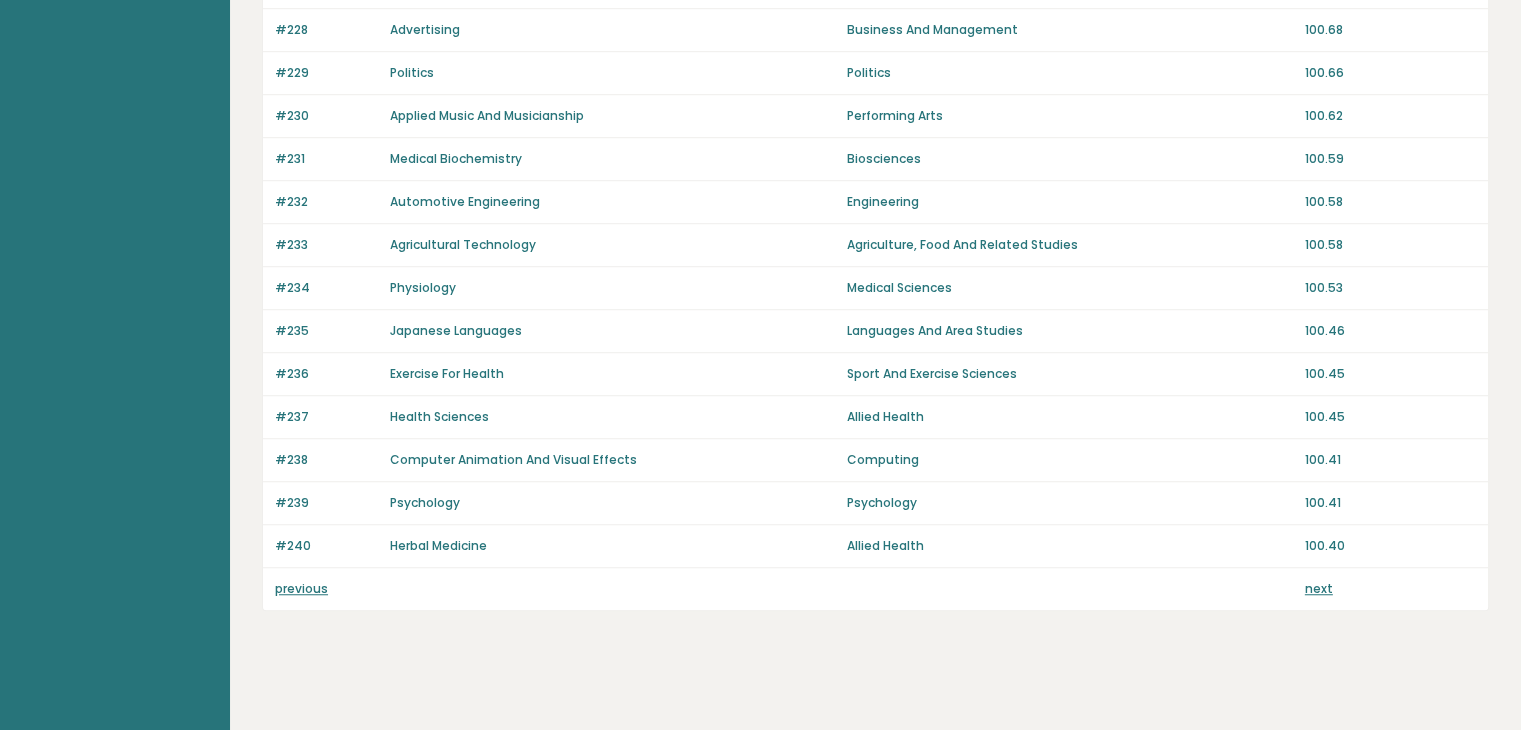 click on "next" at bounding box center [1319, 588] 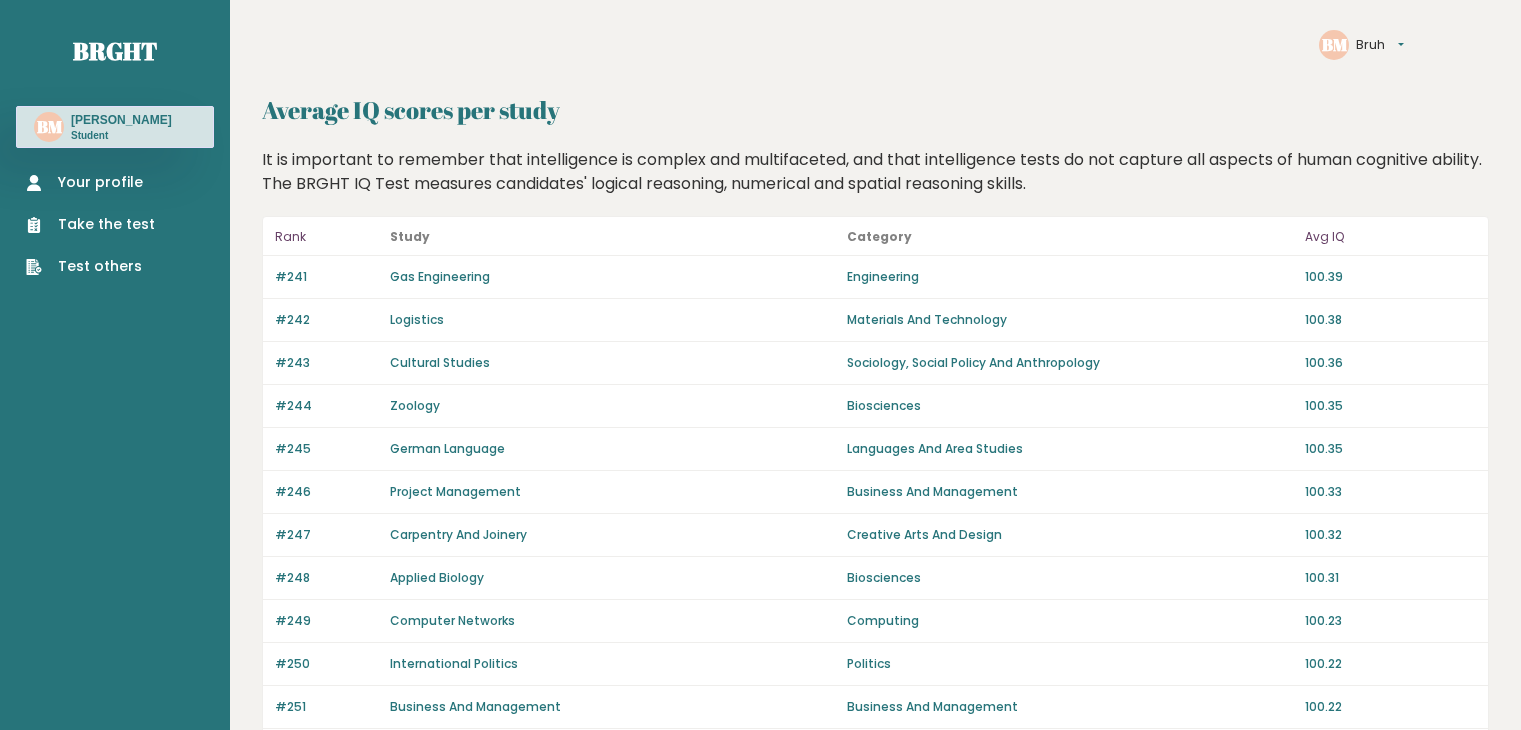 scroll, scrollTop: 0, scrollLeft: 0, axis: both 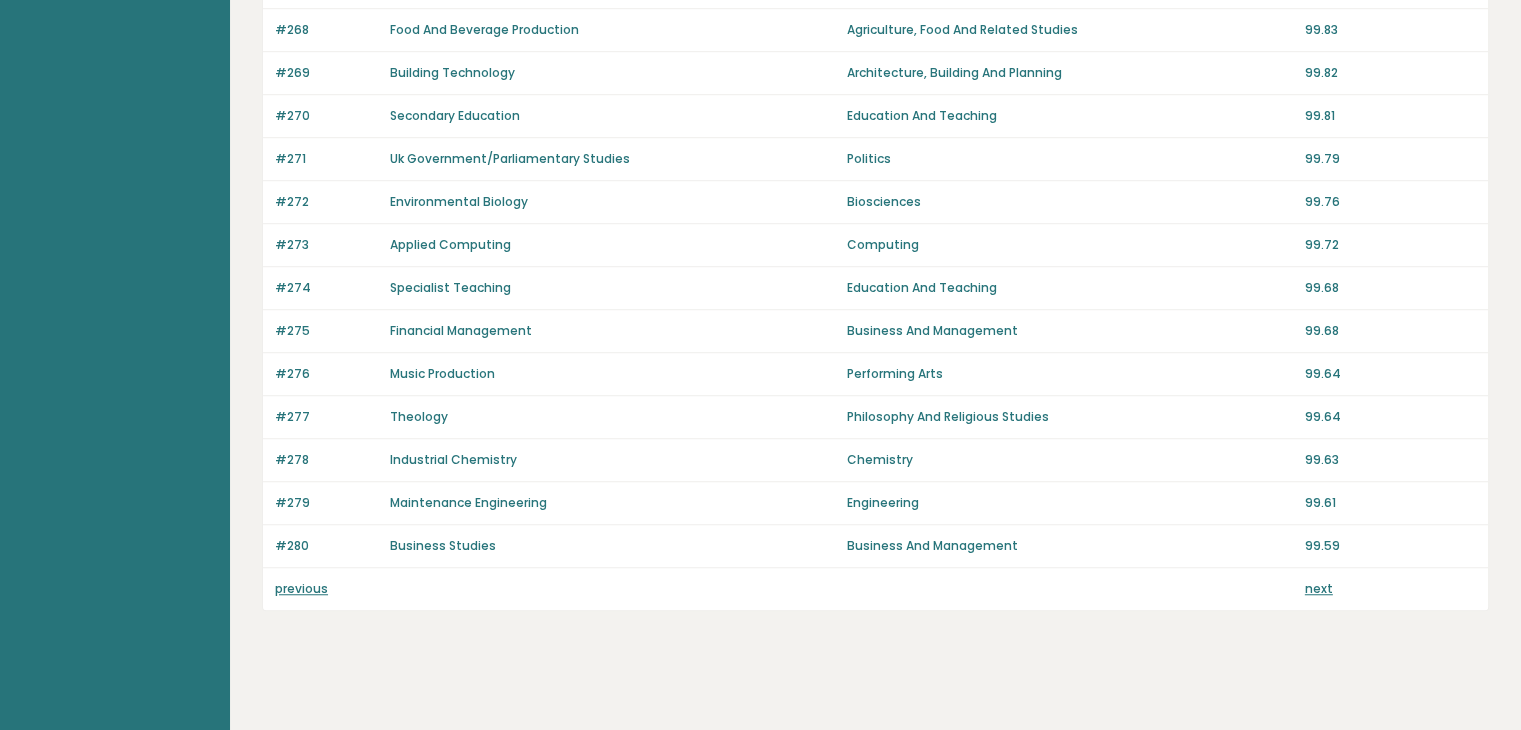 click on "next" at bounding box center (1319, 588) 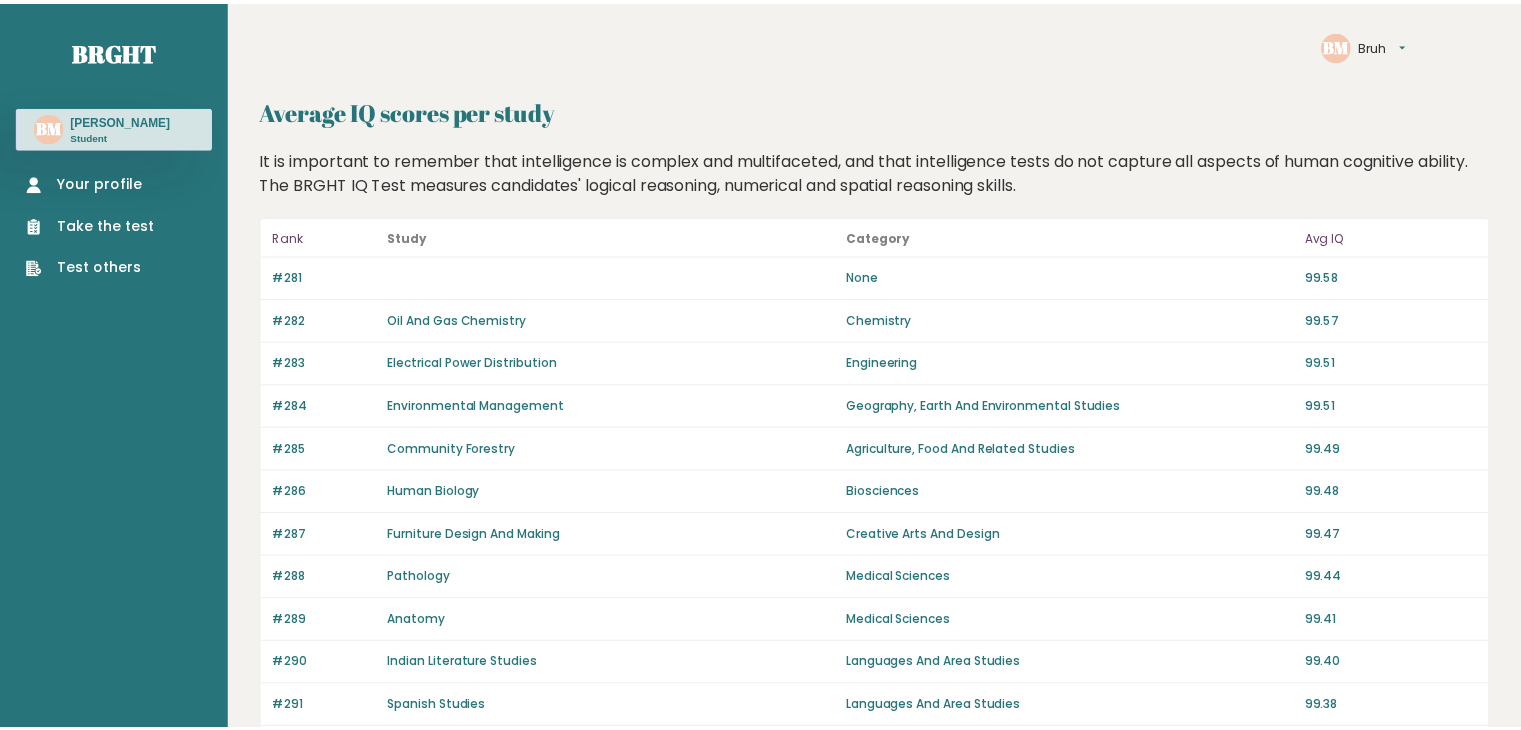 scroll, scrollTop: 0, scrollLeft: 0, axis: both 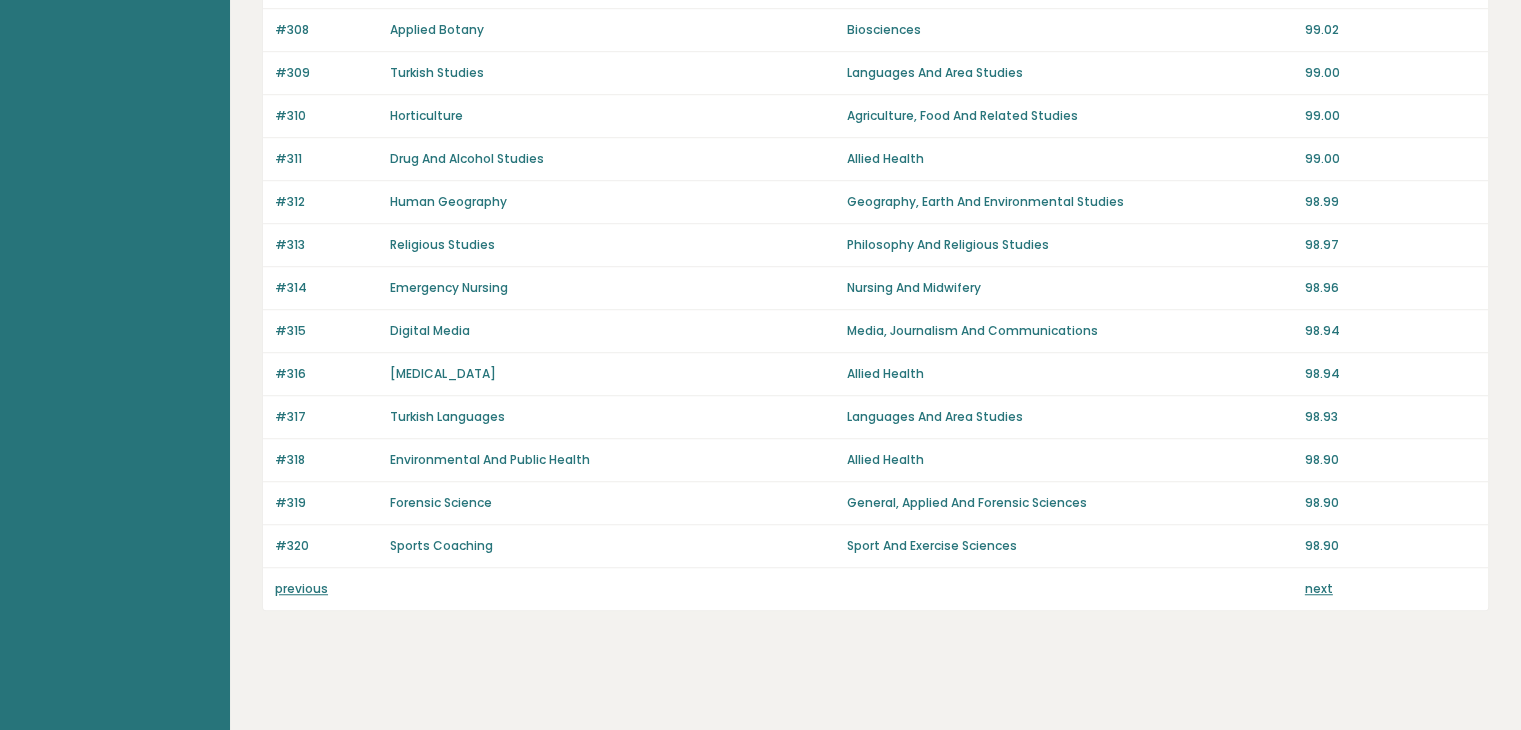 click on "next" at bounding box center (1319, 588) 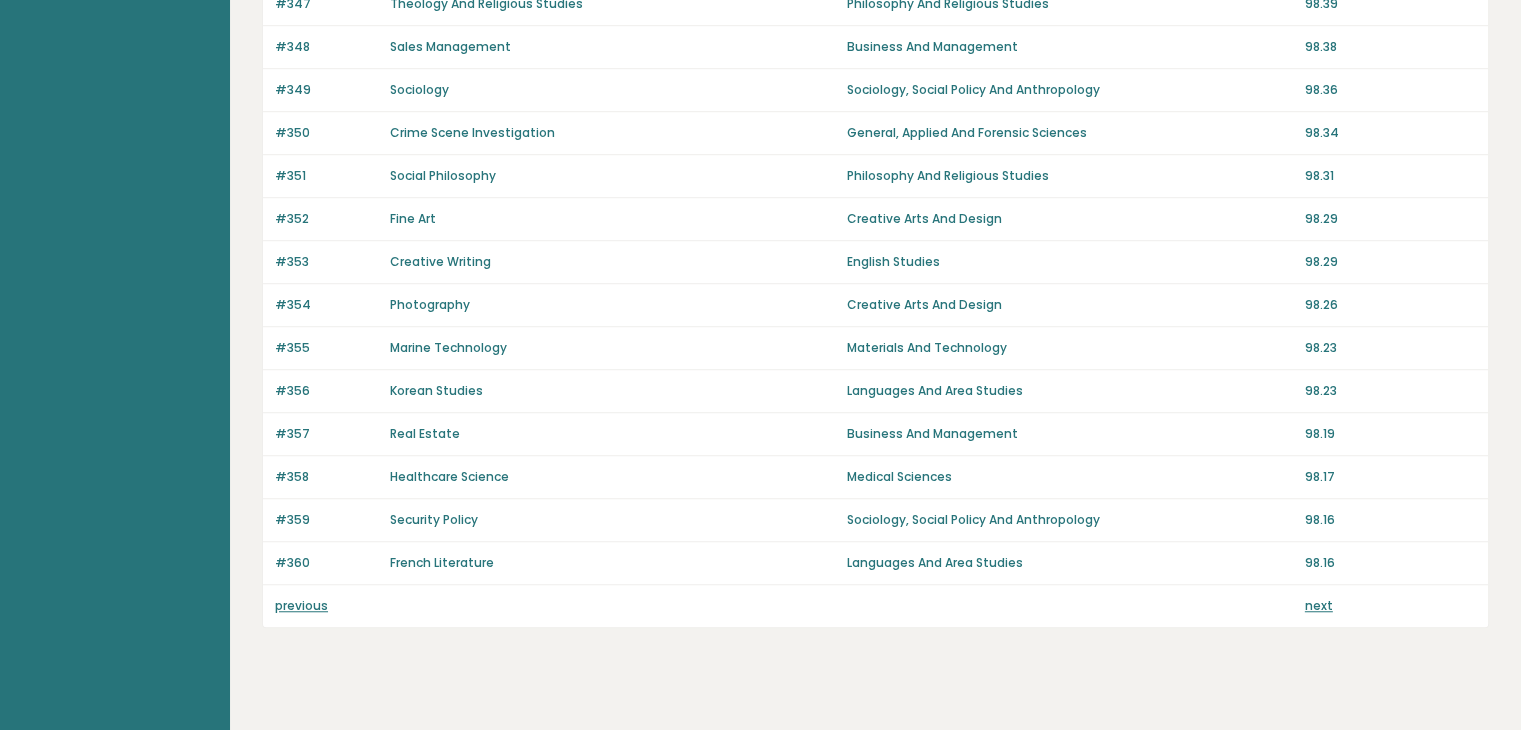 scroll, scrollTop: 1408, scrollLeft: 0, axis: vertical 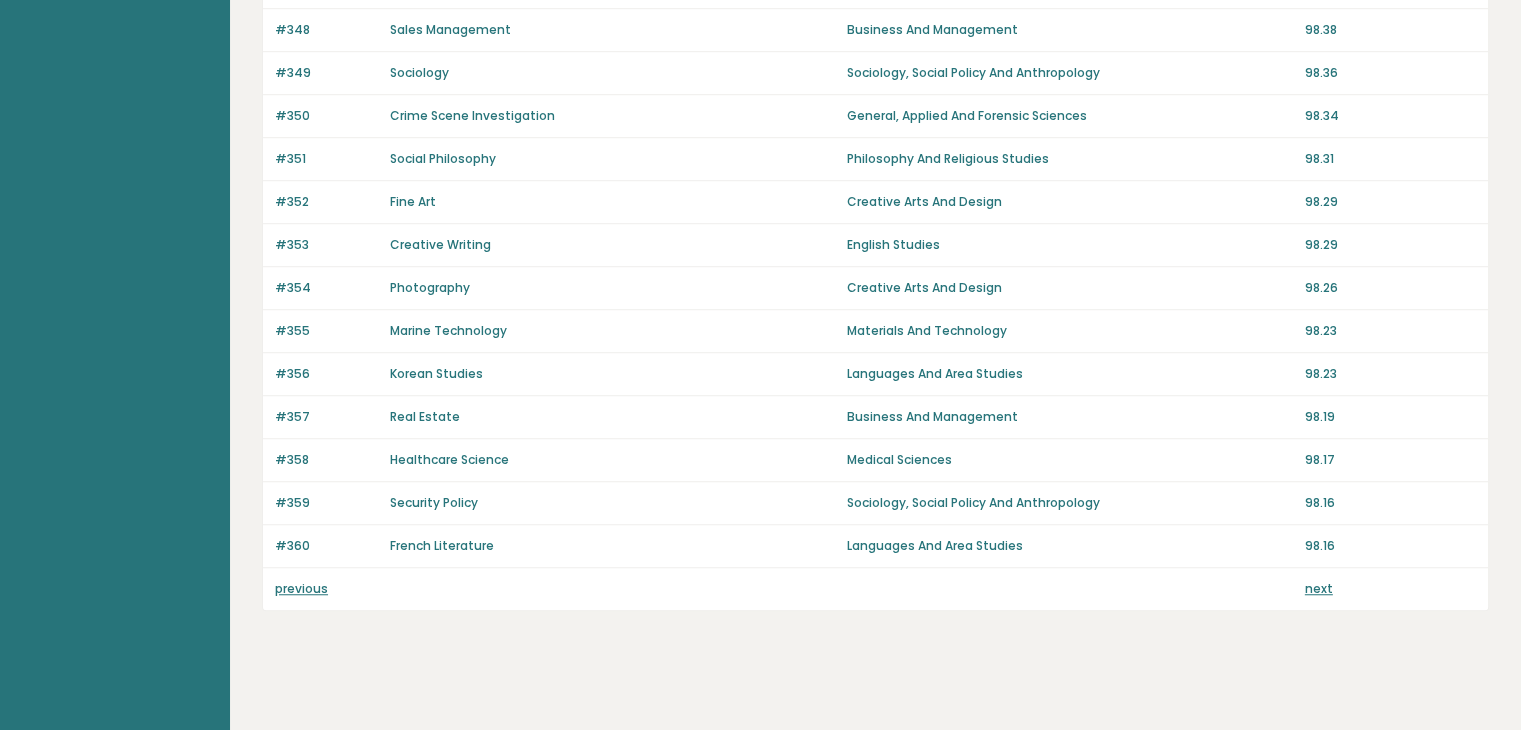 click on "next" at bounding box center (1319, 588) 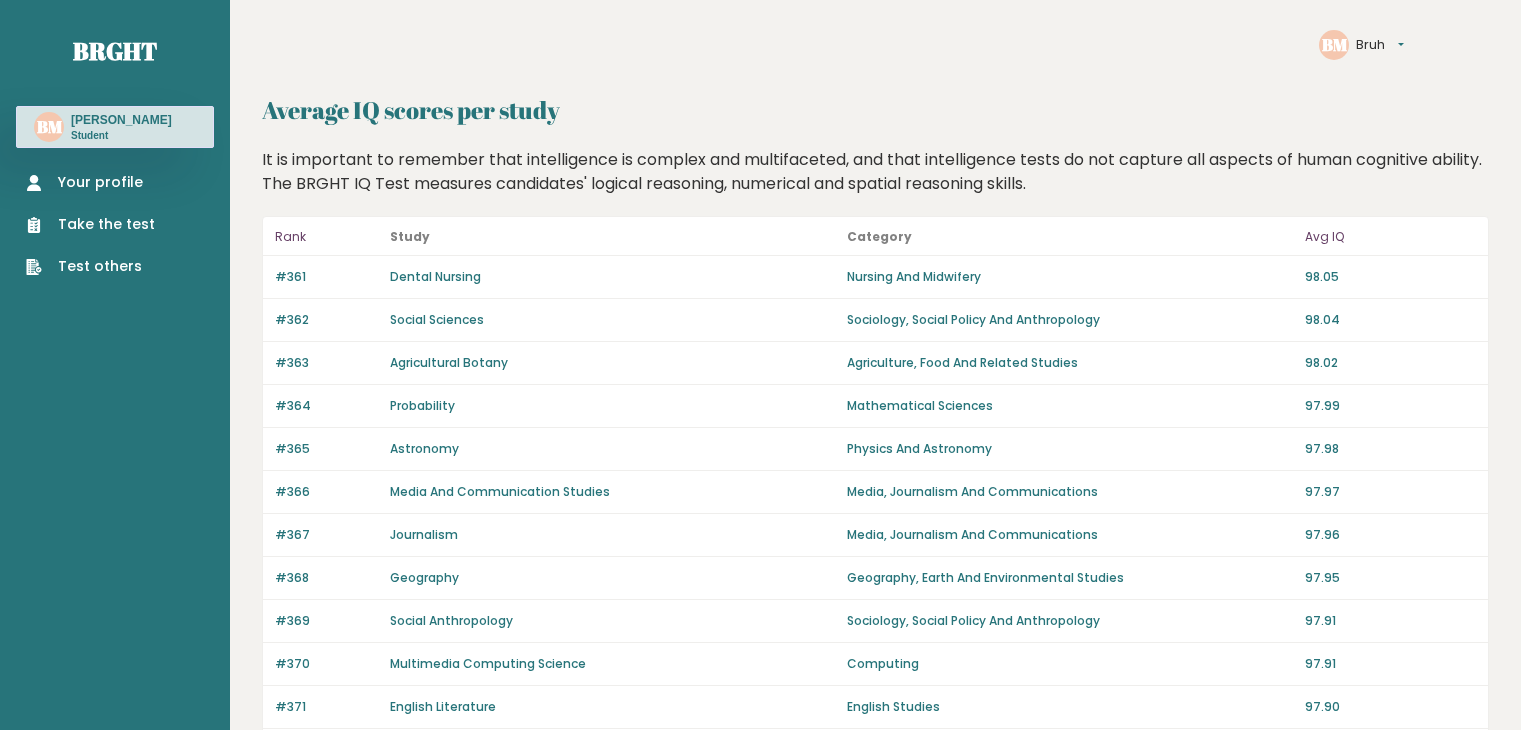 scroll, scrollTop: 0, scrollLeft: 0, axis: both 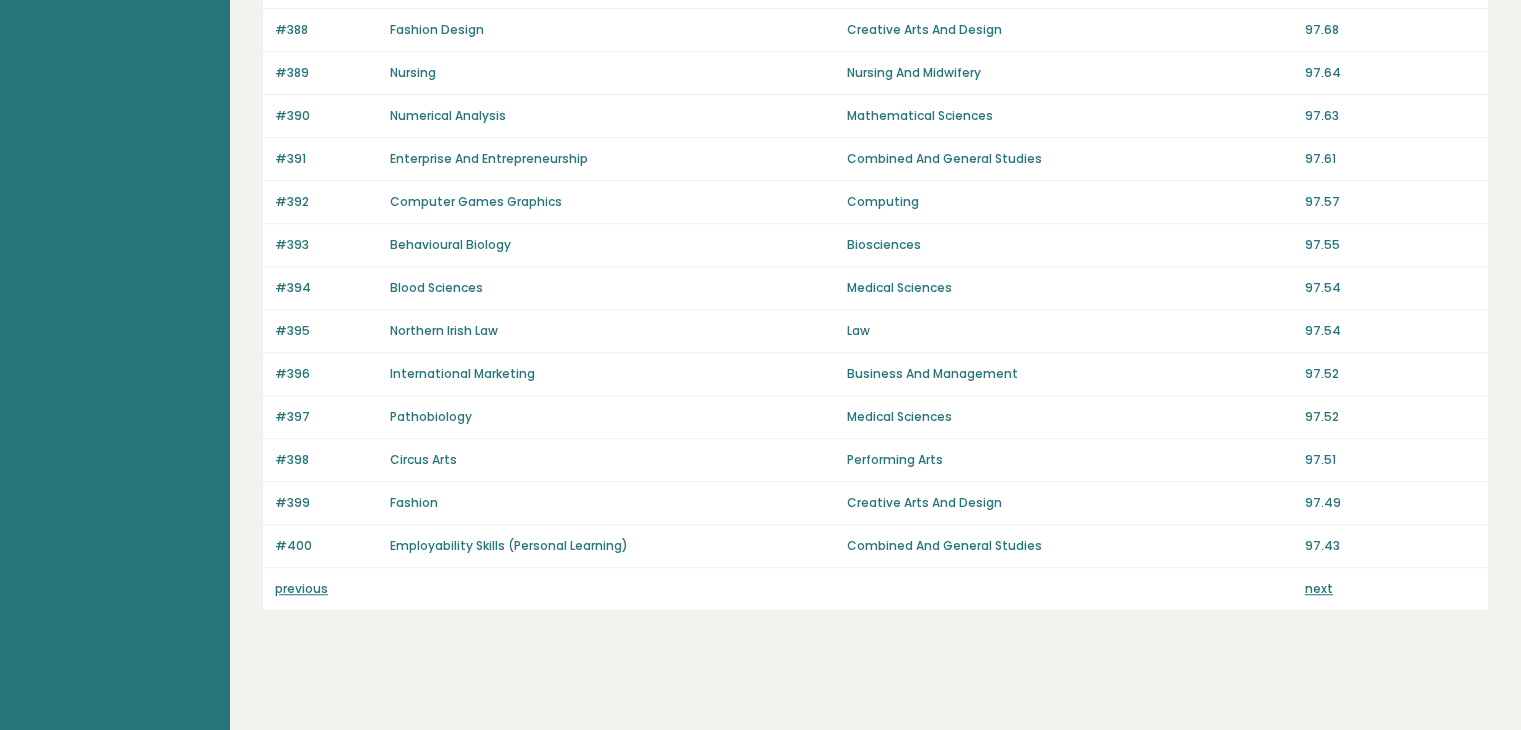 click on "next" at bounding box center [1319, 588] 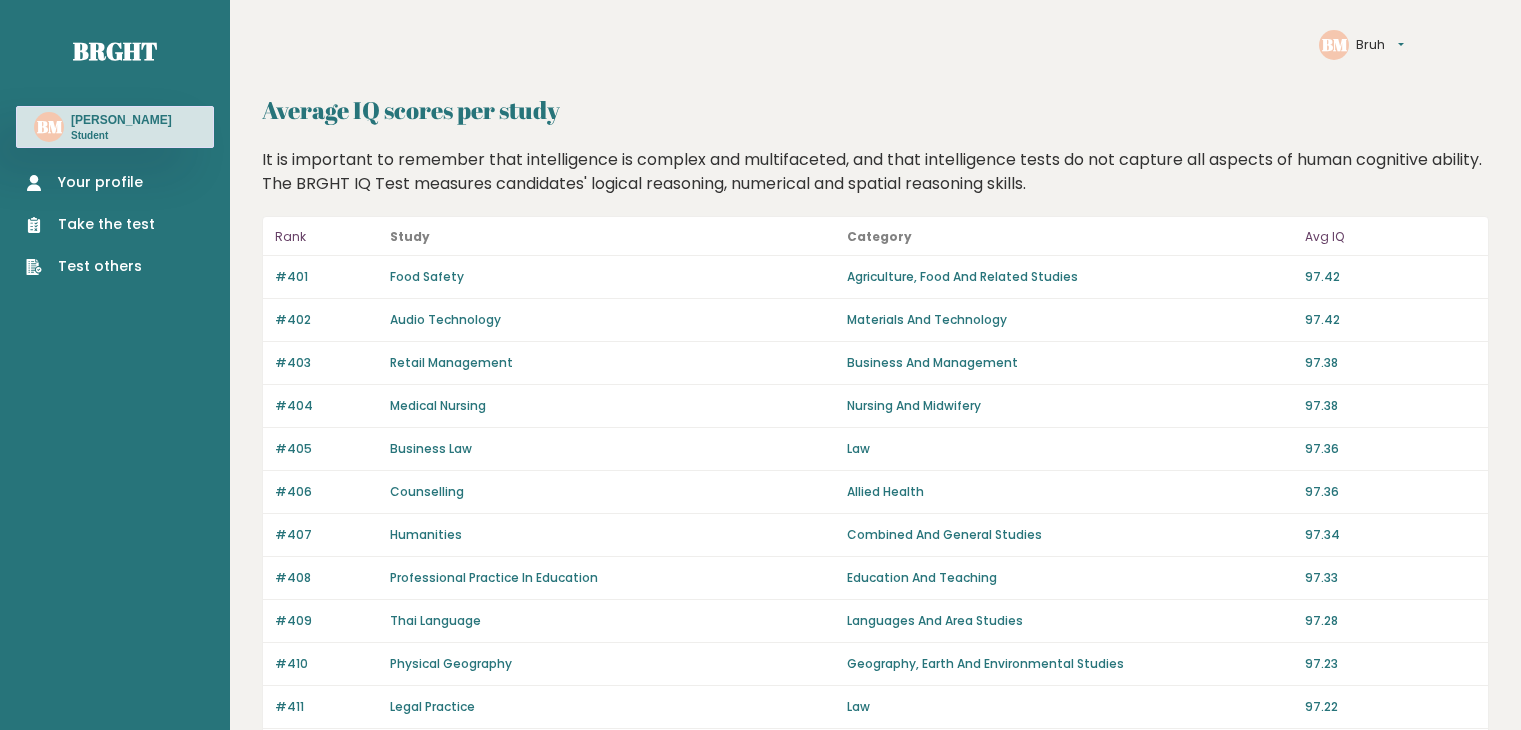 scroll, scrollTop: 0, scrollLeft: 0, axis: both 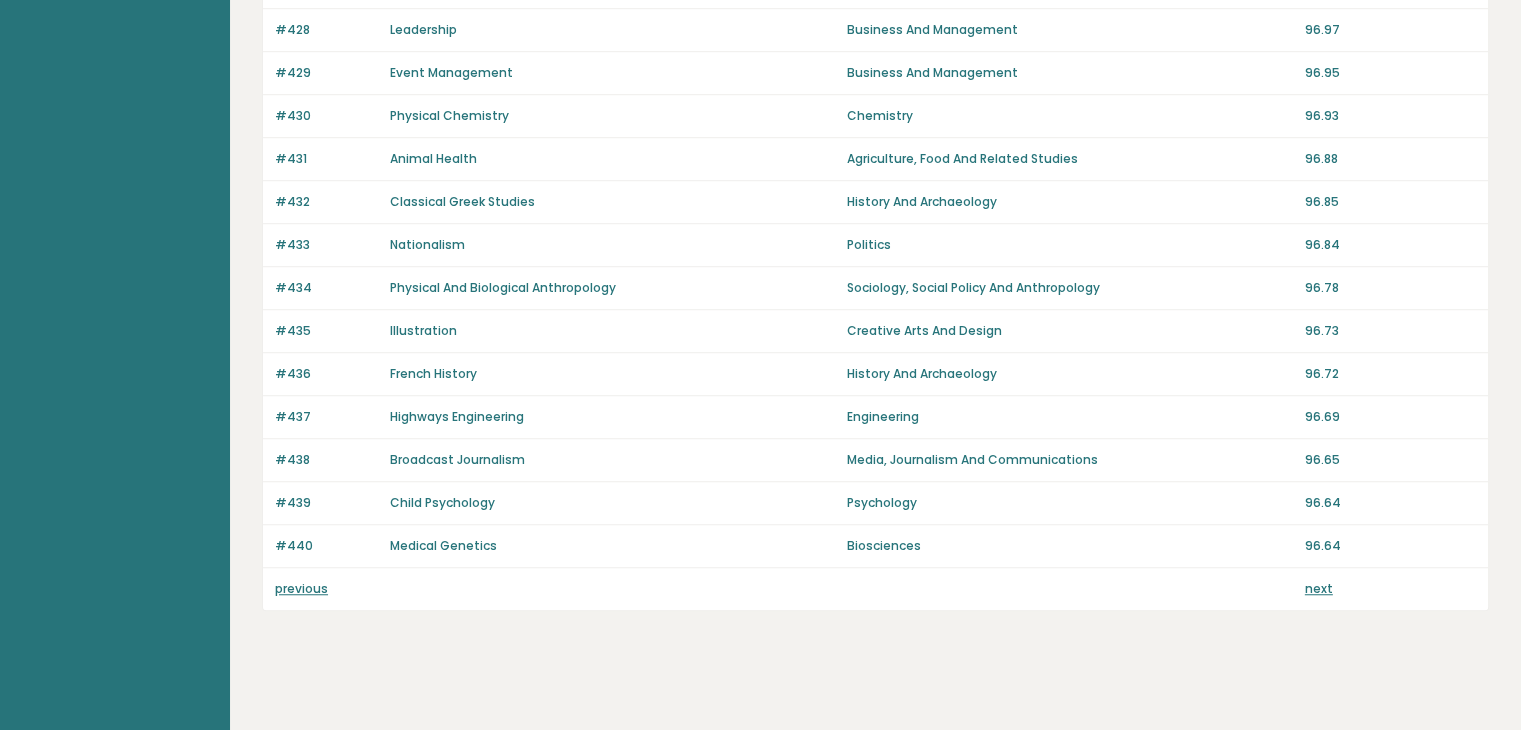 click on "previous
next" at bounding box center (875, 589) 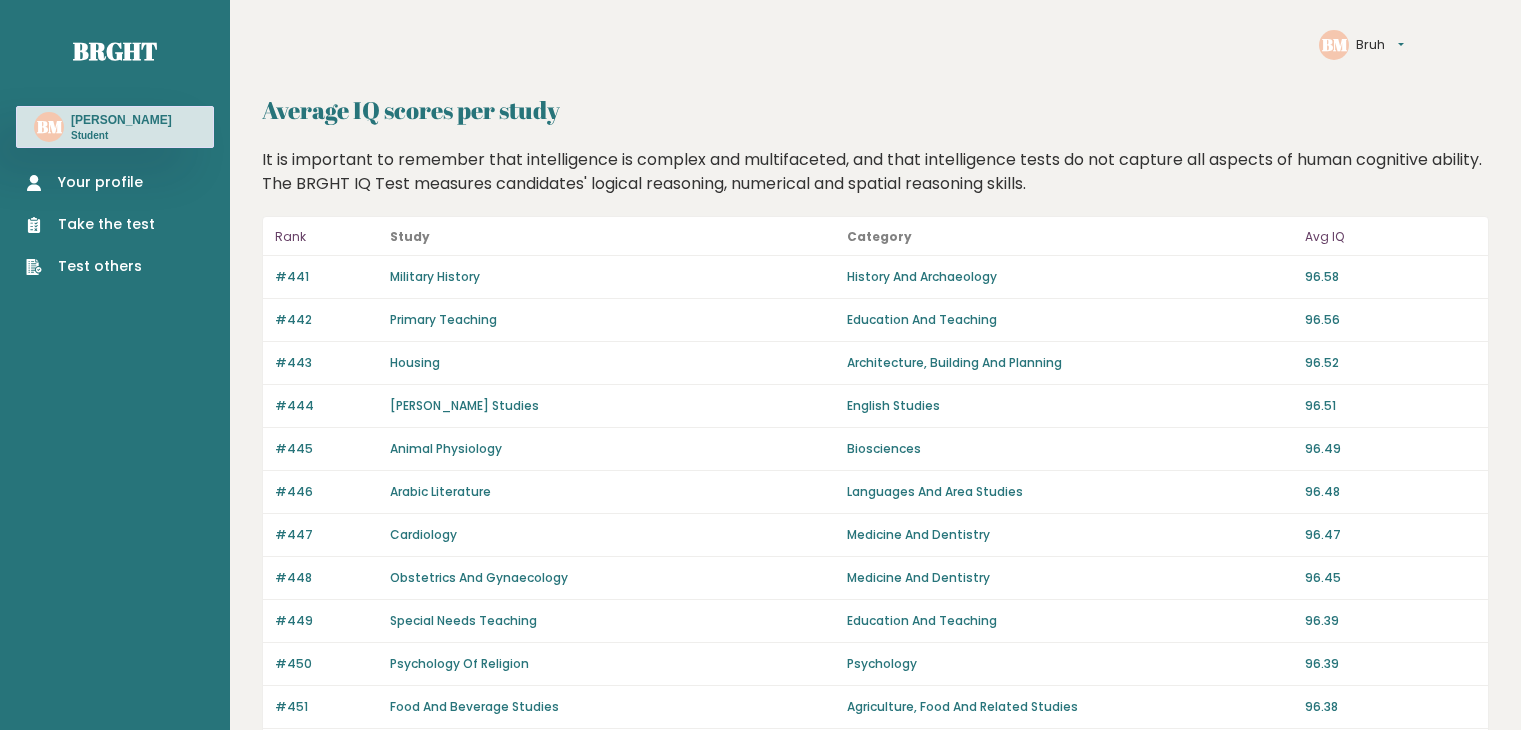 scroll, scrollTop: 0, scrollLeft: 0, axis: both 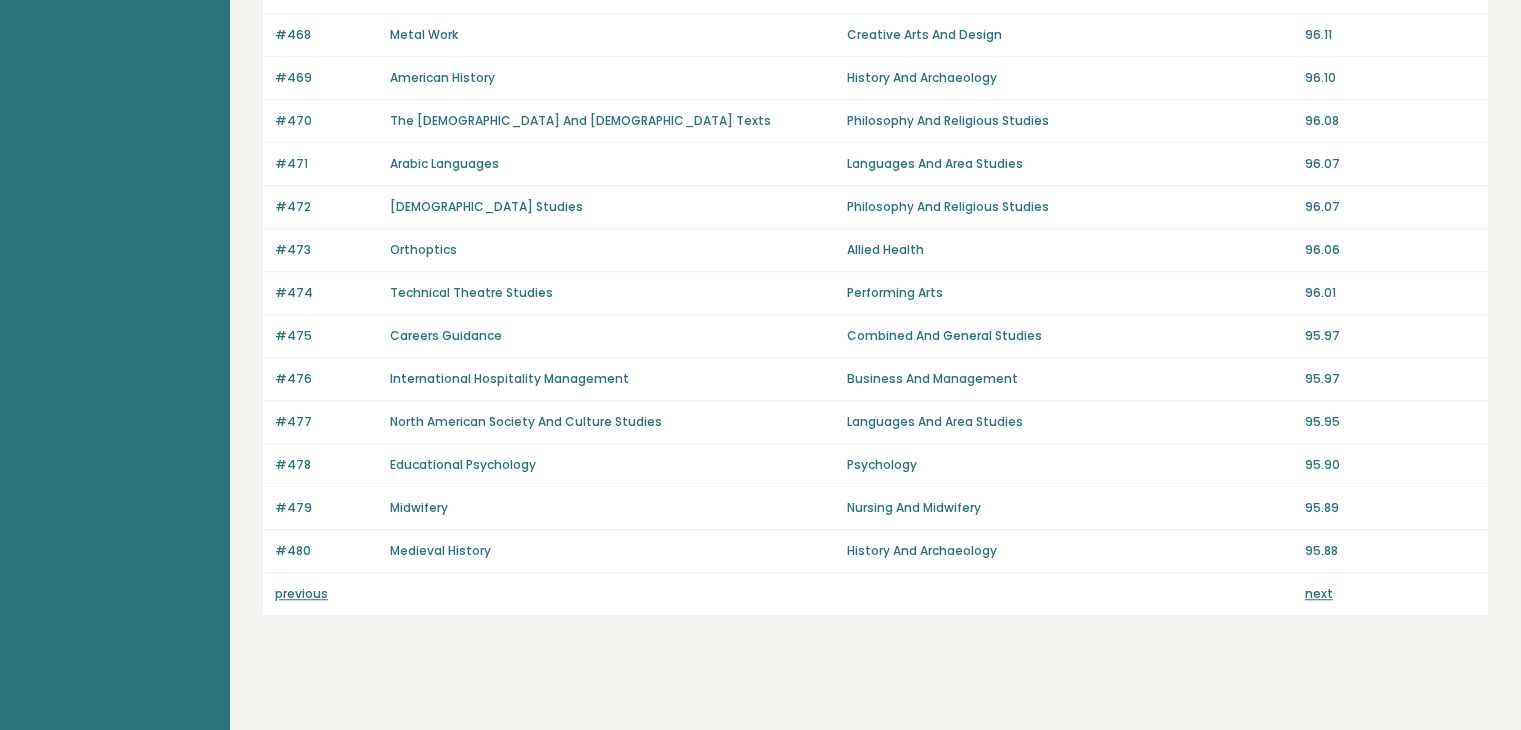click on "next" at bounding box center [1319, 593] 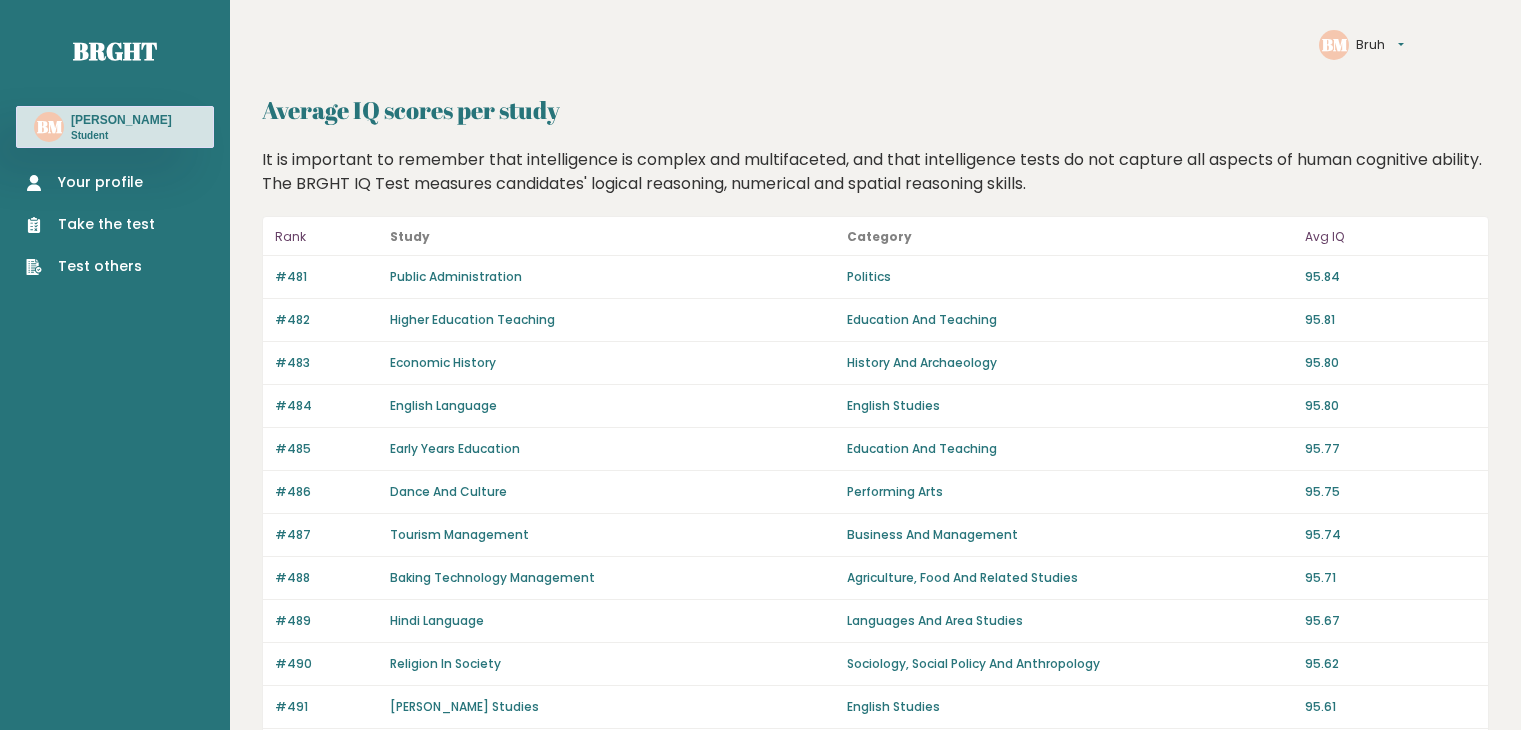scroll, scrollTop: 0, scrollLeft: 0, axis: both 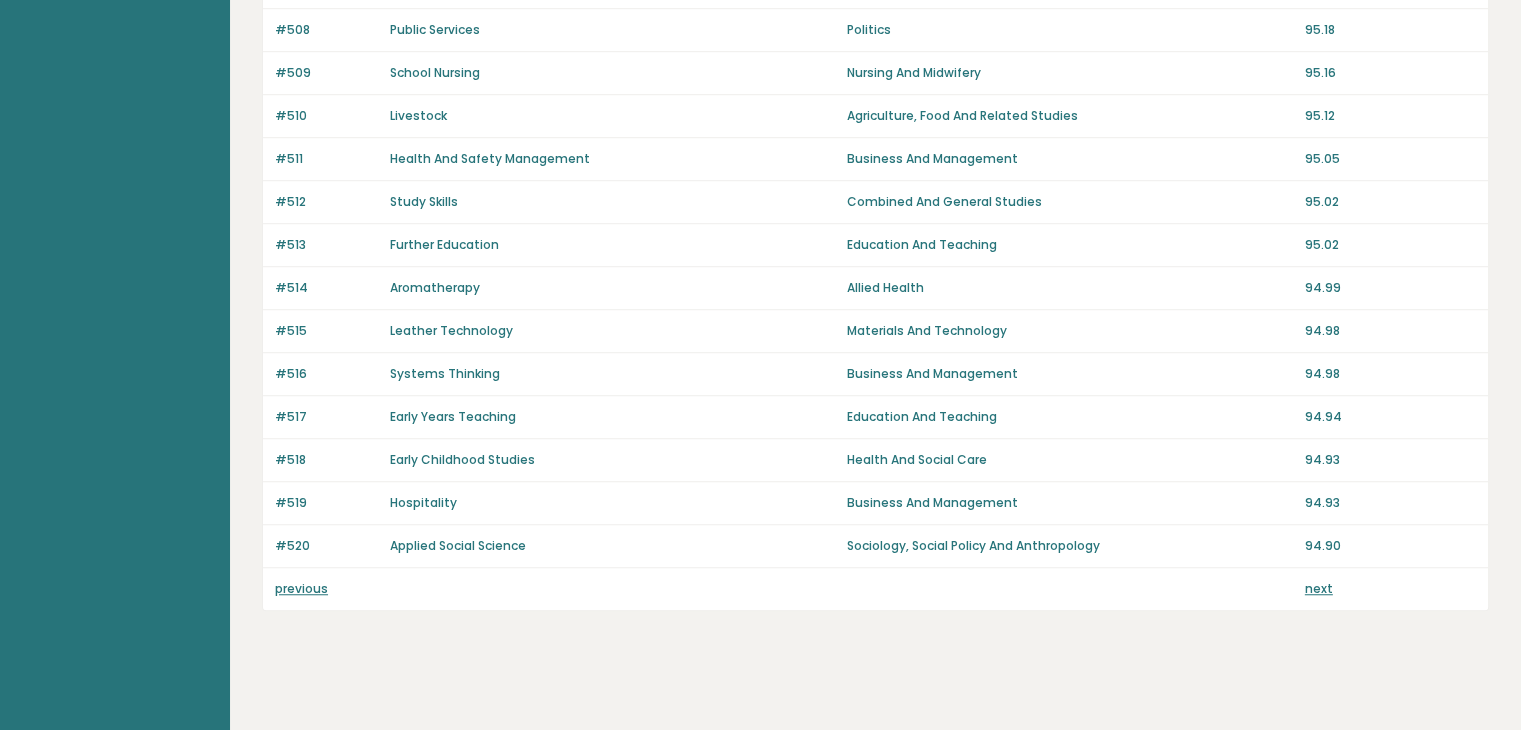 click on "next" at bounding box center (1319, 588) 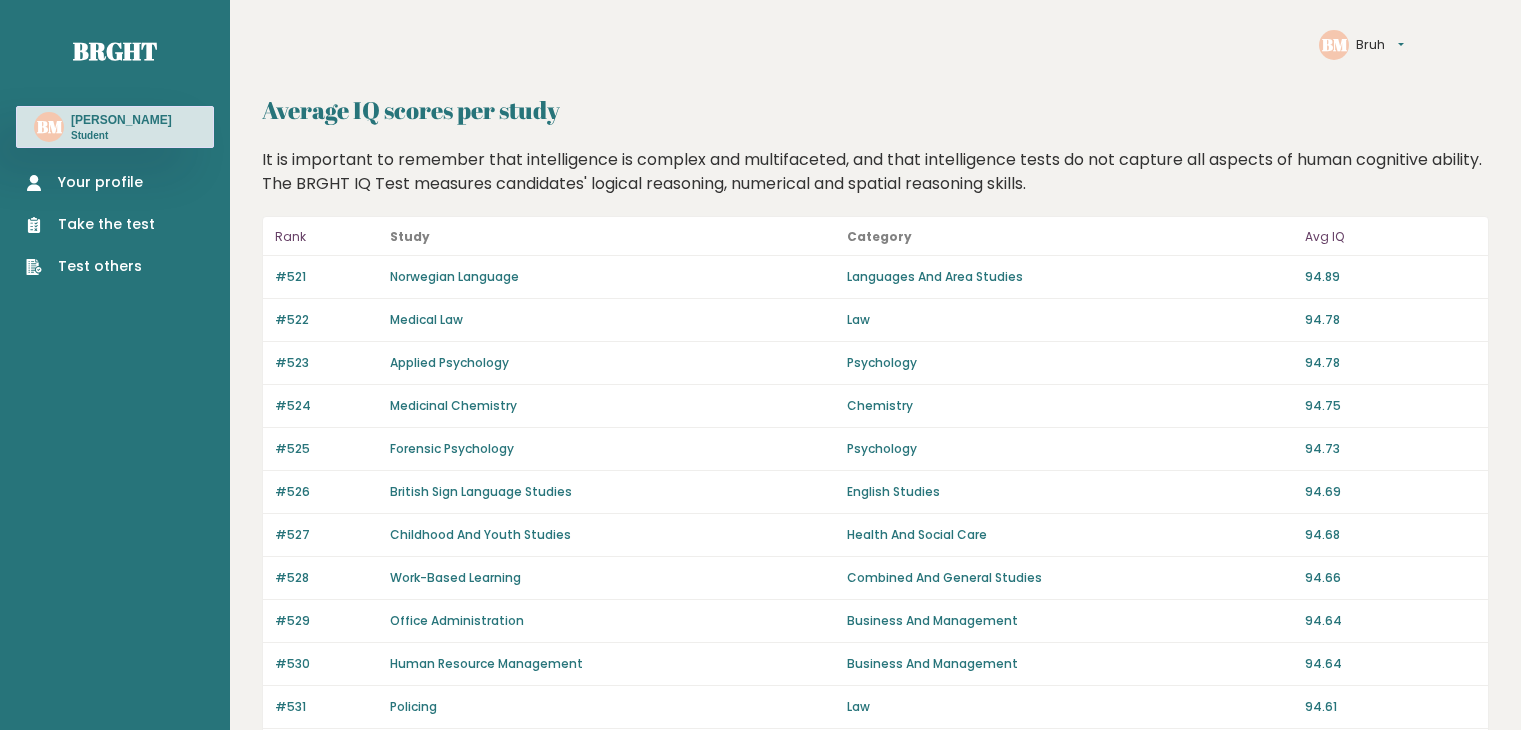 scroll, scrollTop: 0, scrollLeft: 0, axis: both 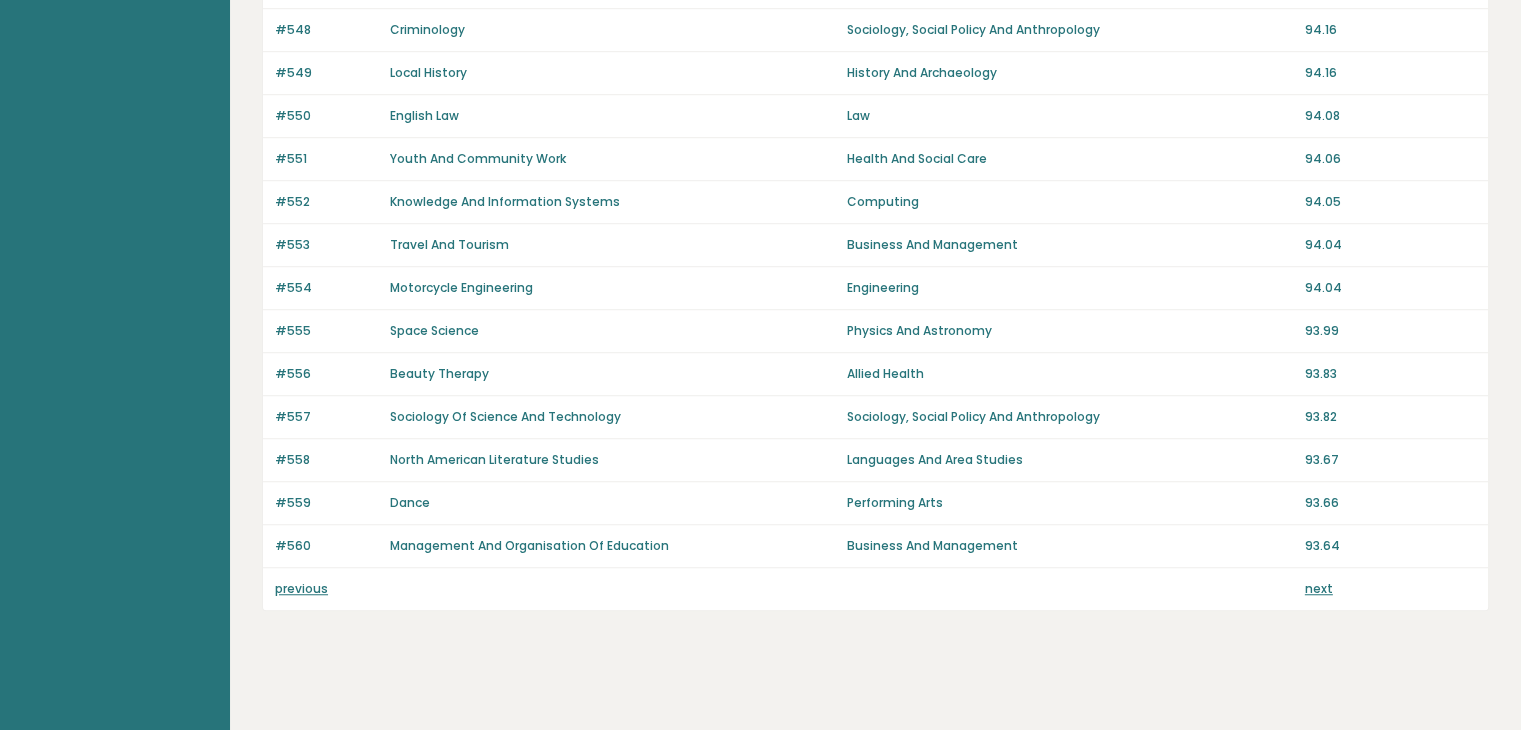 click on "next" at bounding box center [1319, 588] 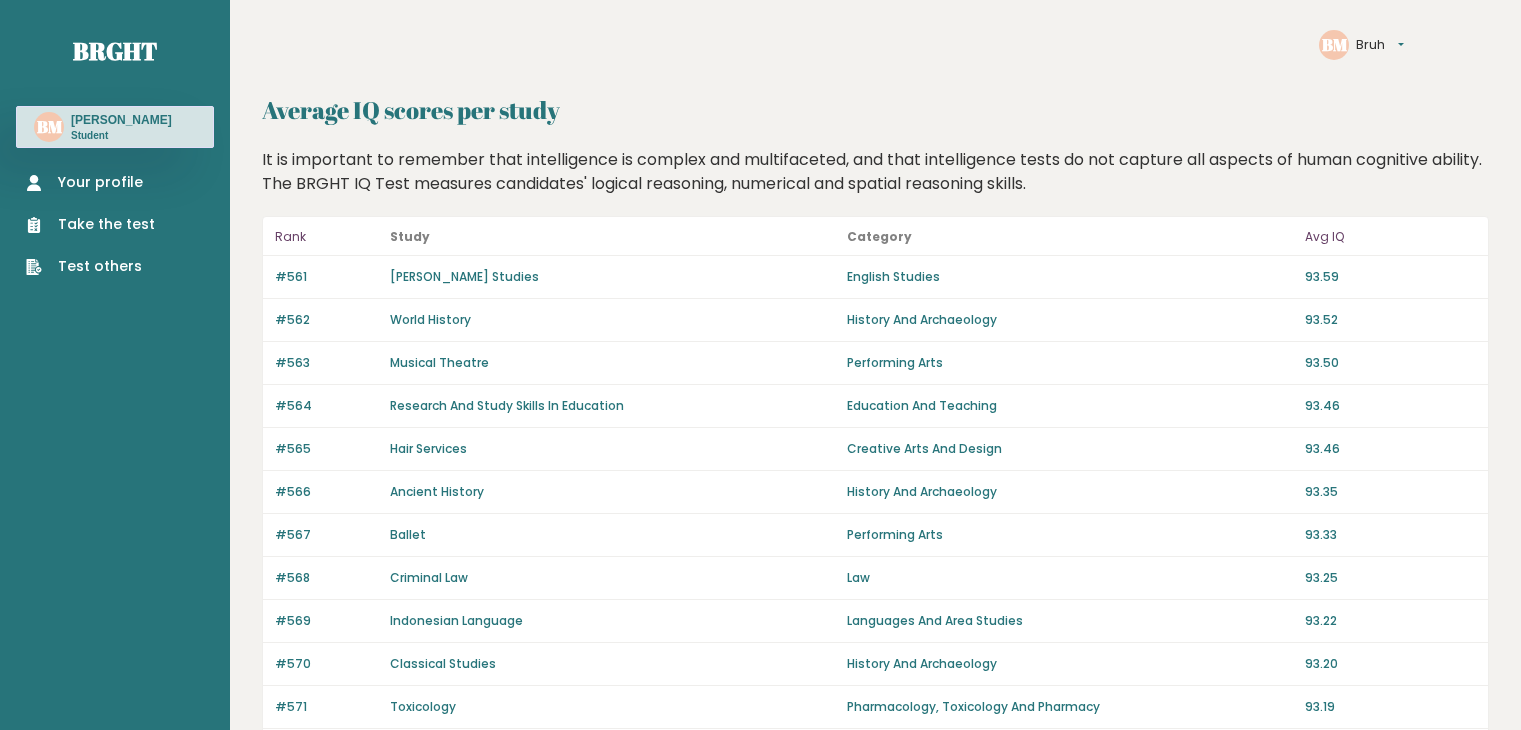 scroll, scrollTop: 0, scrollLeft: 0, axis: both 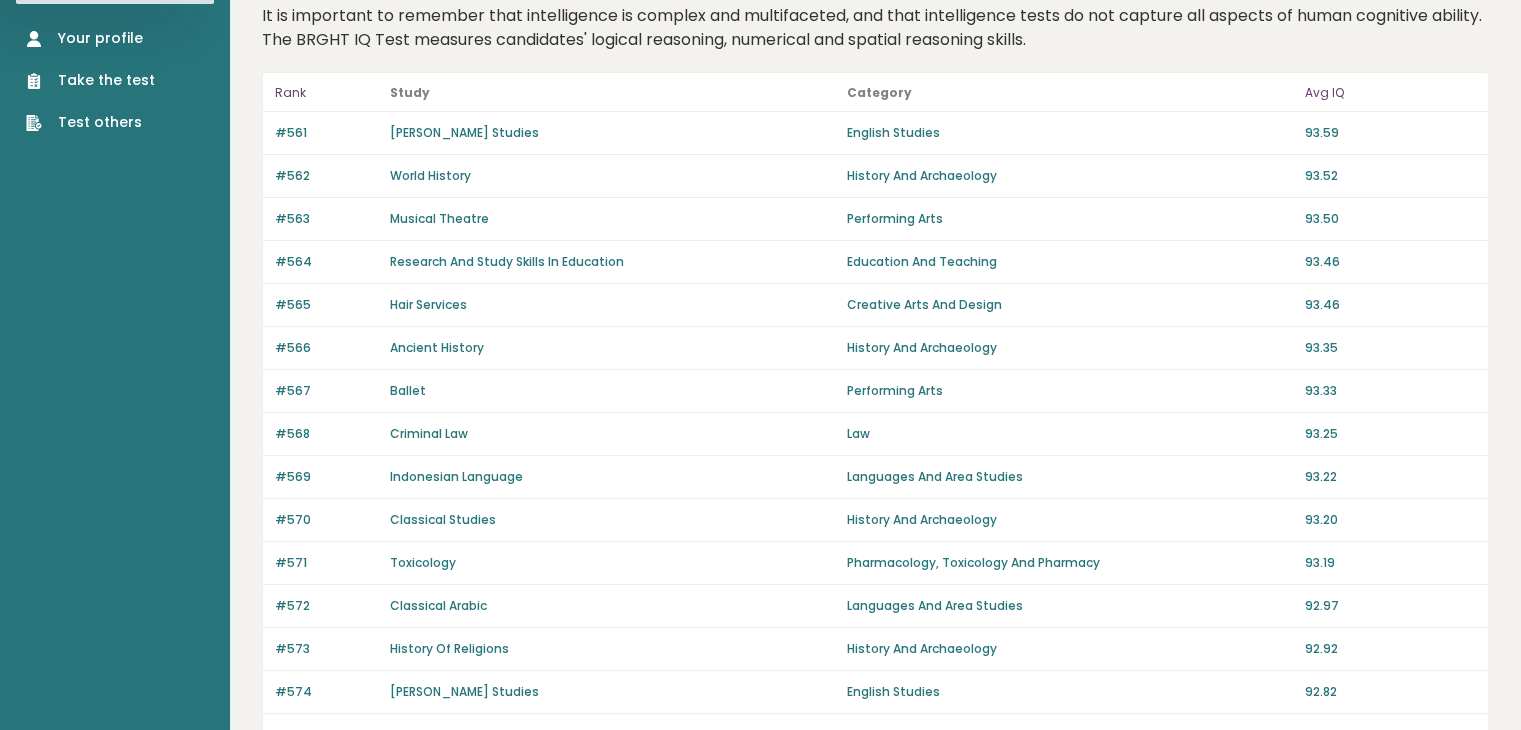 click on "Your profile" at bounding box center [90, 38] 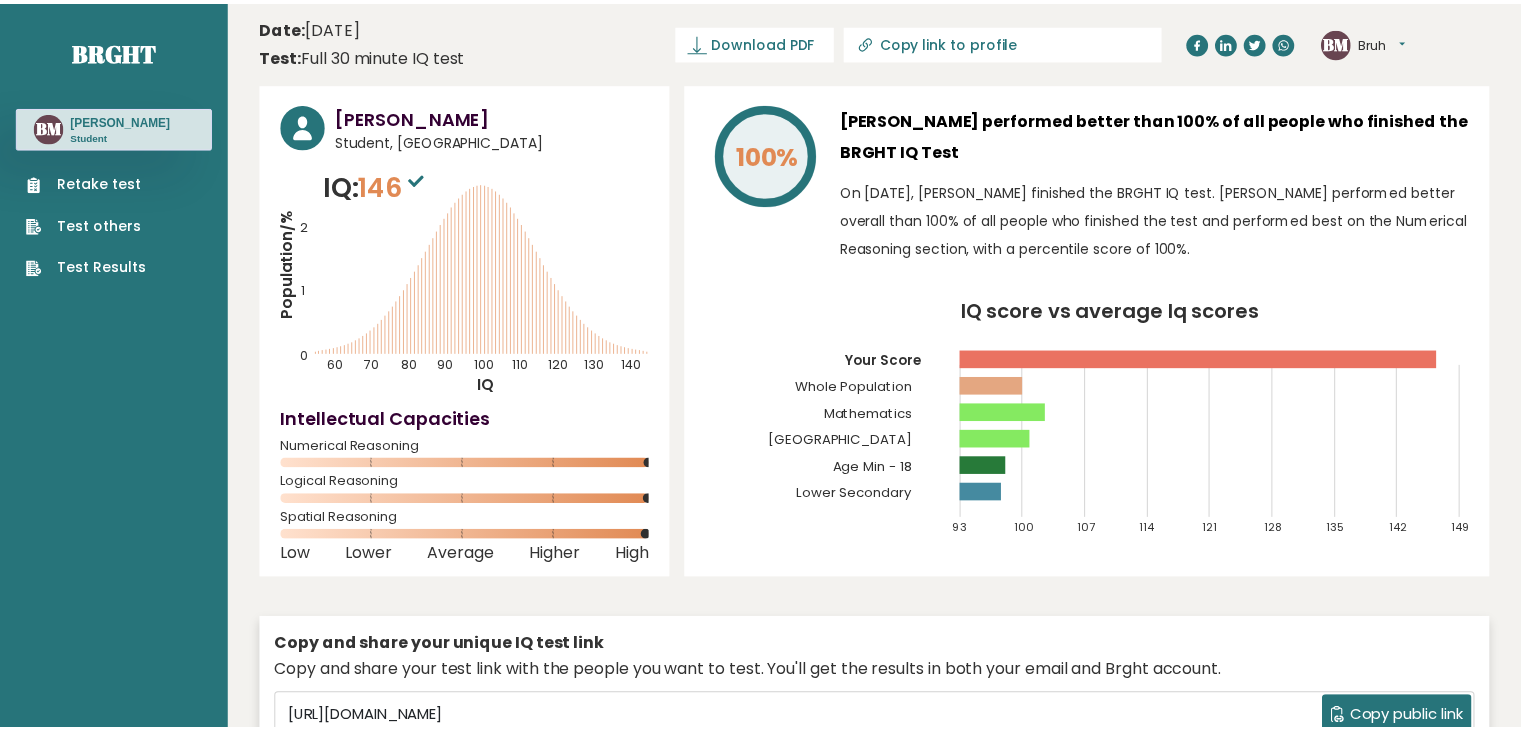 scroll, scrollTop: 0, scrollLeft: 0, axis: both 